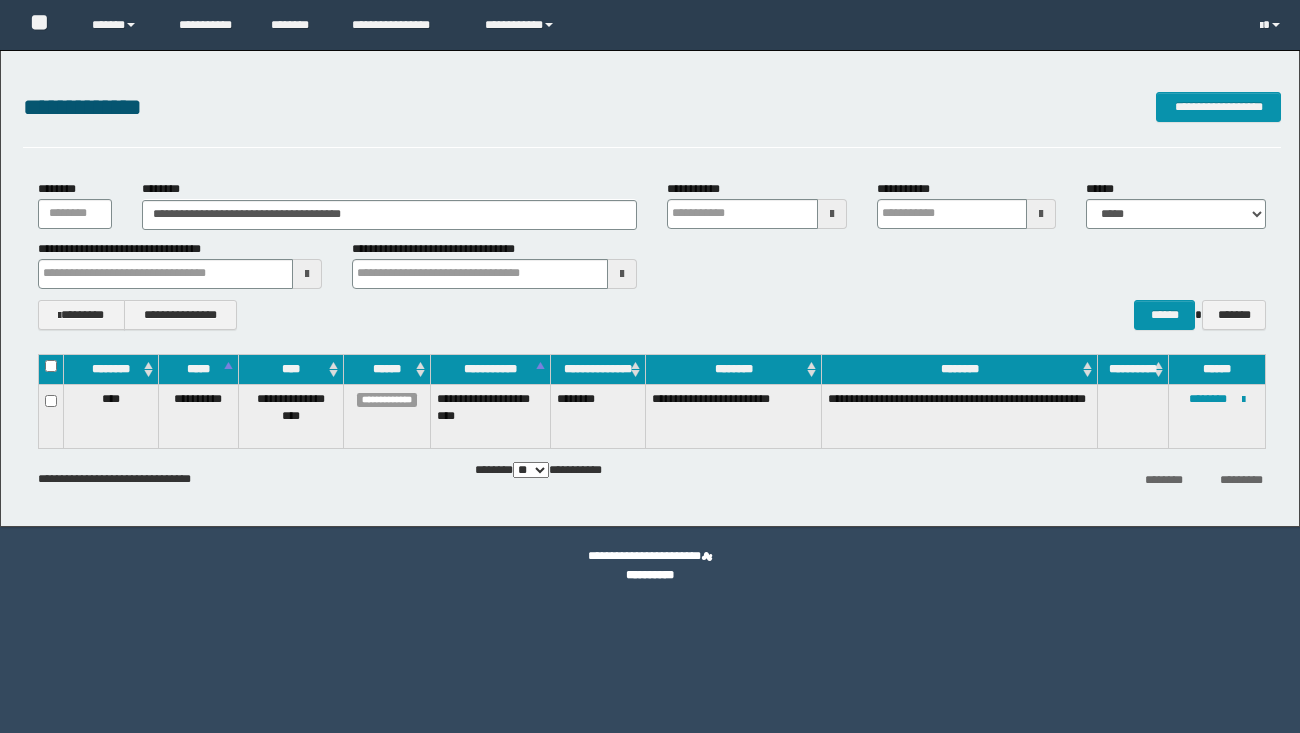 scroll, scrollTop: 0, scrollLeft: 0, axis: both 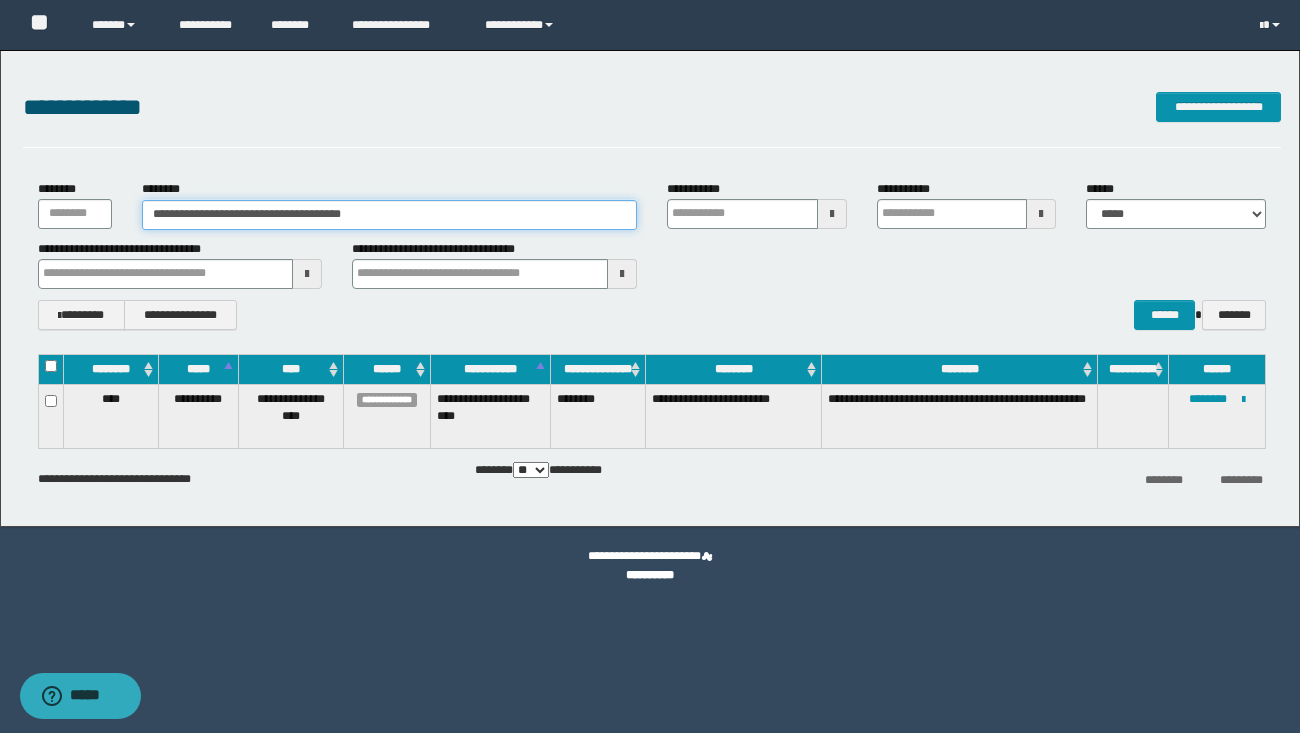 click on "**********" at bounding box center [389, 215] 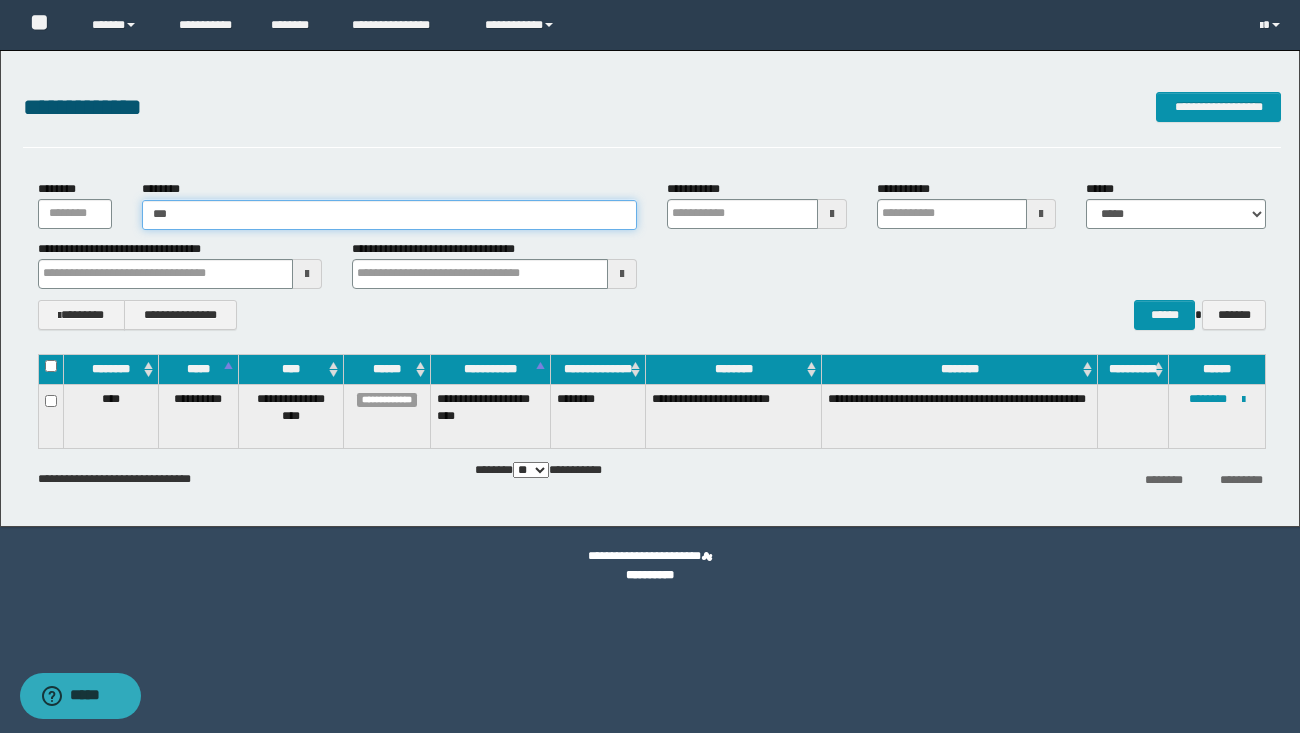 type on "****" 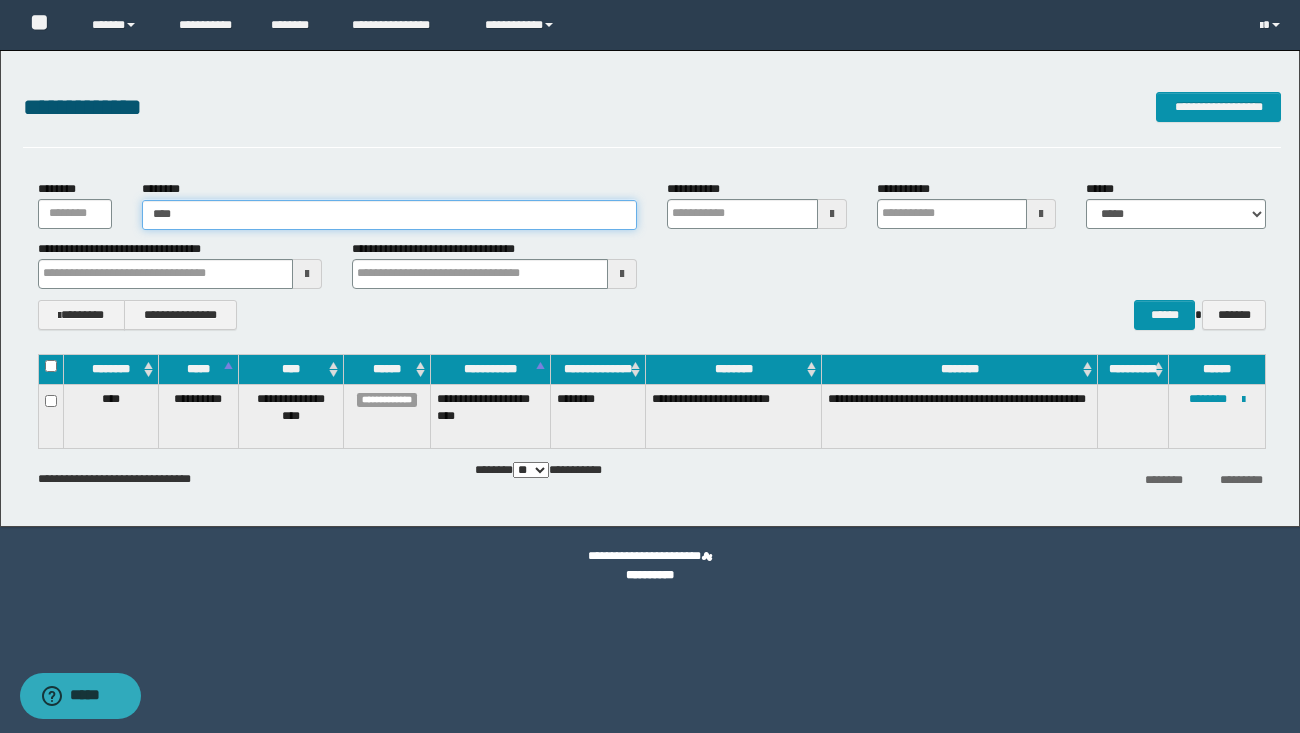 type on "****" 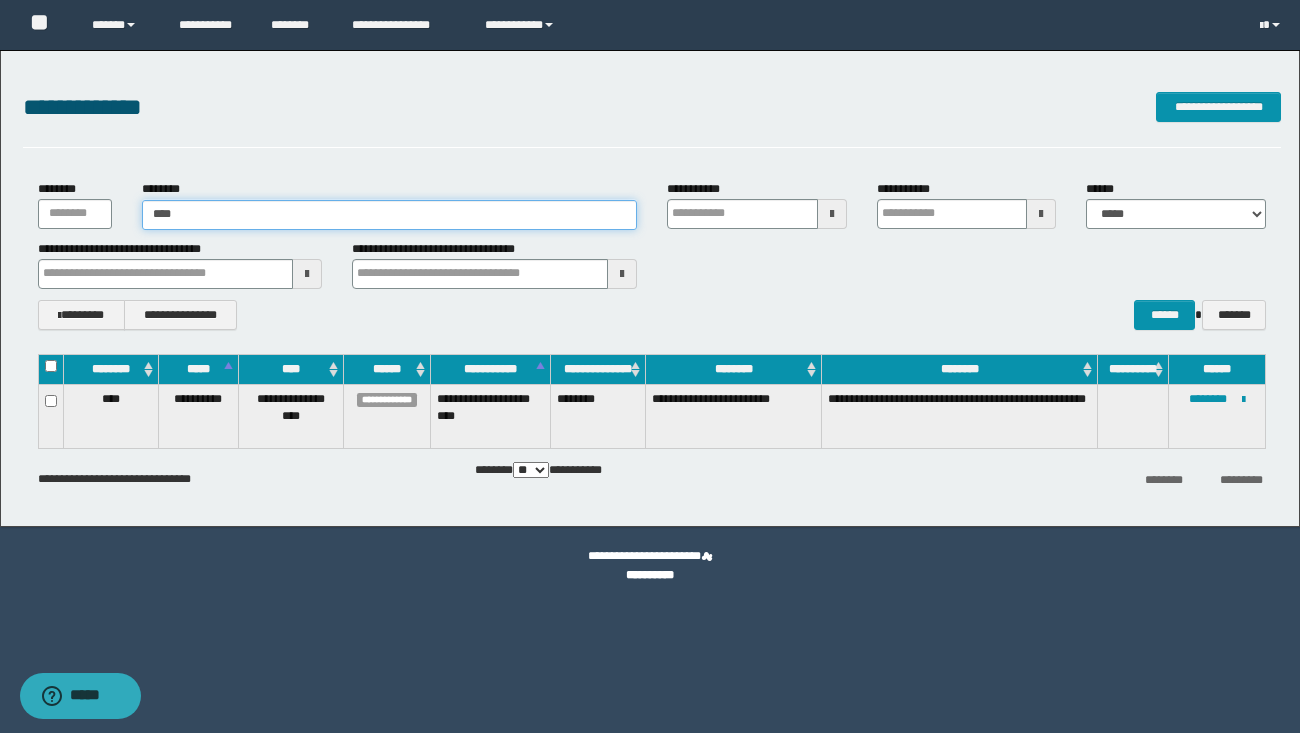 type 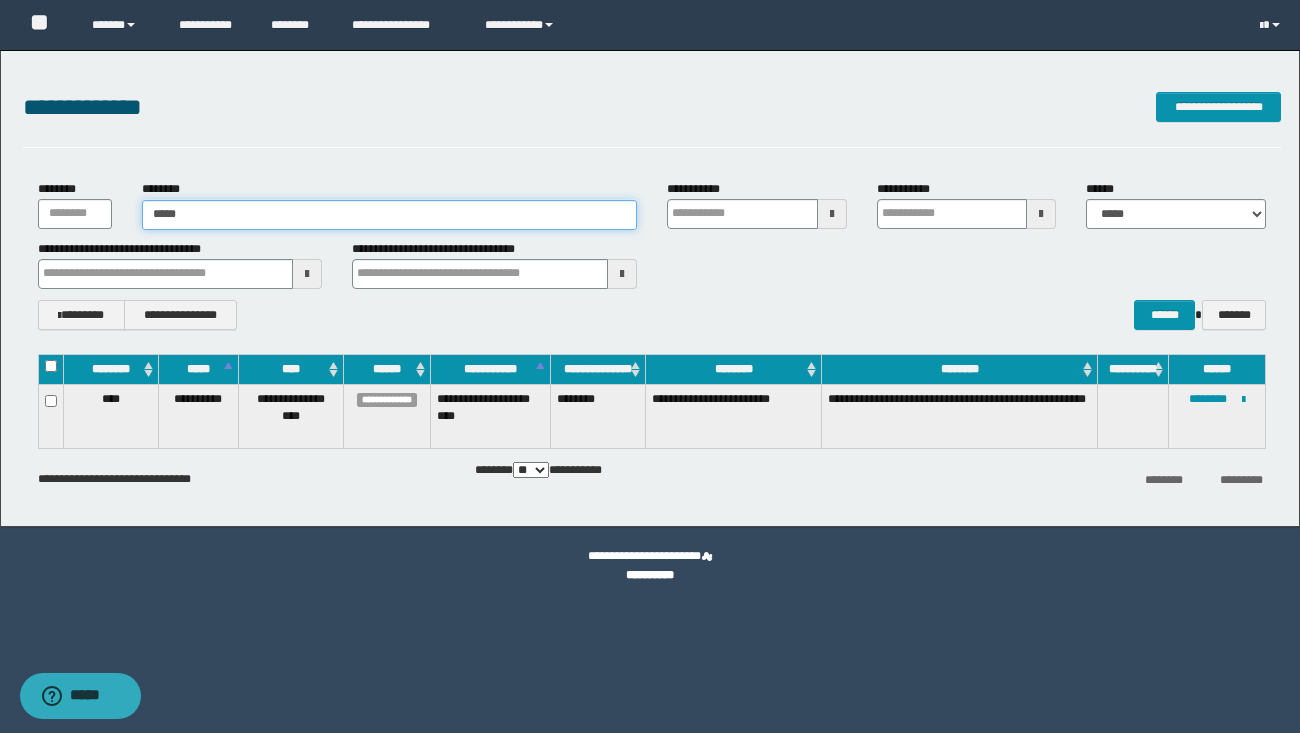 type on "*****" 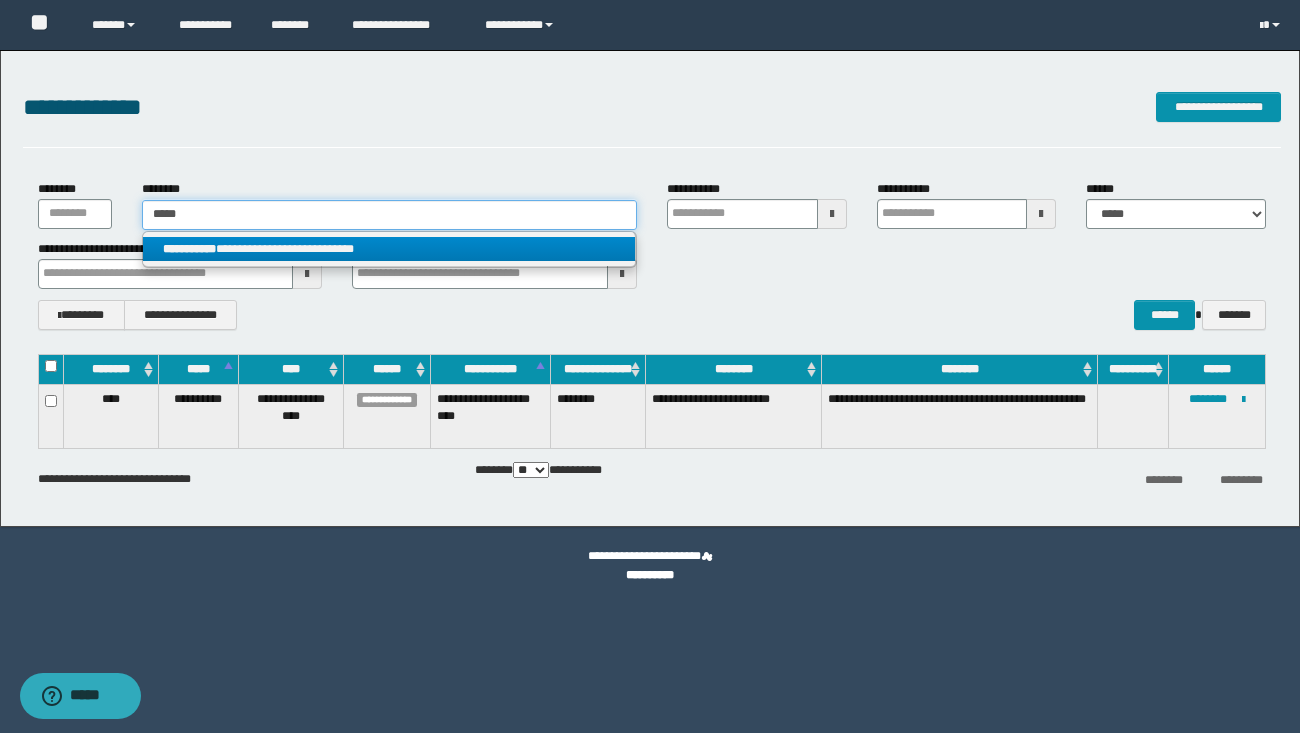 type on "*****" 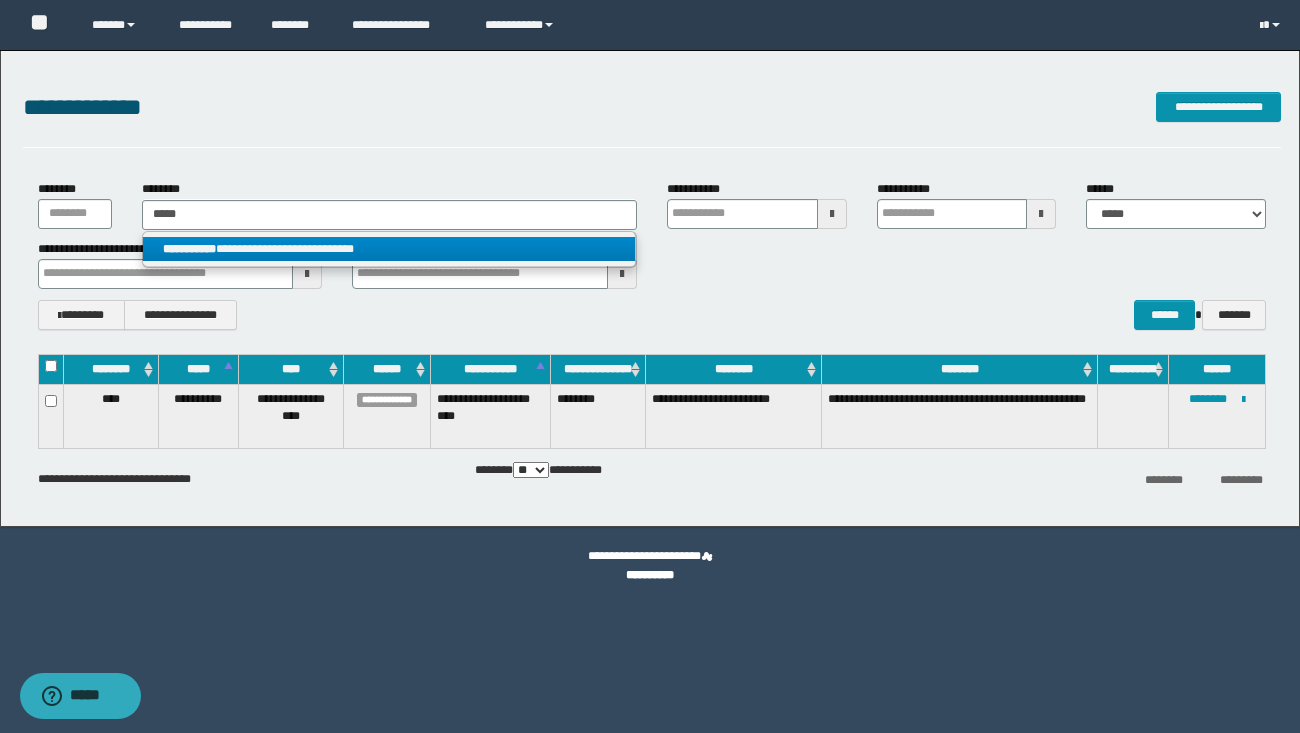 click on "**********" at bounding box center (388, 249) 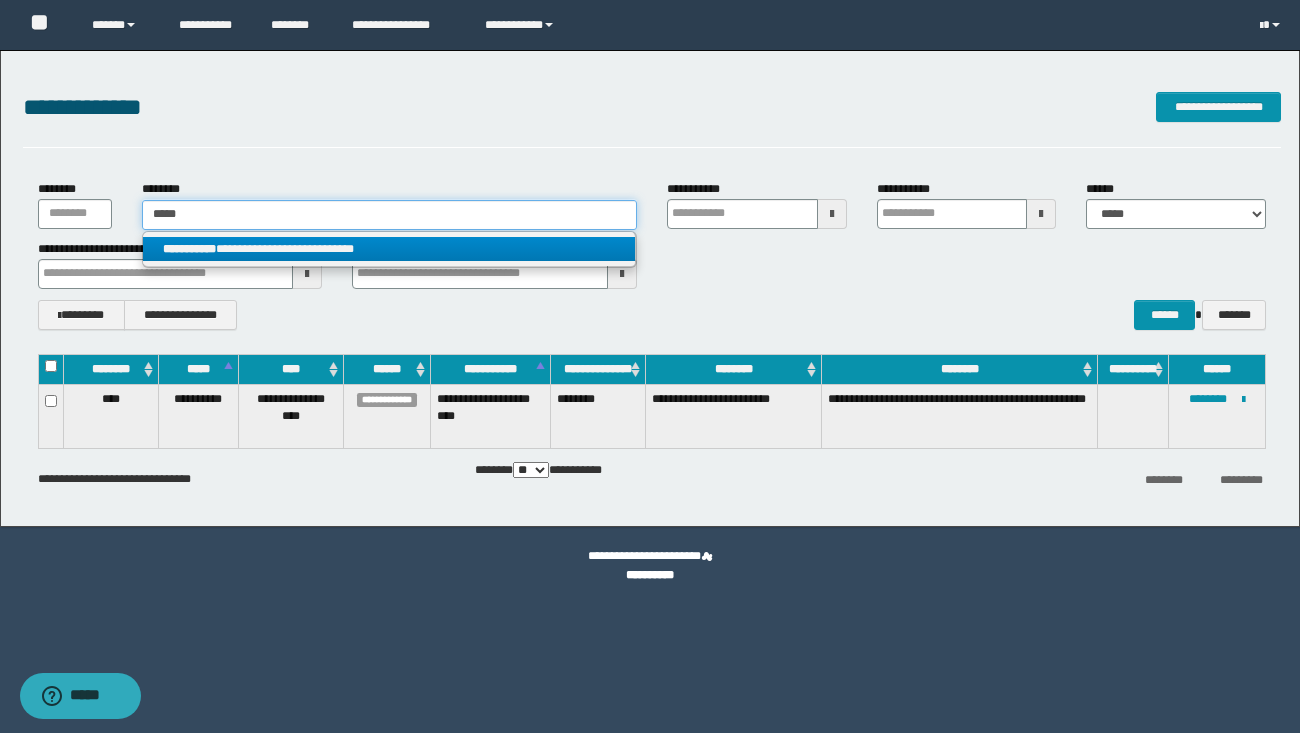 type 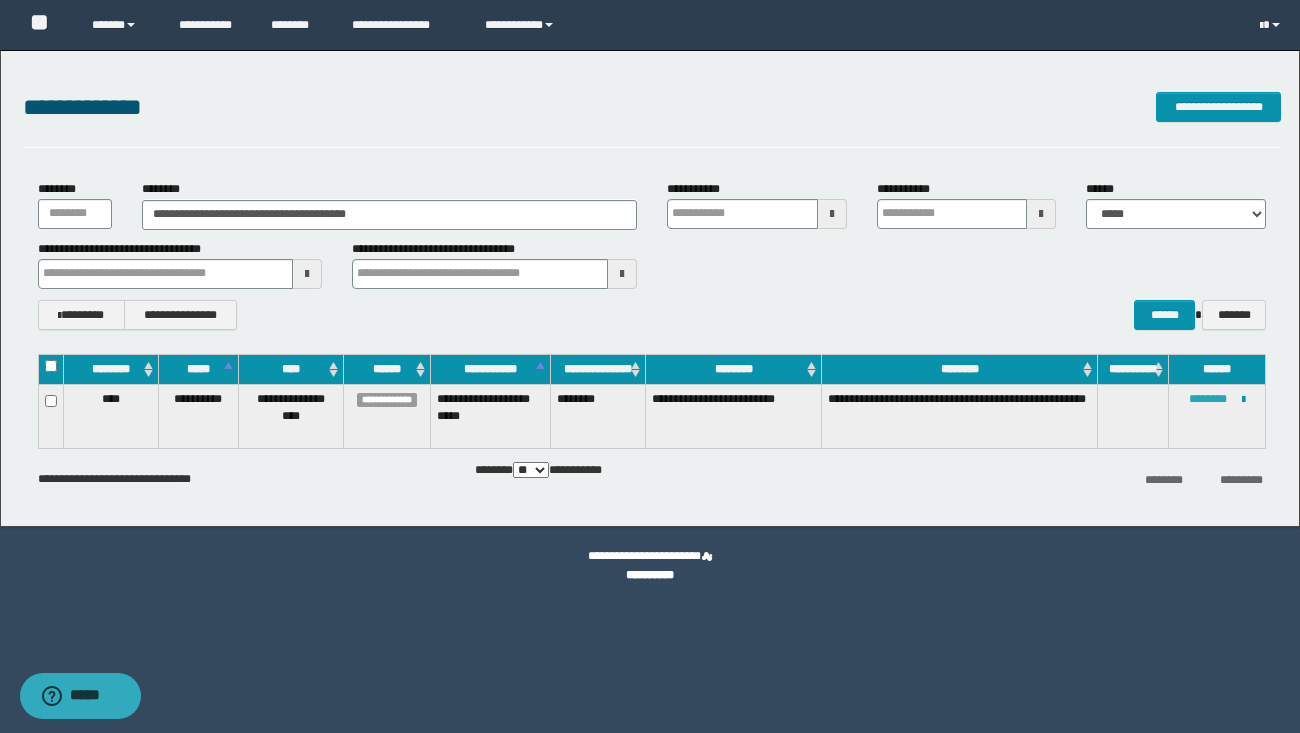 click on "********" at bounding box center (1208, 399) 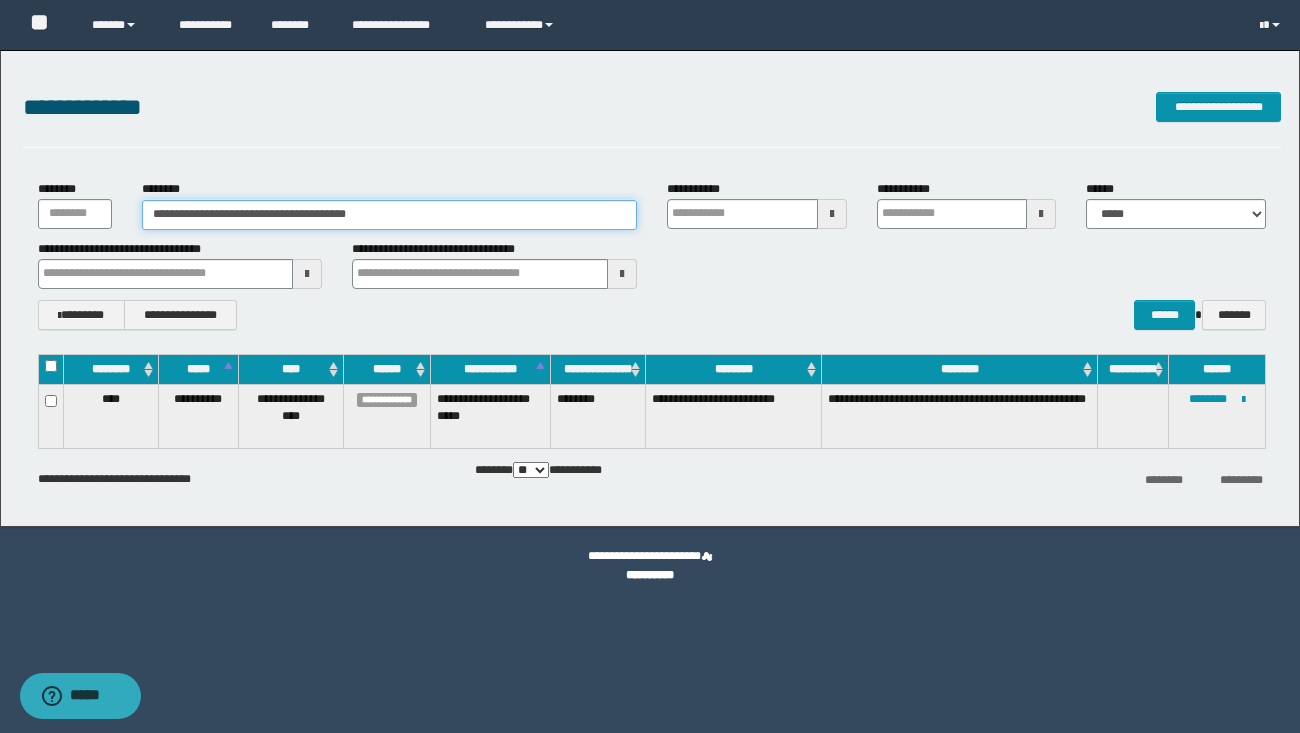 click on "**********" at bounding box center (389, 215) 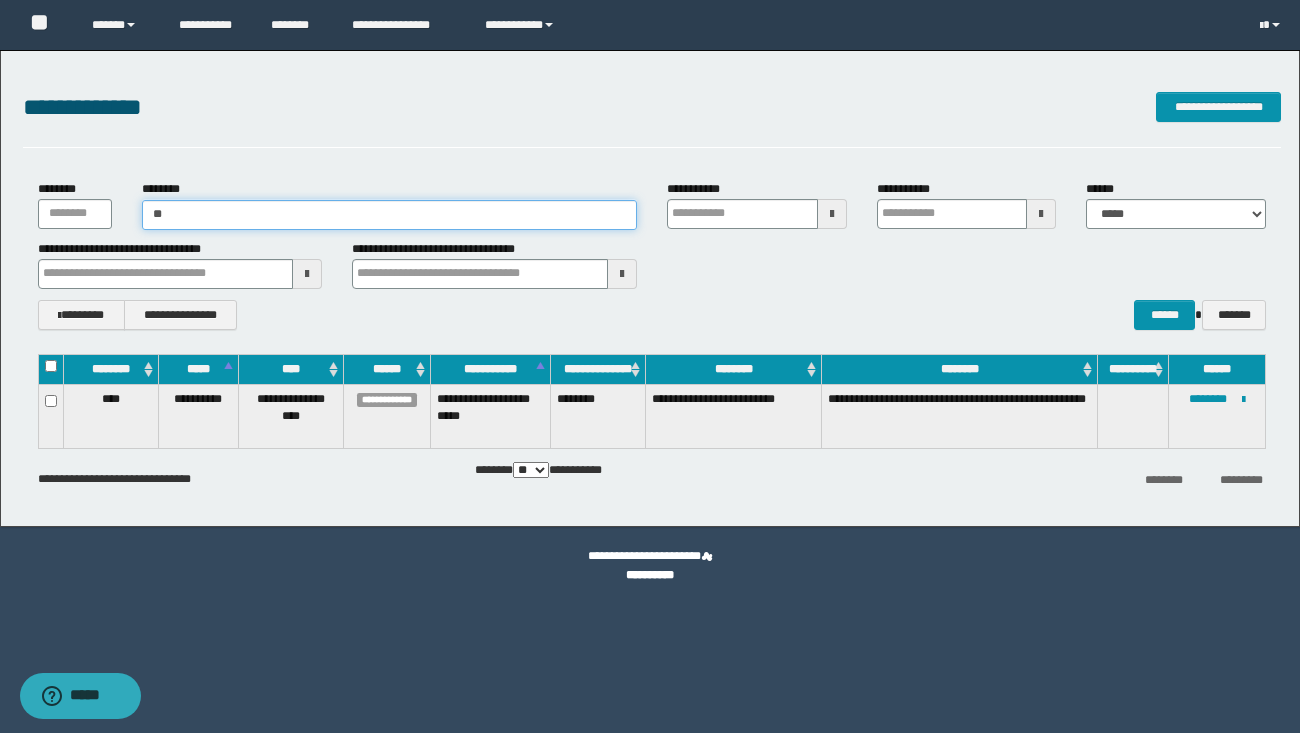 type on "*" 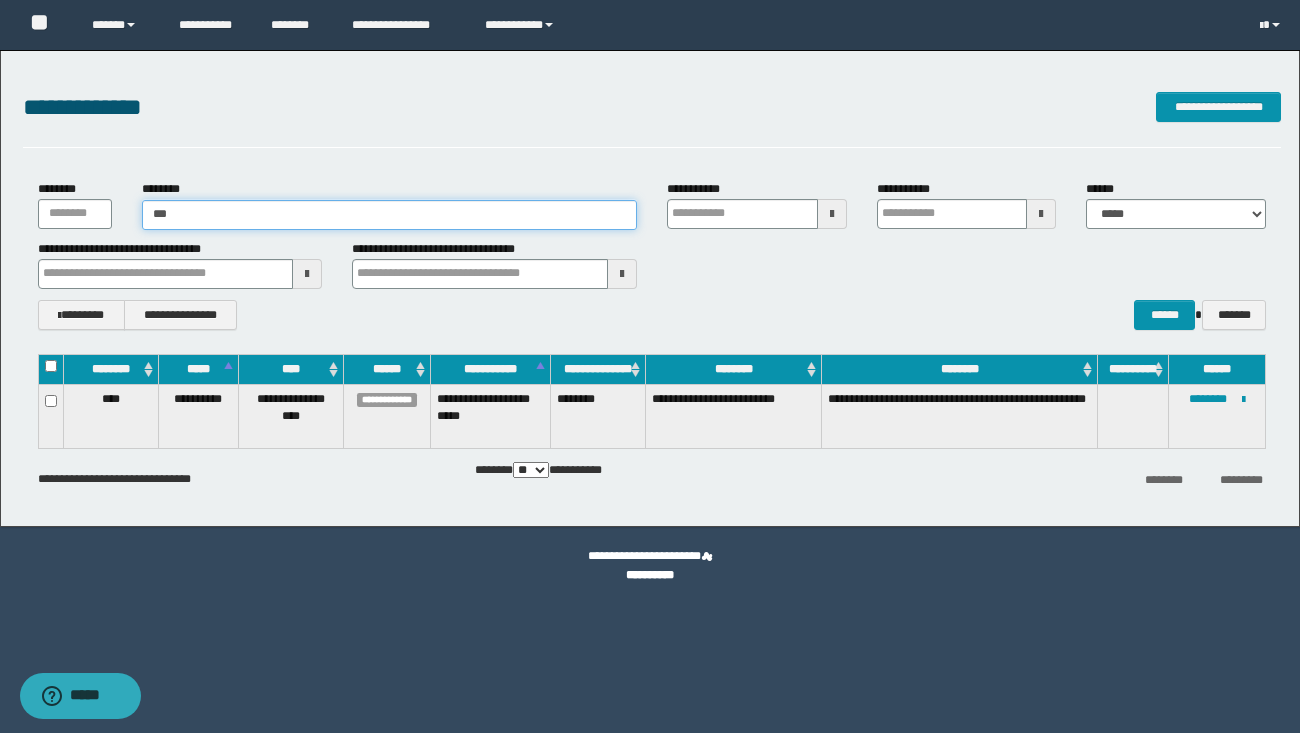 type on "***" 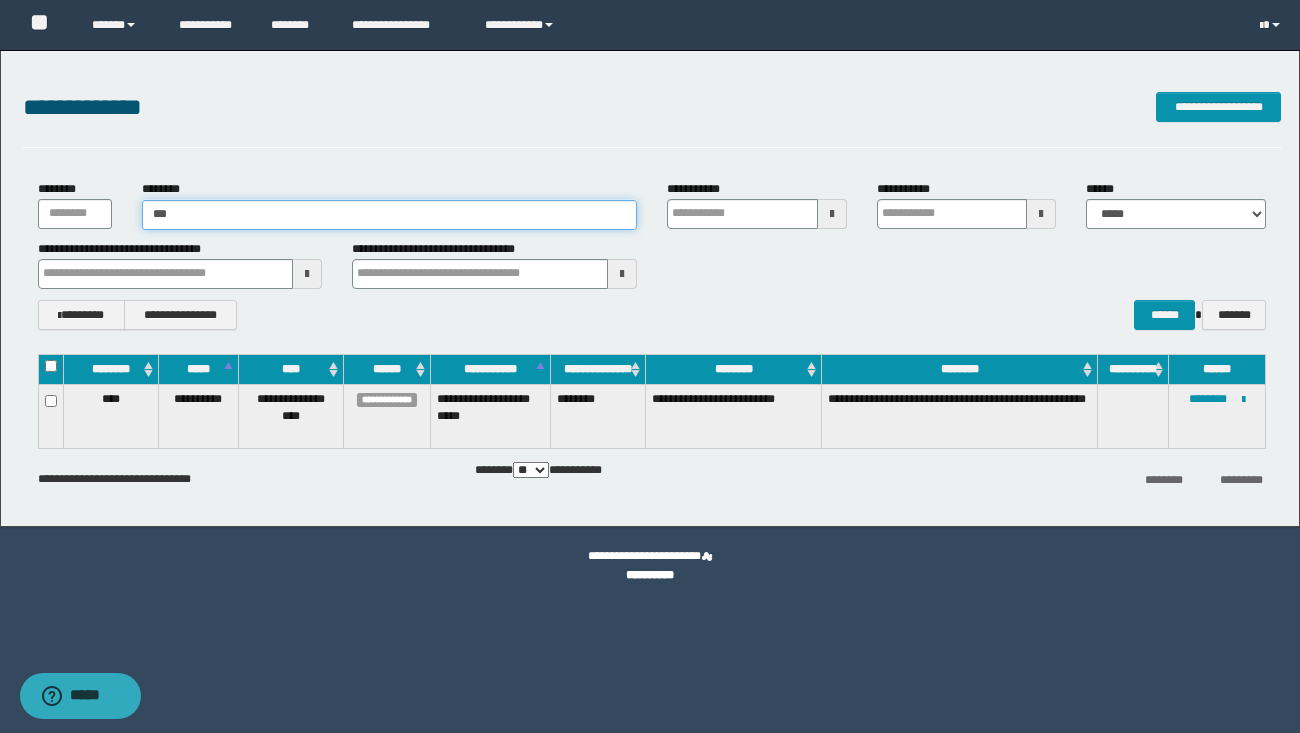 type 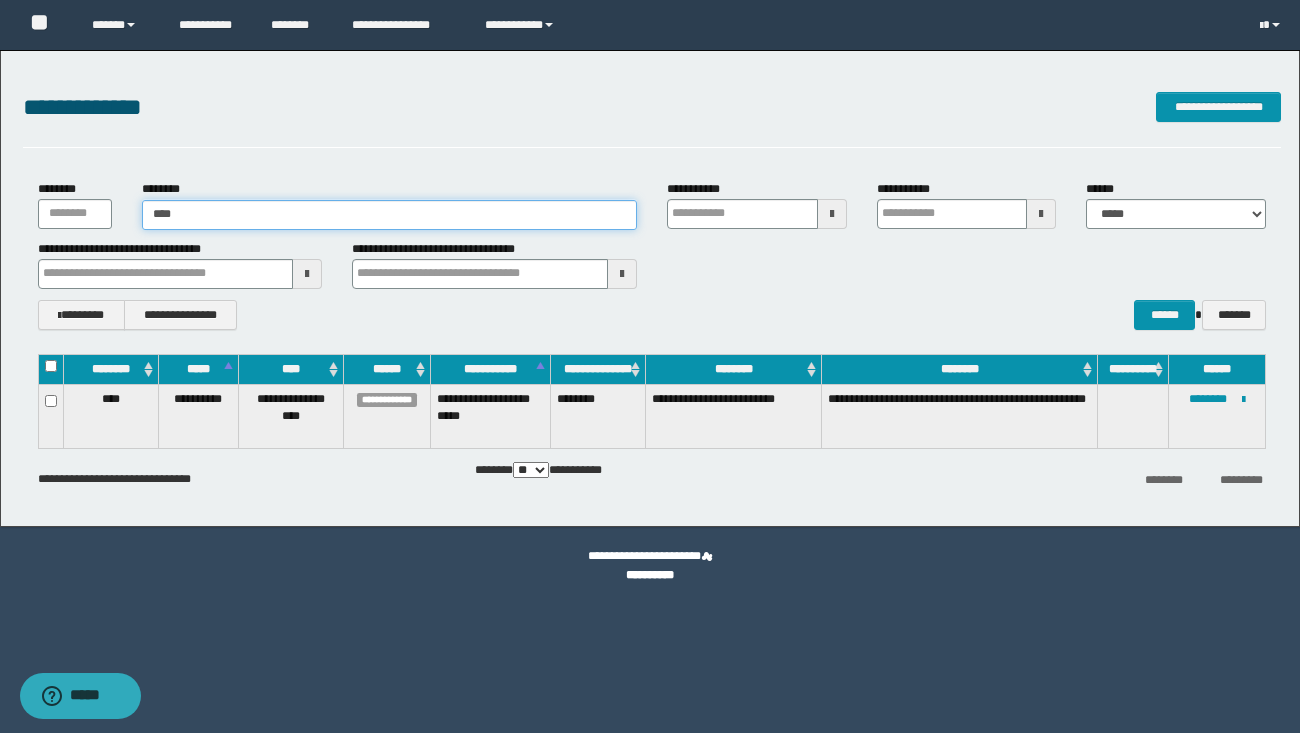 type on "****" 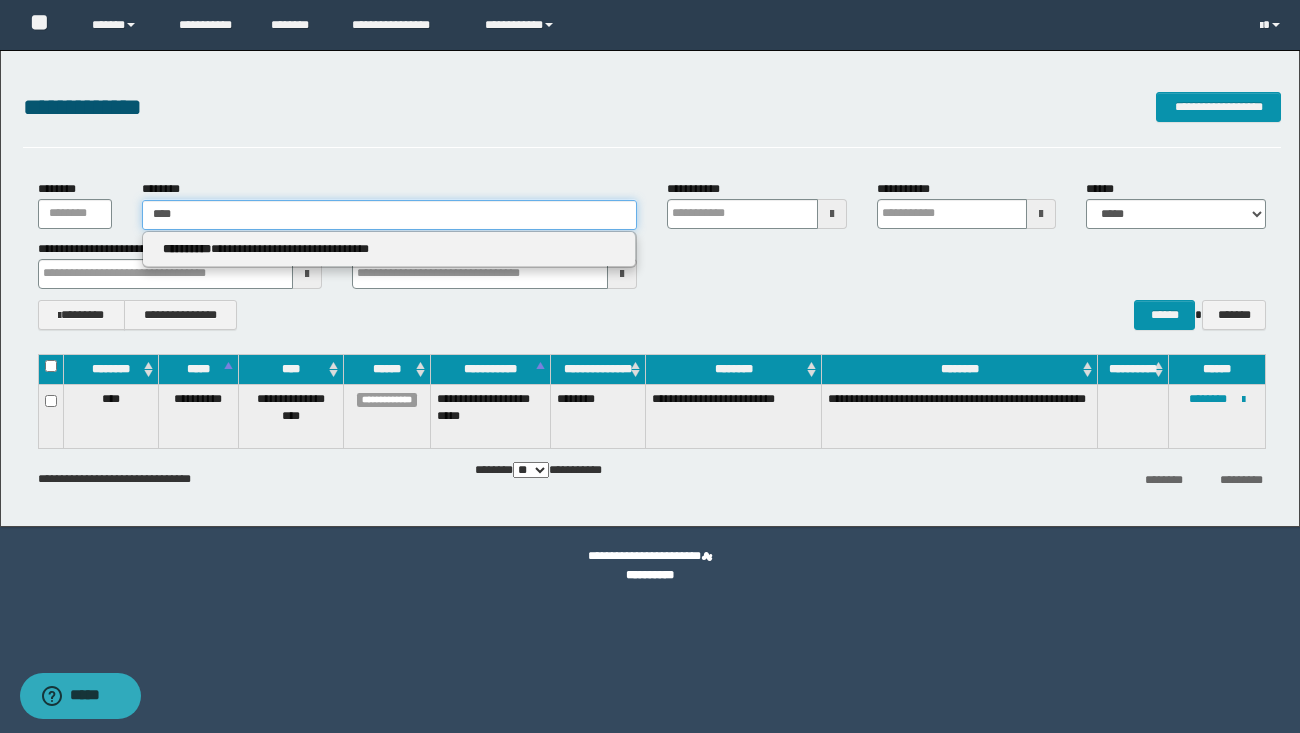 type 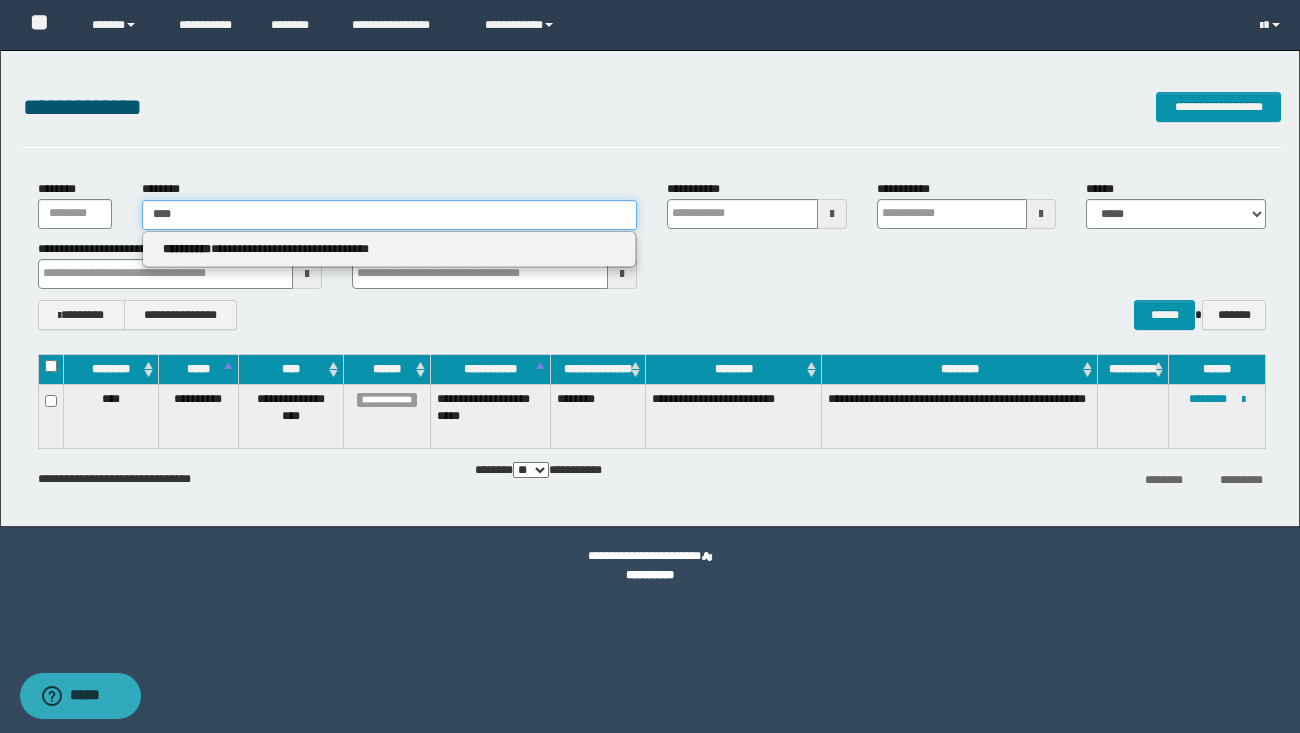 type on "*****" 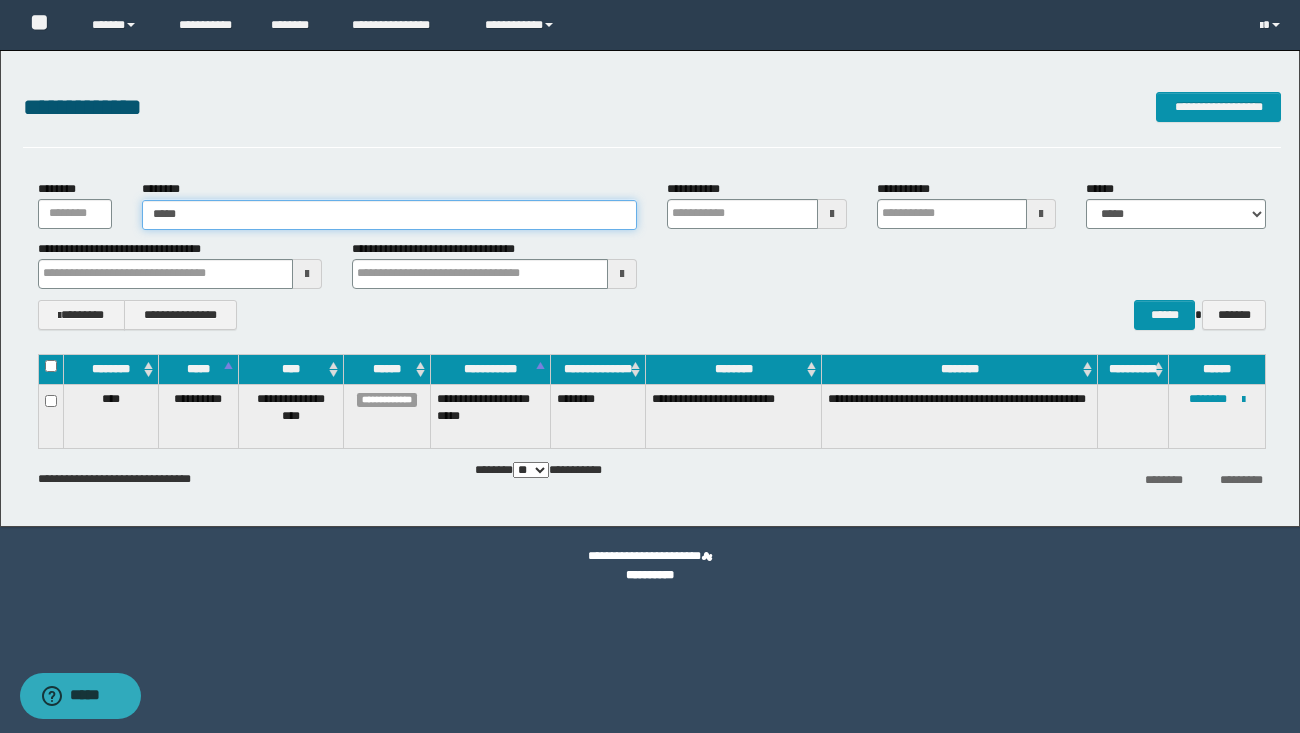 type on "*****" 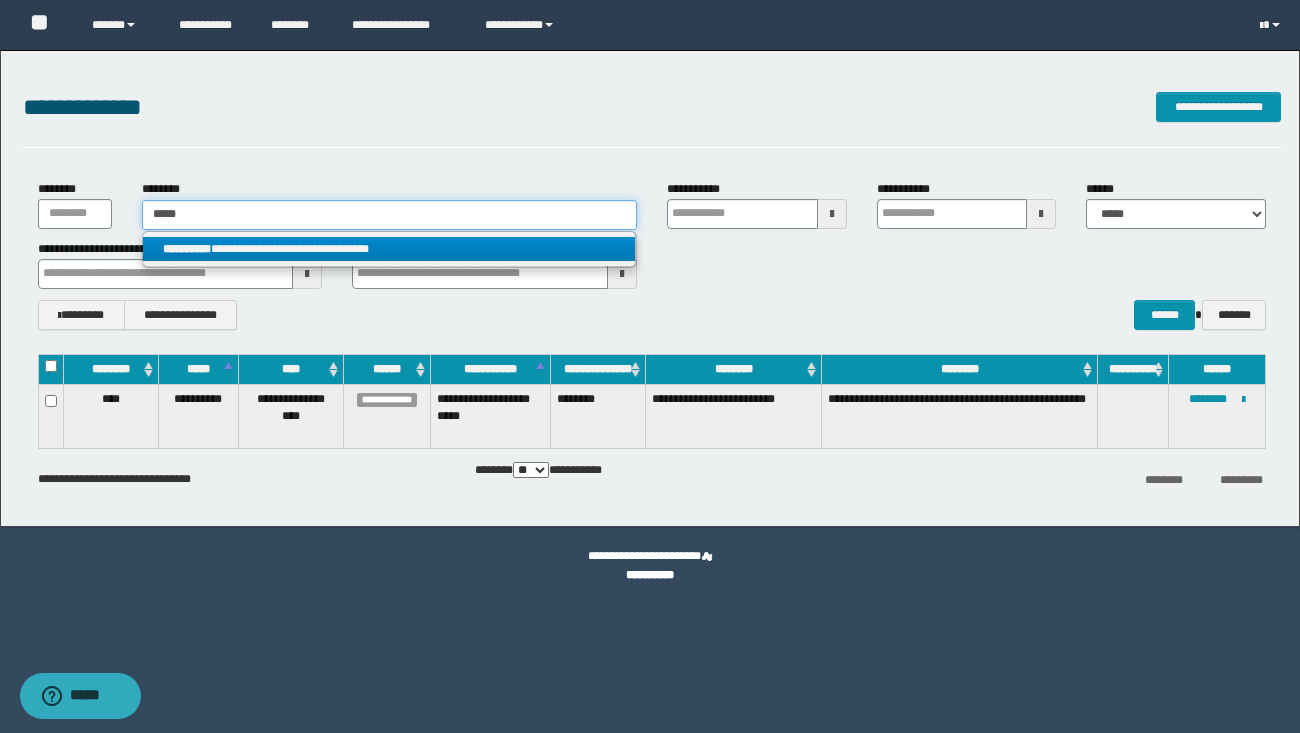 type on "*****" 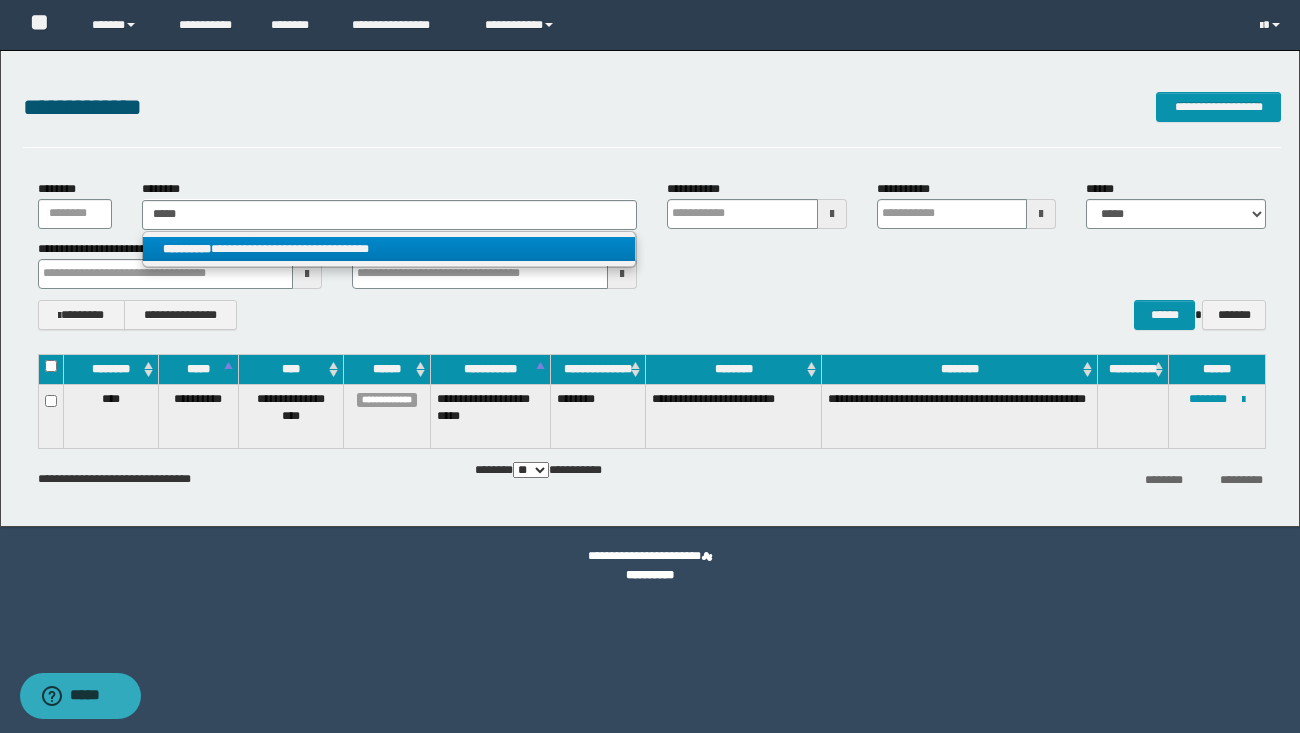 click on "**********" at bounding box center [388, 249] 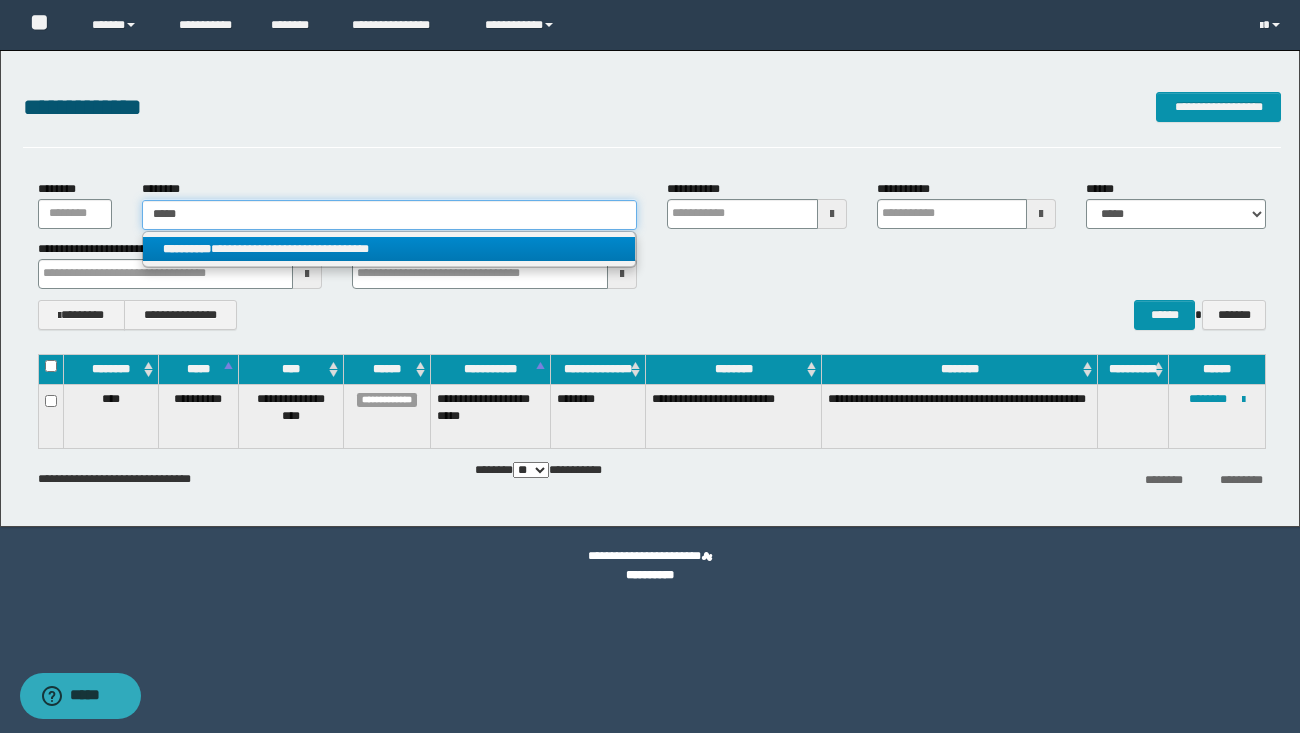 type 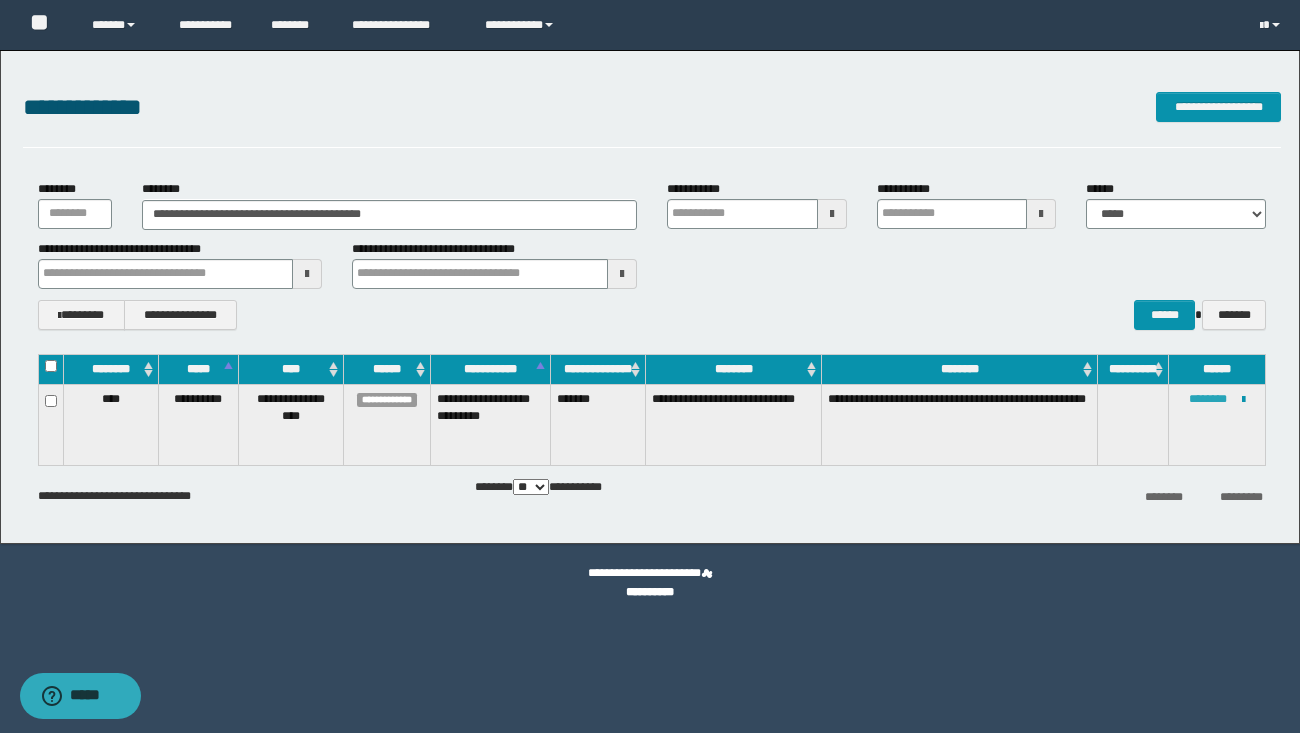 click on "********" at bounding box center [1208, 399] 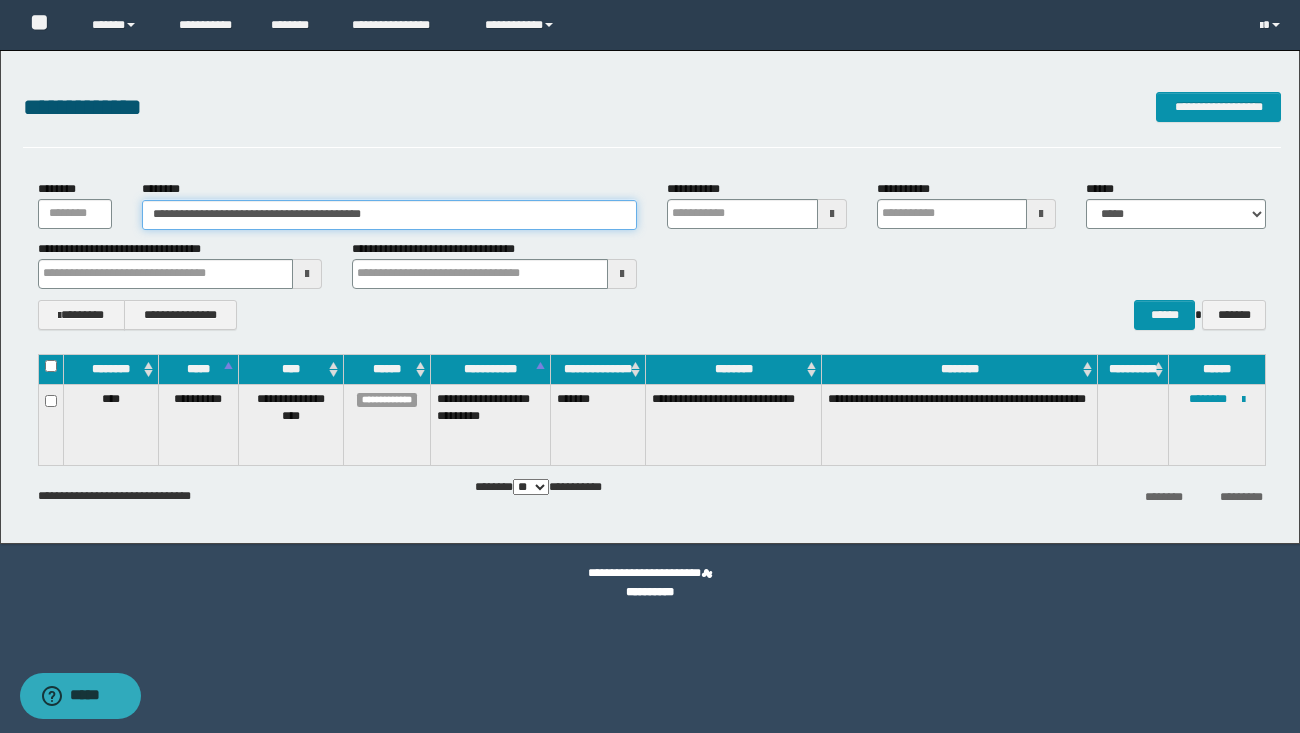 click on "**********" at bounding box center [389, 215] 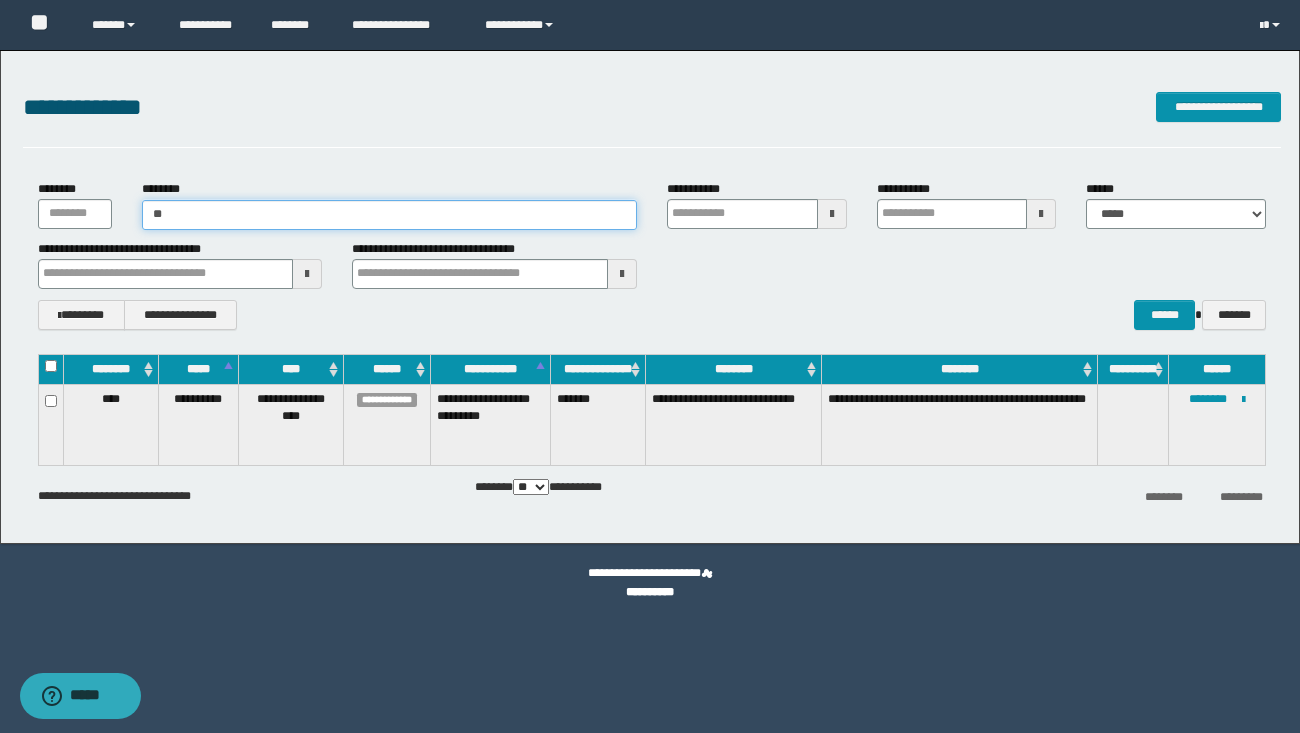 type on "*" 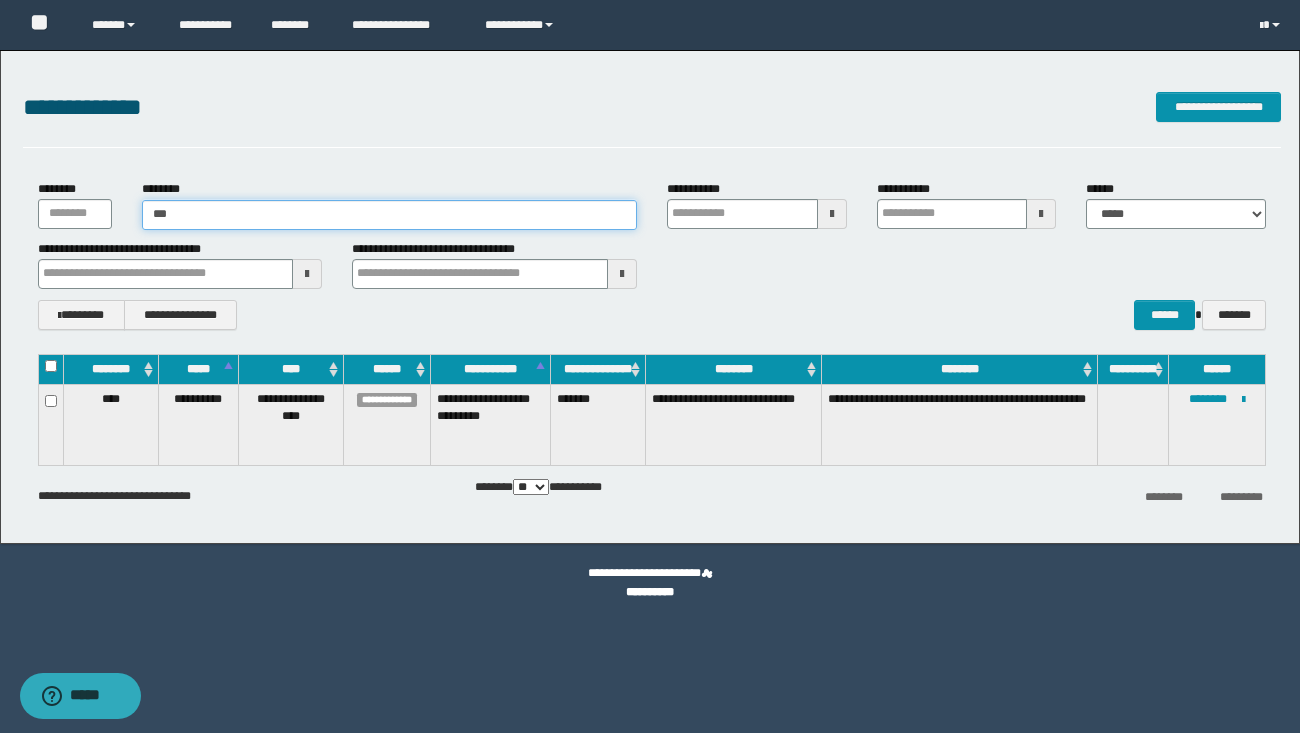 type on "****" 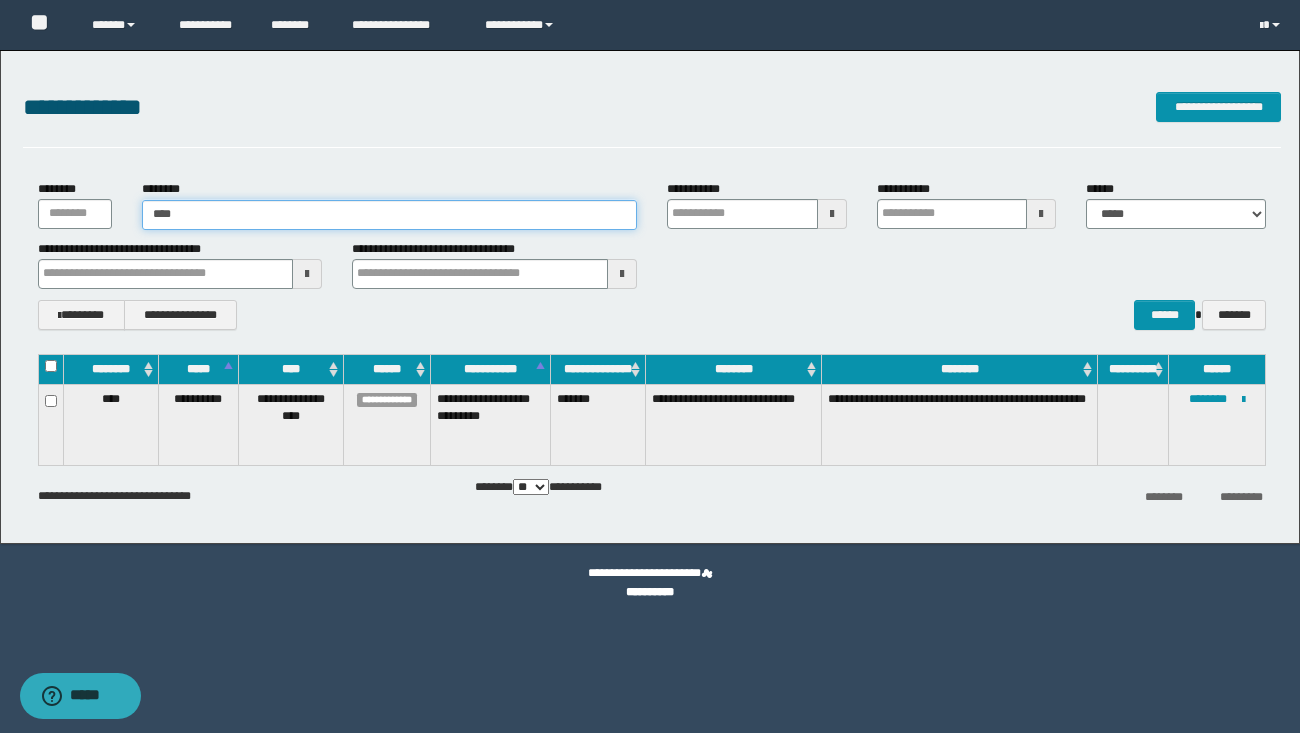 type on "****" 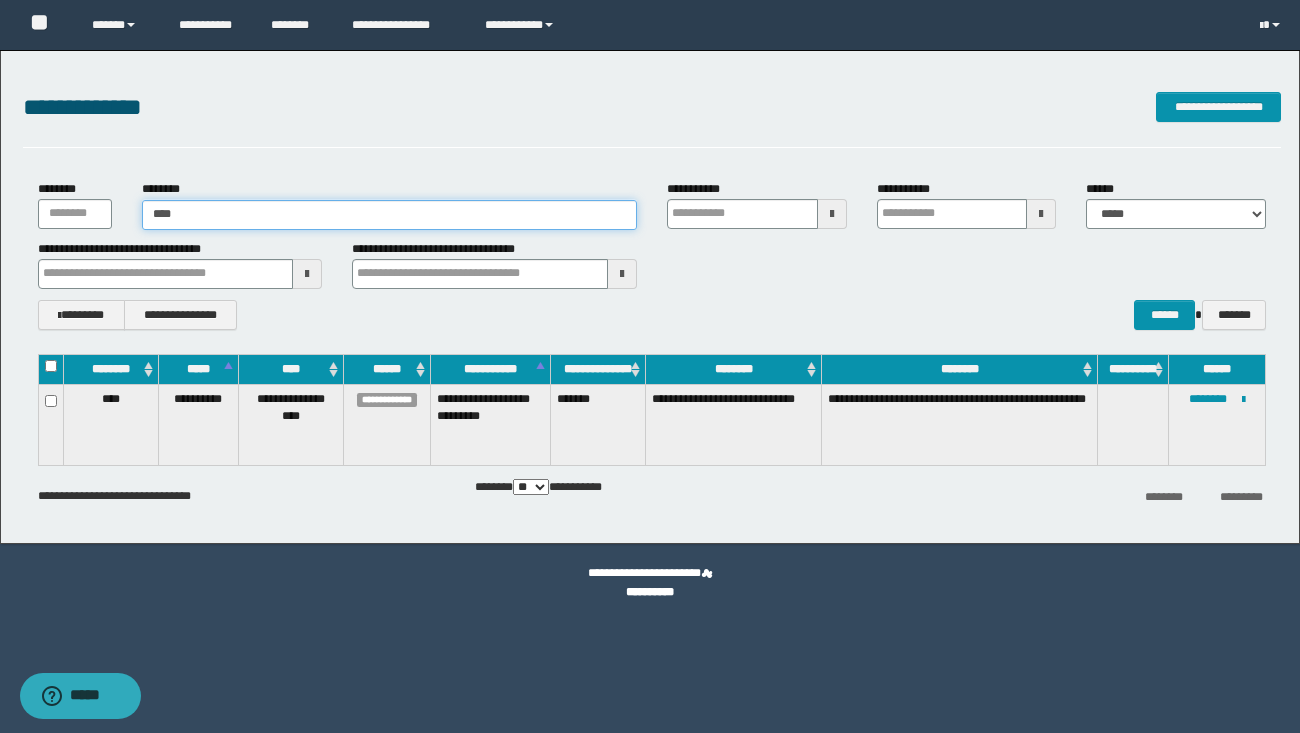 type 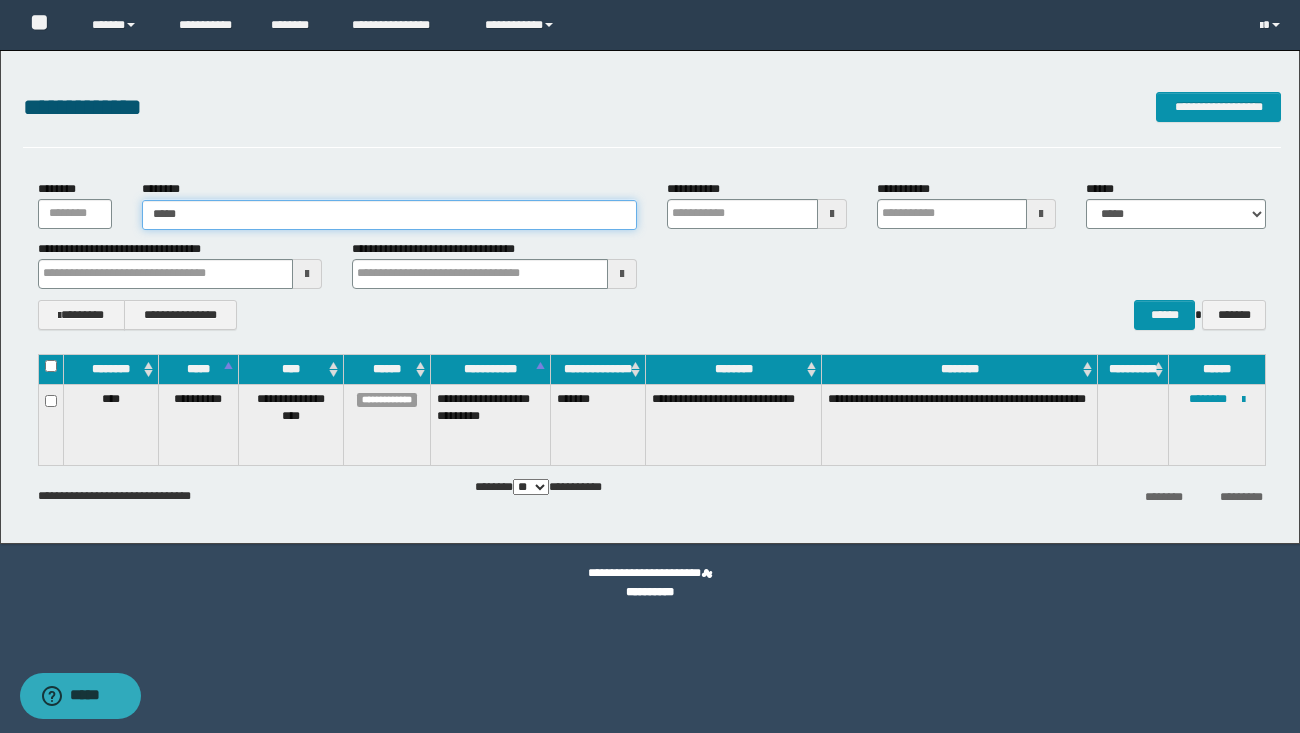 type on "*****" 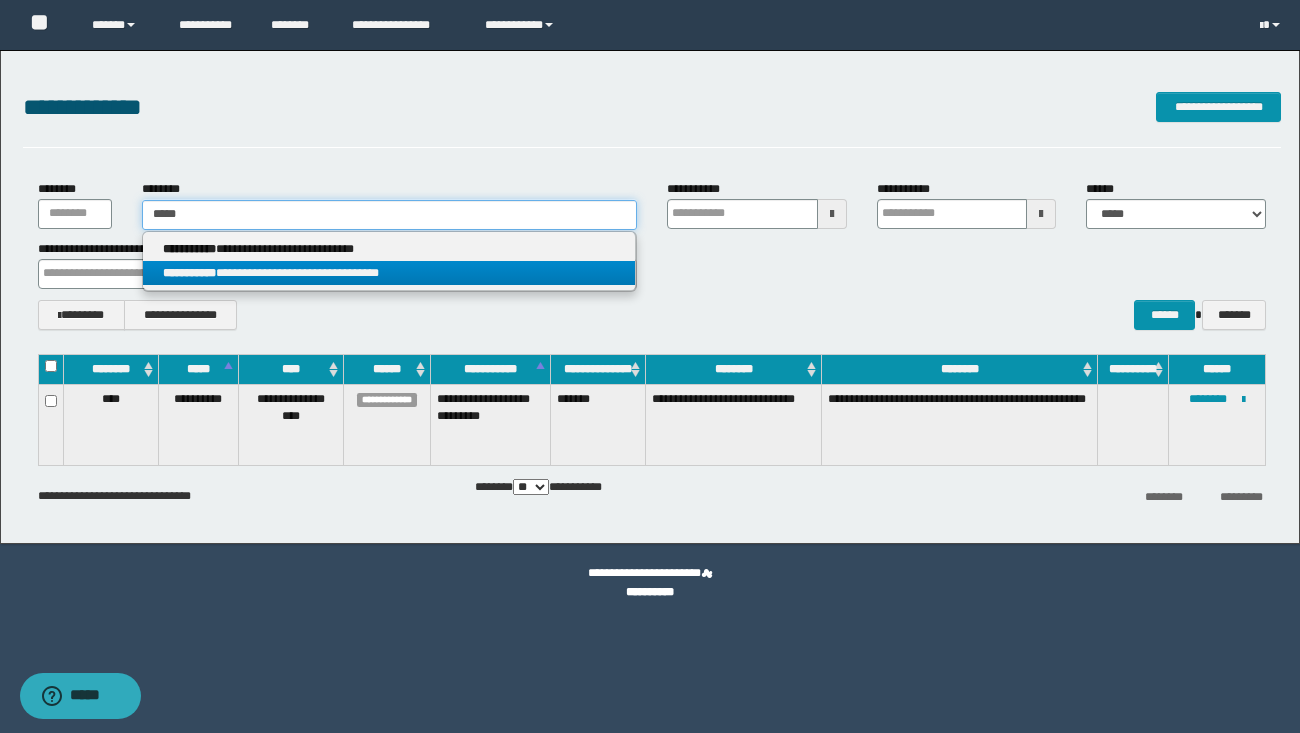 type on "*****" 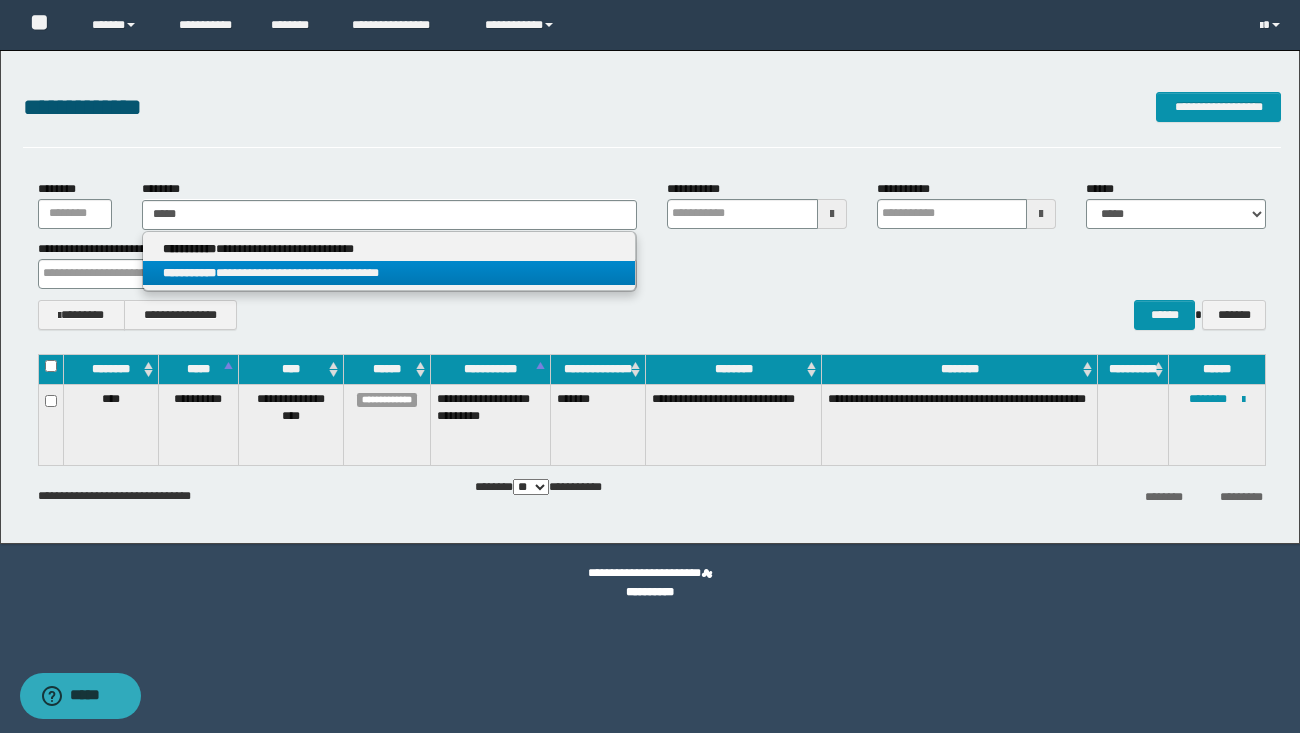 click on "**********" at bounding box center [388, 273] 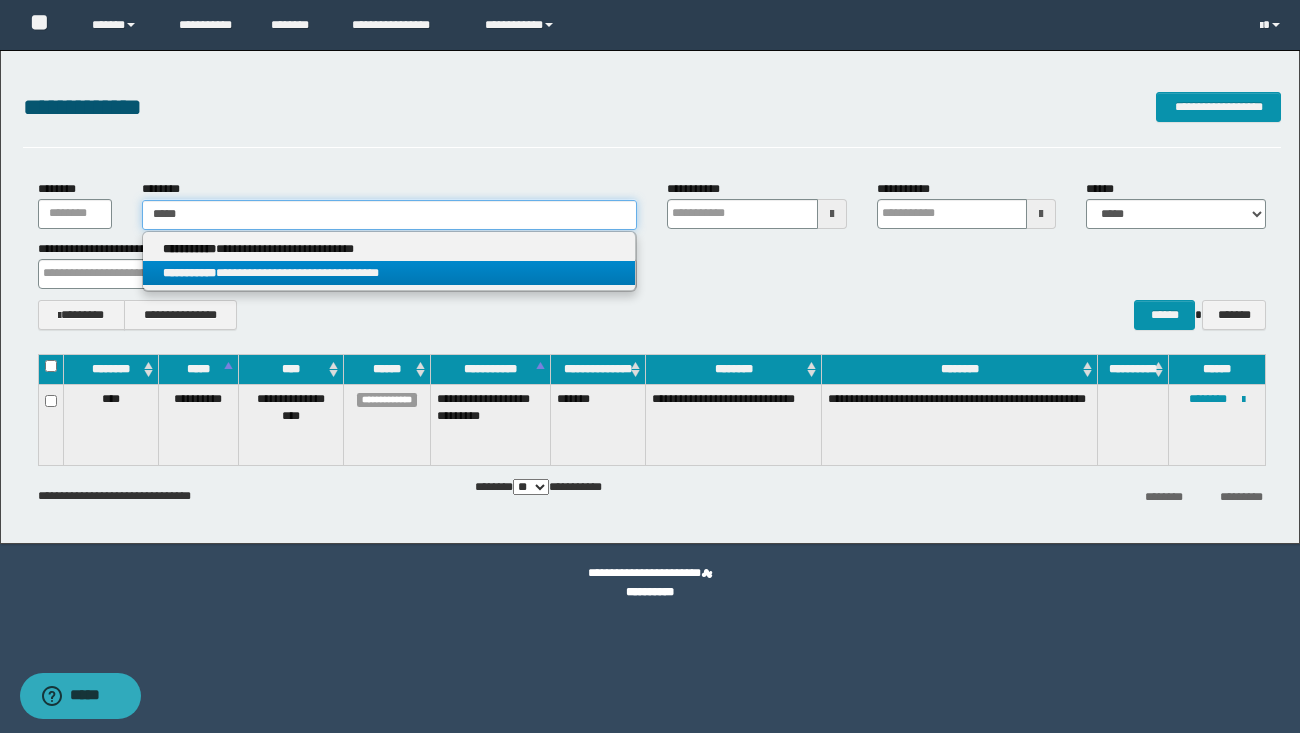 type 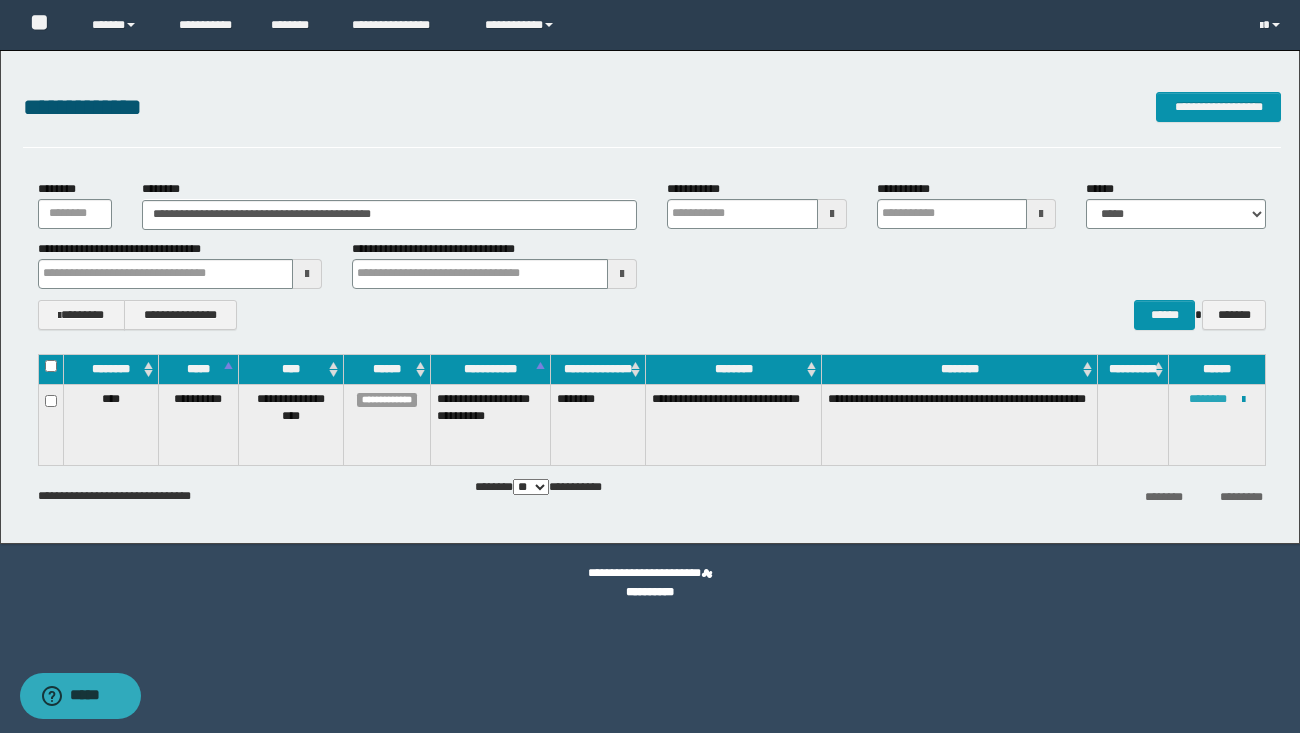 click on "********" at bounding box center (1208, 399) 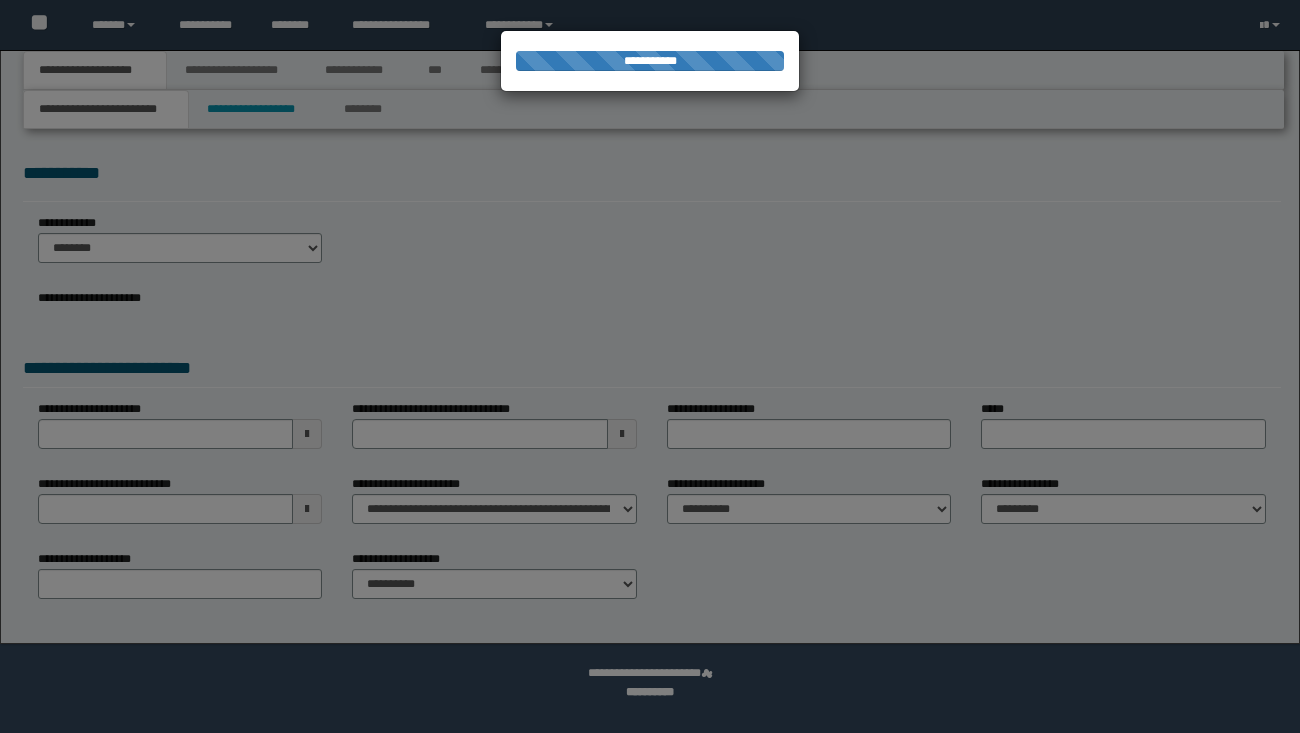 scroll, scrollTop: 0, scrollLeft: 0, axis: both 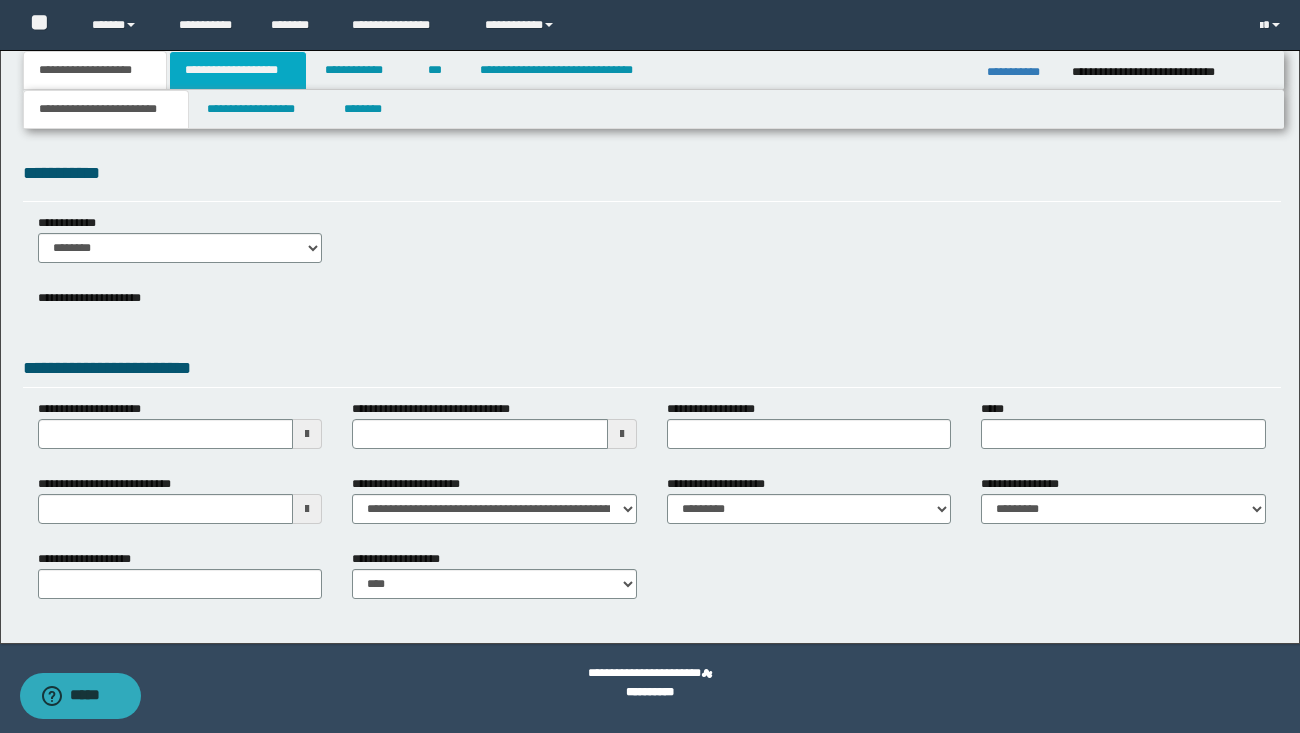 click on "**********" at bounding box center [238, 70] 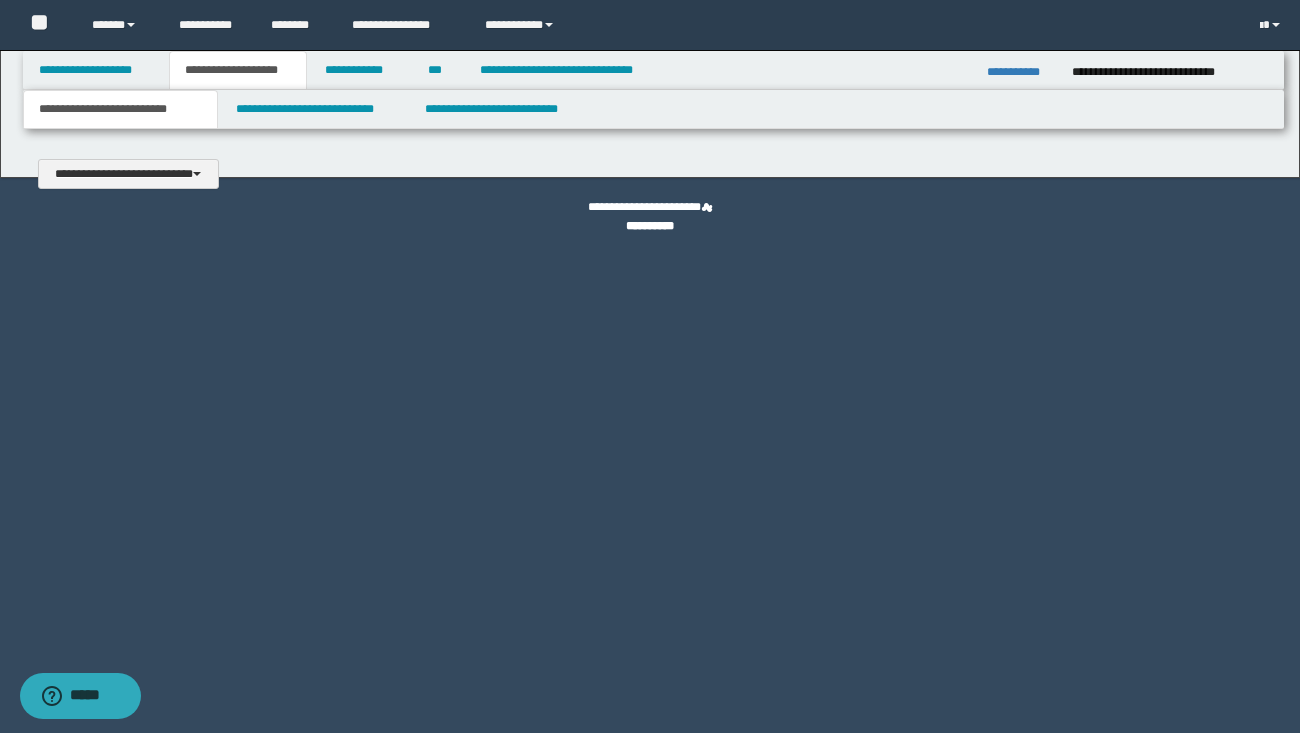 scroll, scrollTop: 0, scrollLeft: 0, axis: both 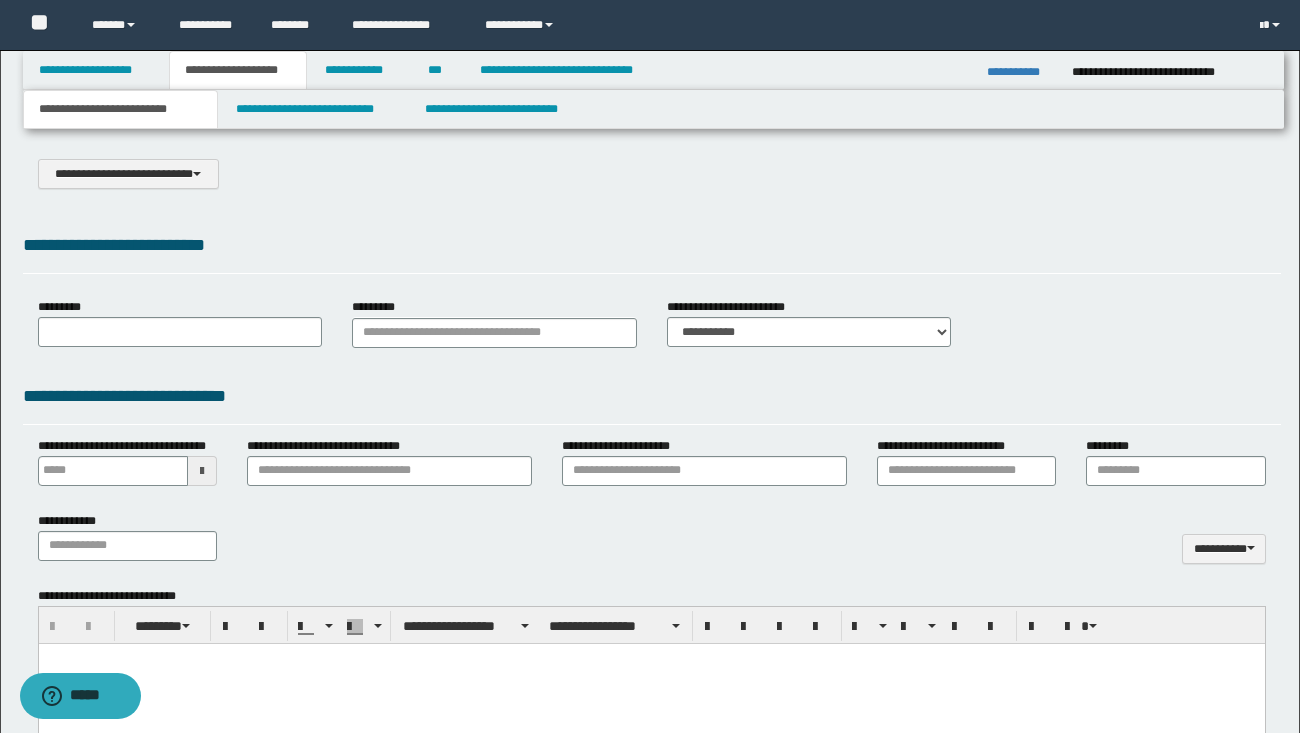 type on "**********" 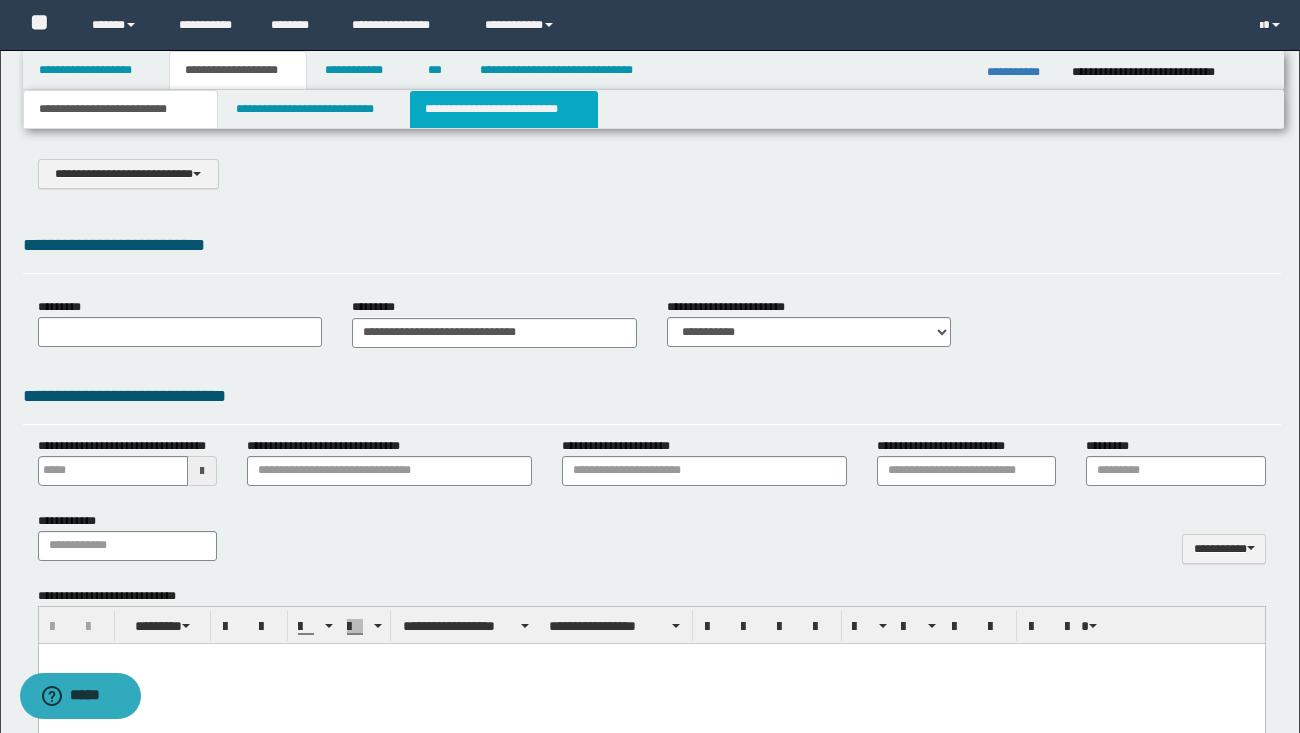 click on "**********" at bounding box center [504, 109] 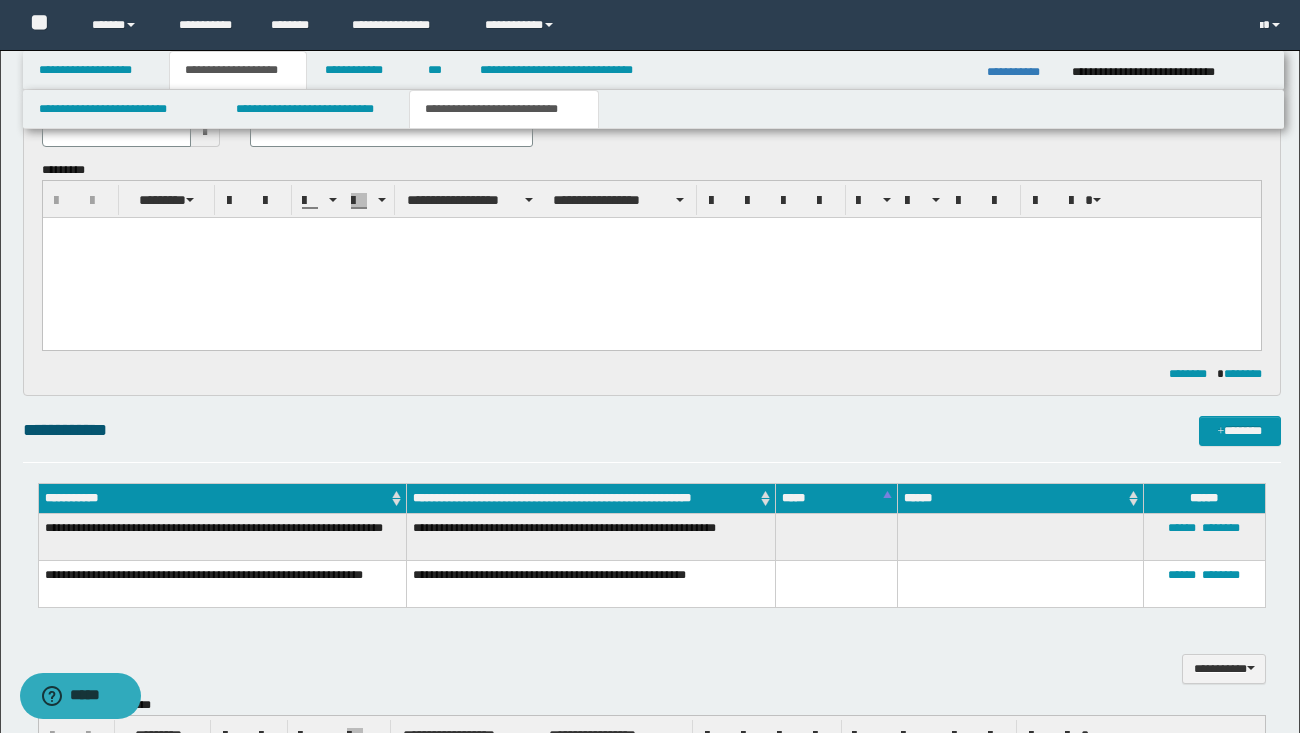 scroll, scrollTop: 140, scrollLeft: 0, axis: vertical 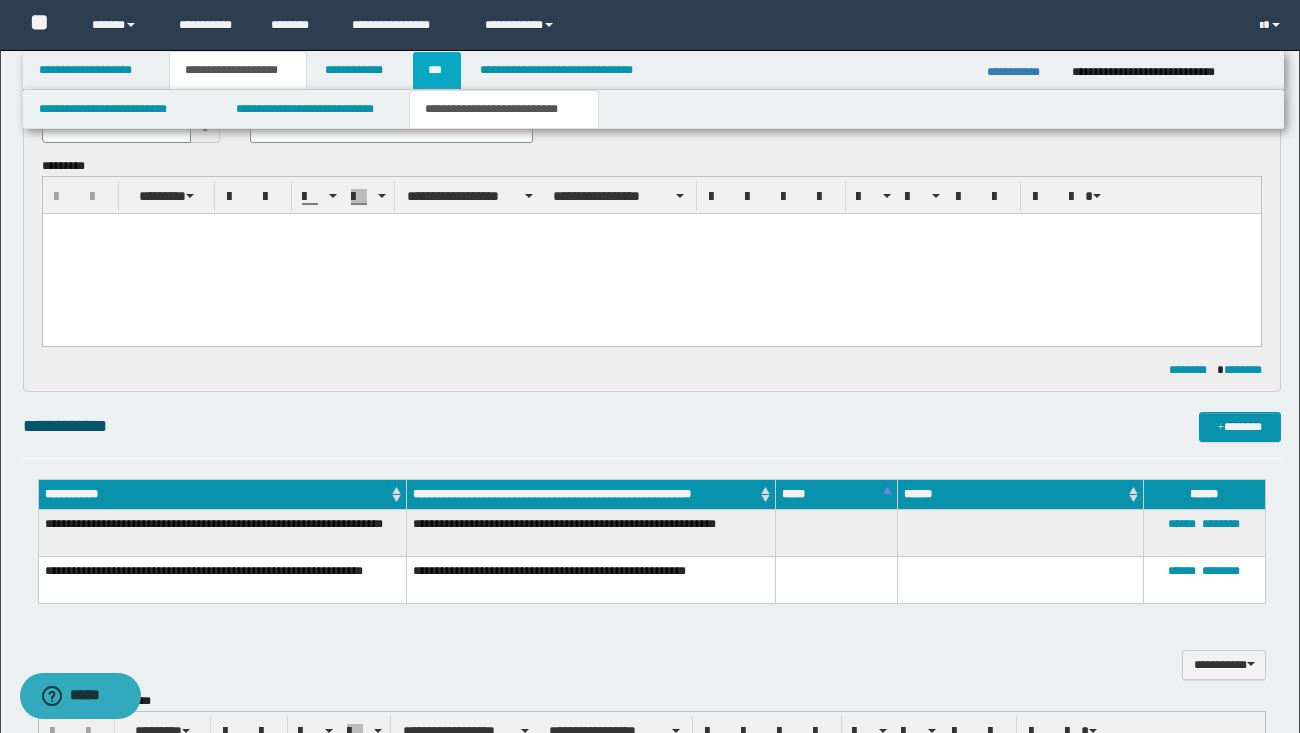 click on "***" at bounding box center (437, 70) 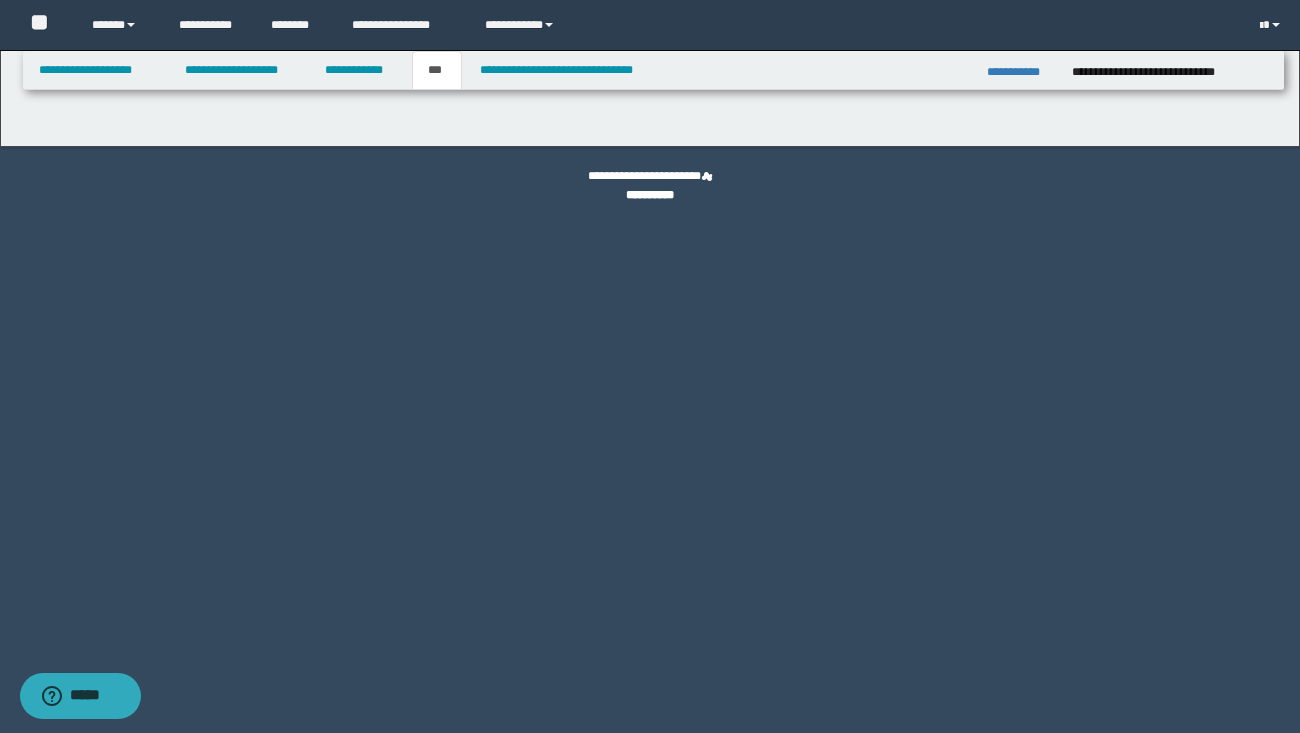 select on "*" 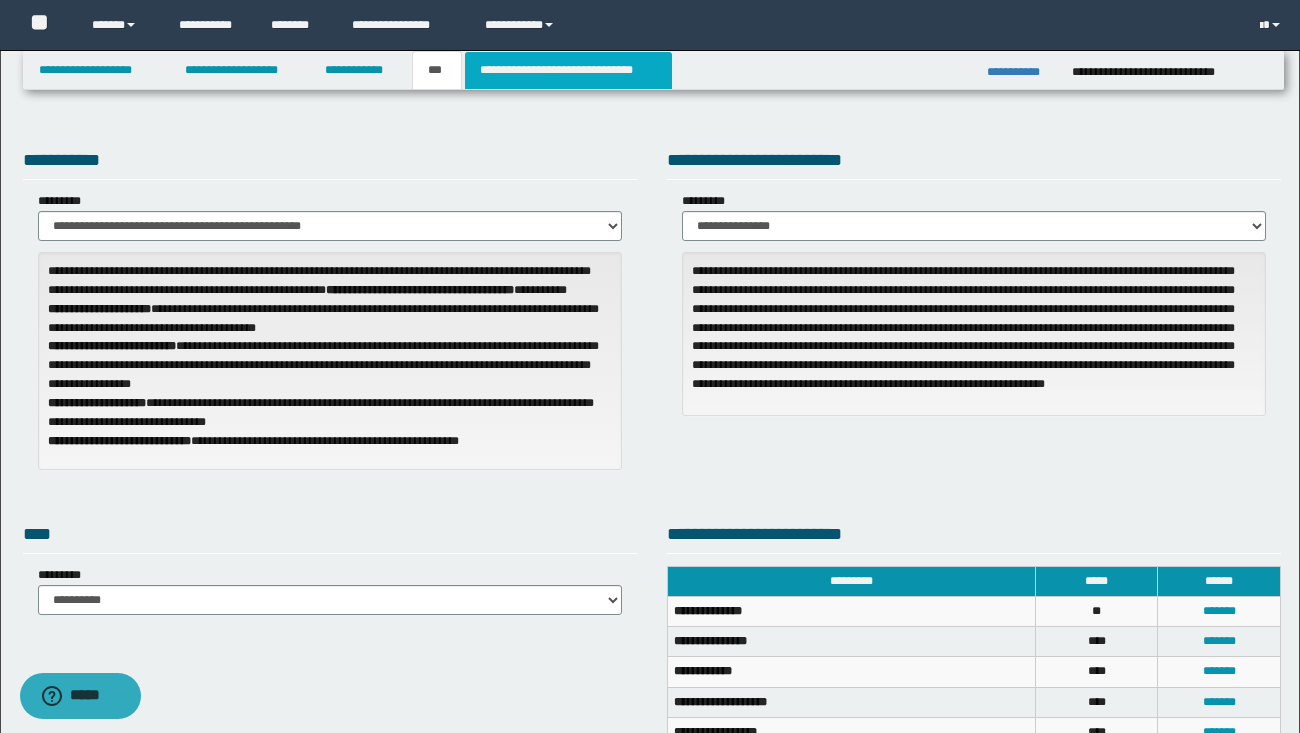 scroll, scrollTop: 0, scrollLeft: 0, axis: both 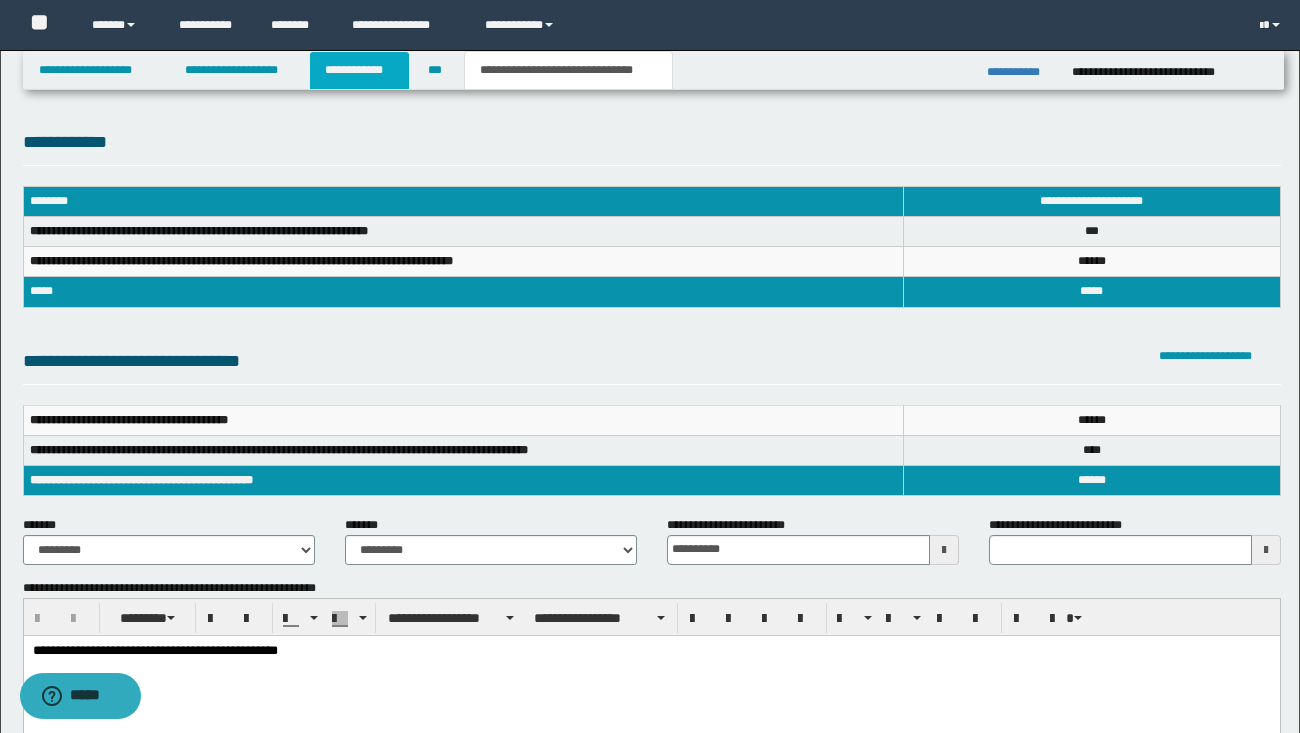 click on "**********" at bounding box center [359, 70] 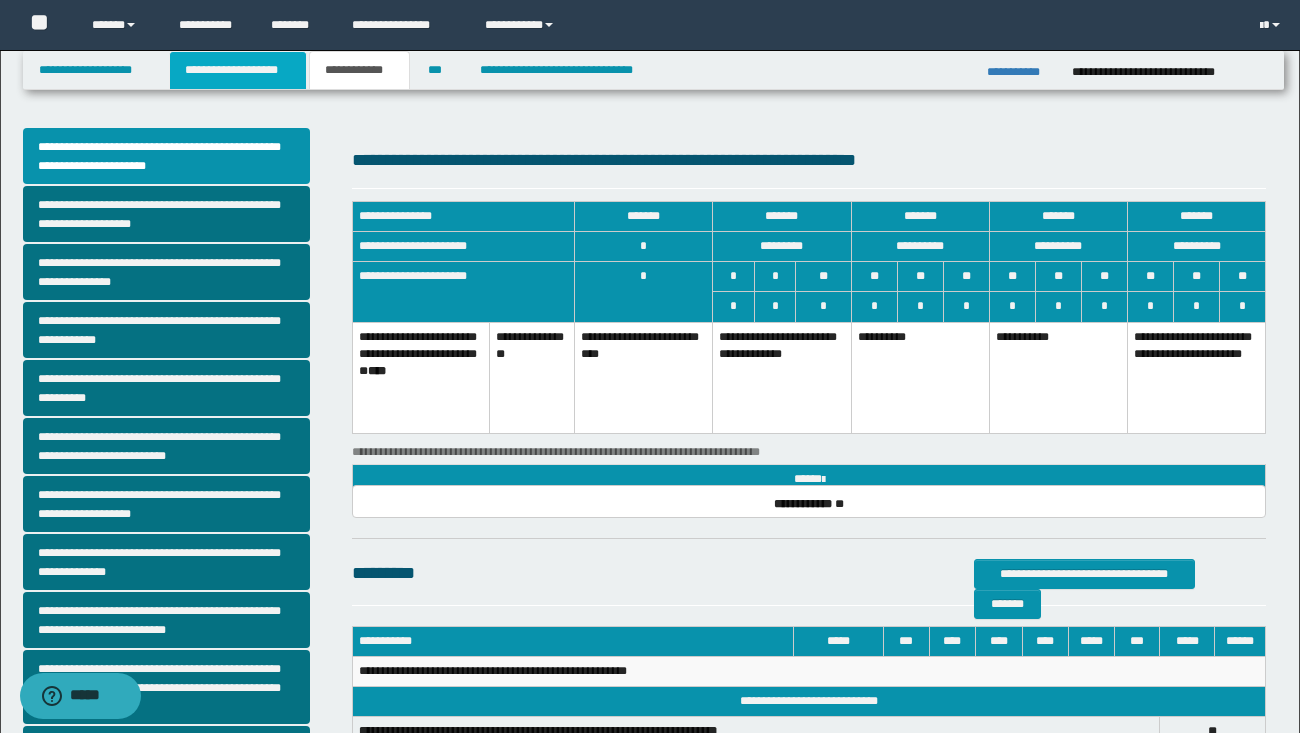 click on "**********" at bounding box center (238, 70) 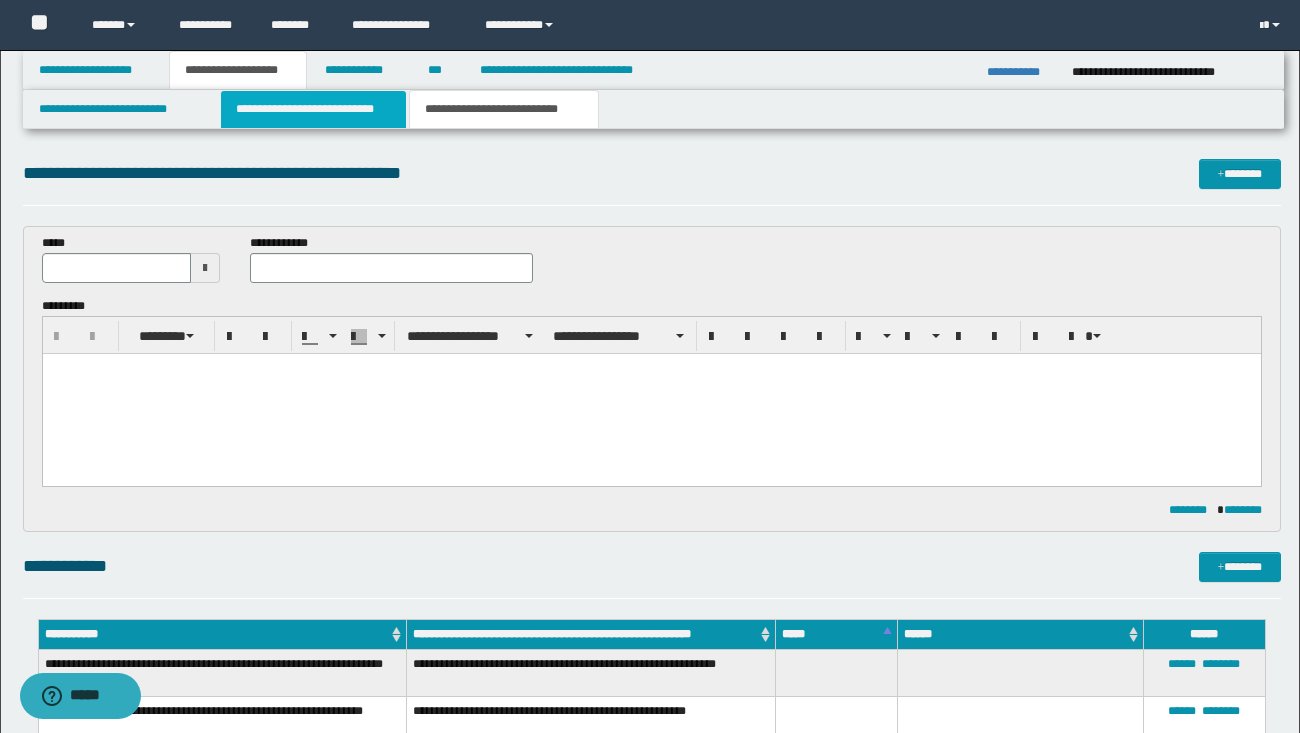 click on "**********" at bounding box center [314, 109] 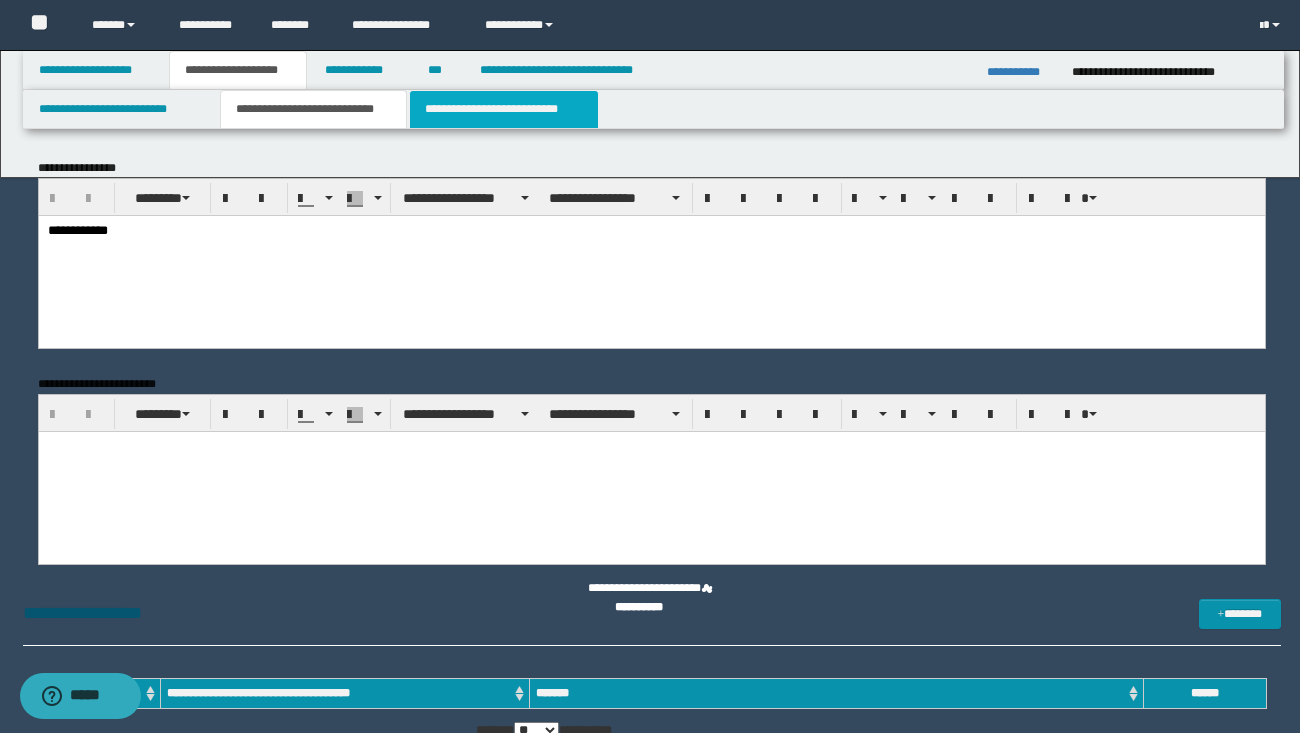 scroll, scrollTop: 0, scrollLeft: 0, axis: both 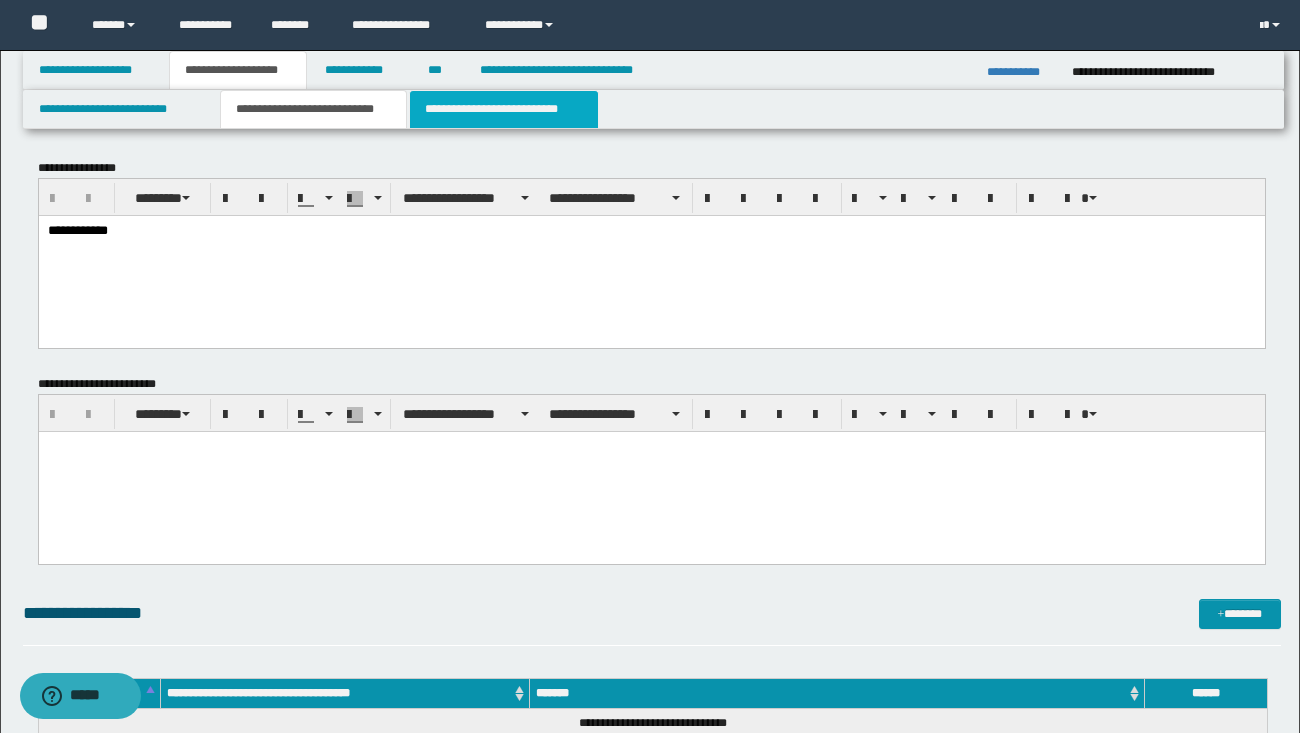 click on "**********" at bounding box center [504, 109] 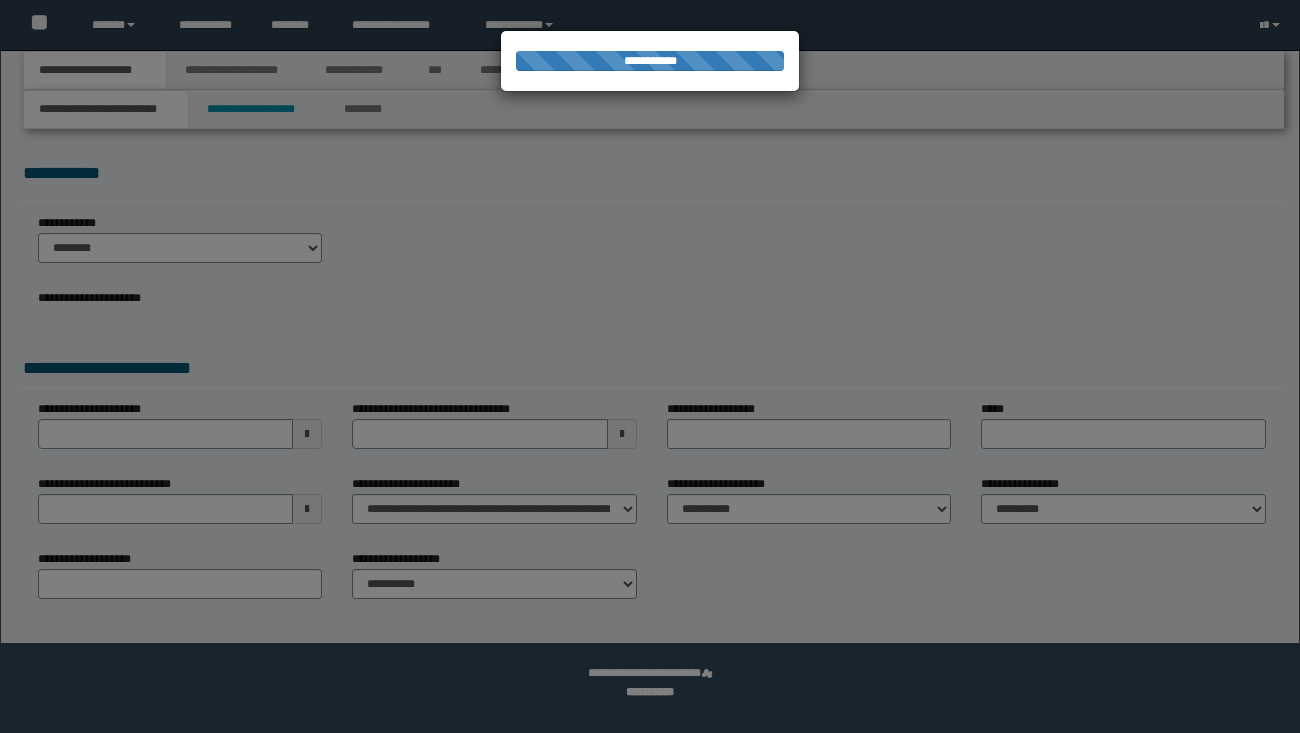 scroll, scrollTop: 0, scrollLeft: 0, axis: both 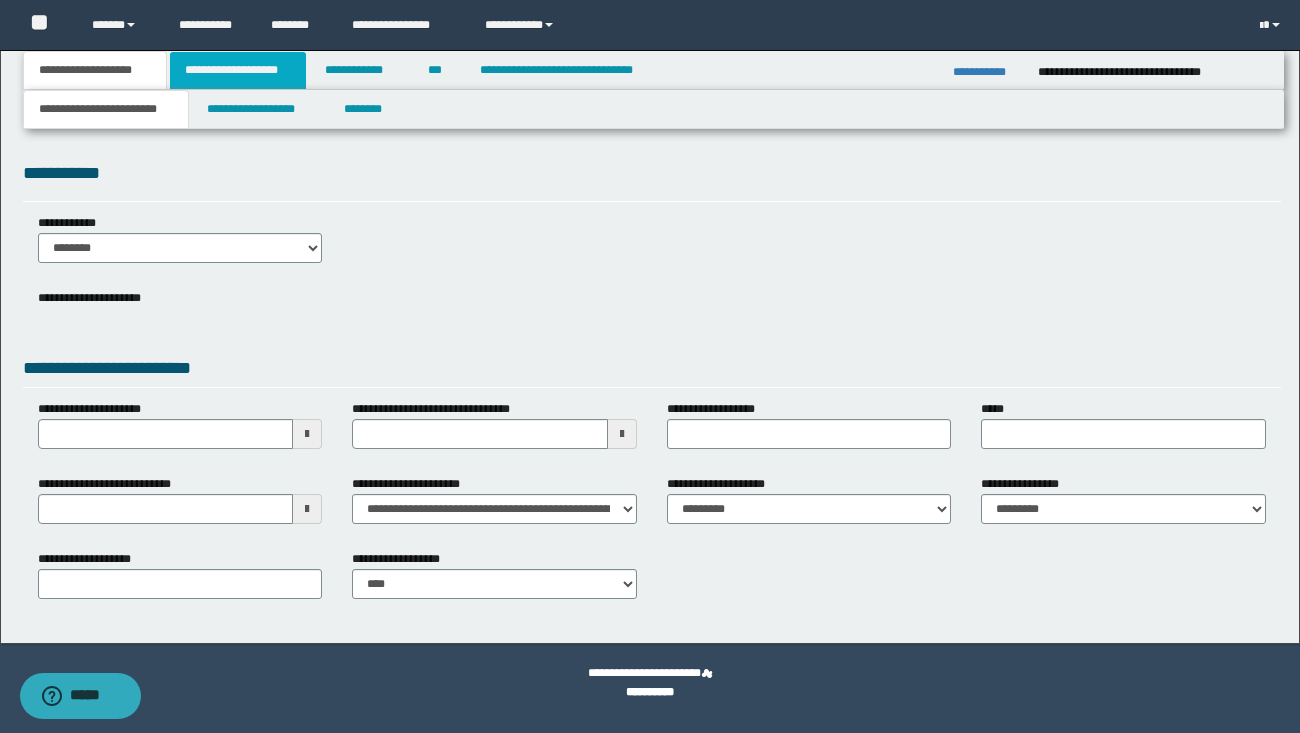 click on "**********" at bounding box center [238, 70] 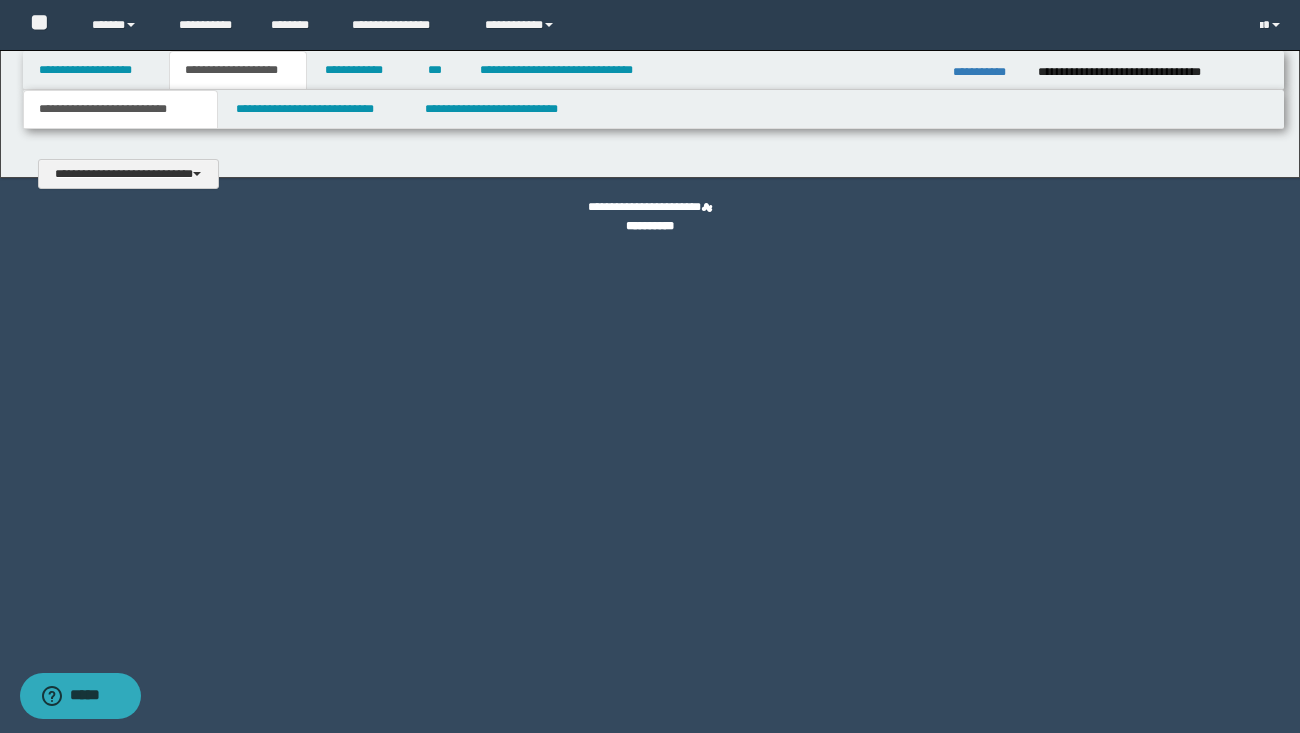 scroll, scrollTop: 0, scrollLeft: 0, axis: both 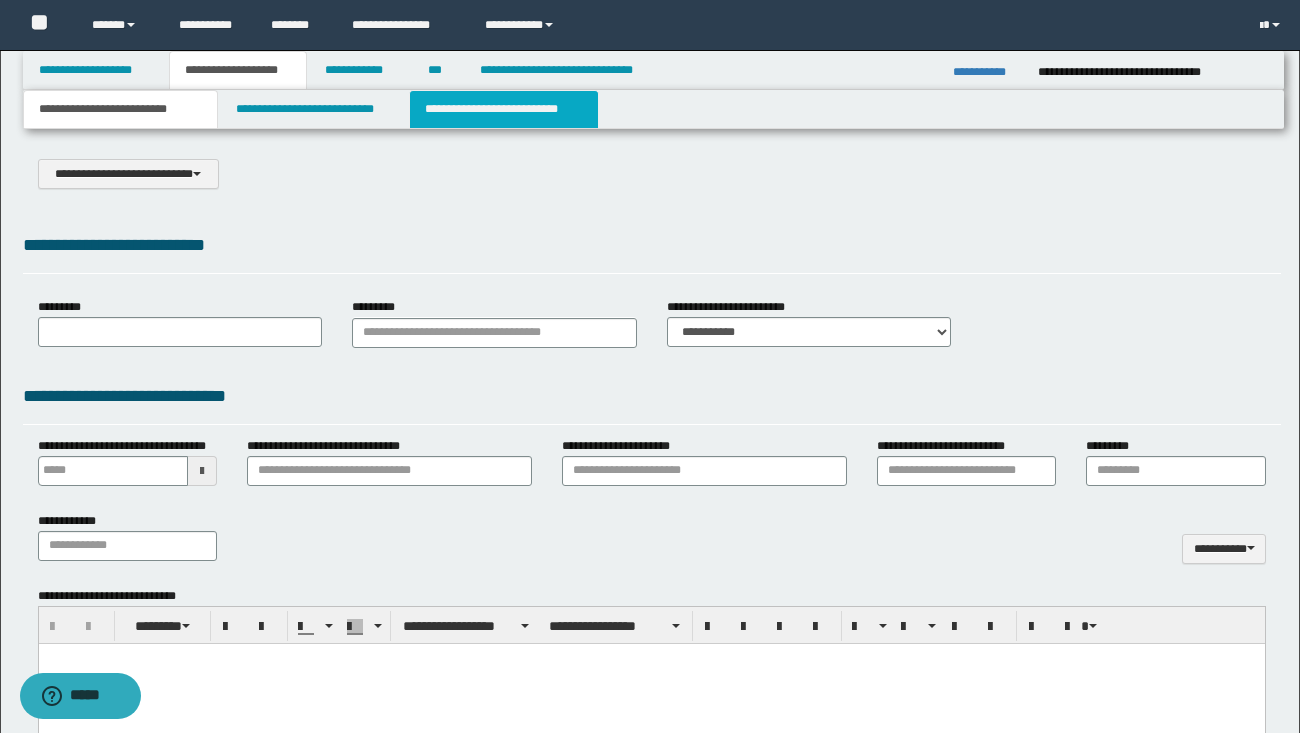 type on "**********" 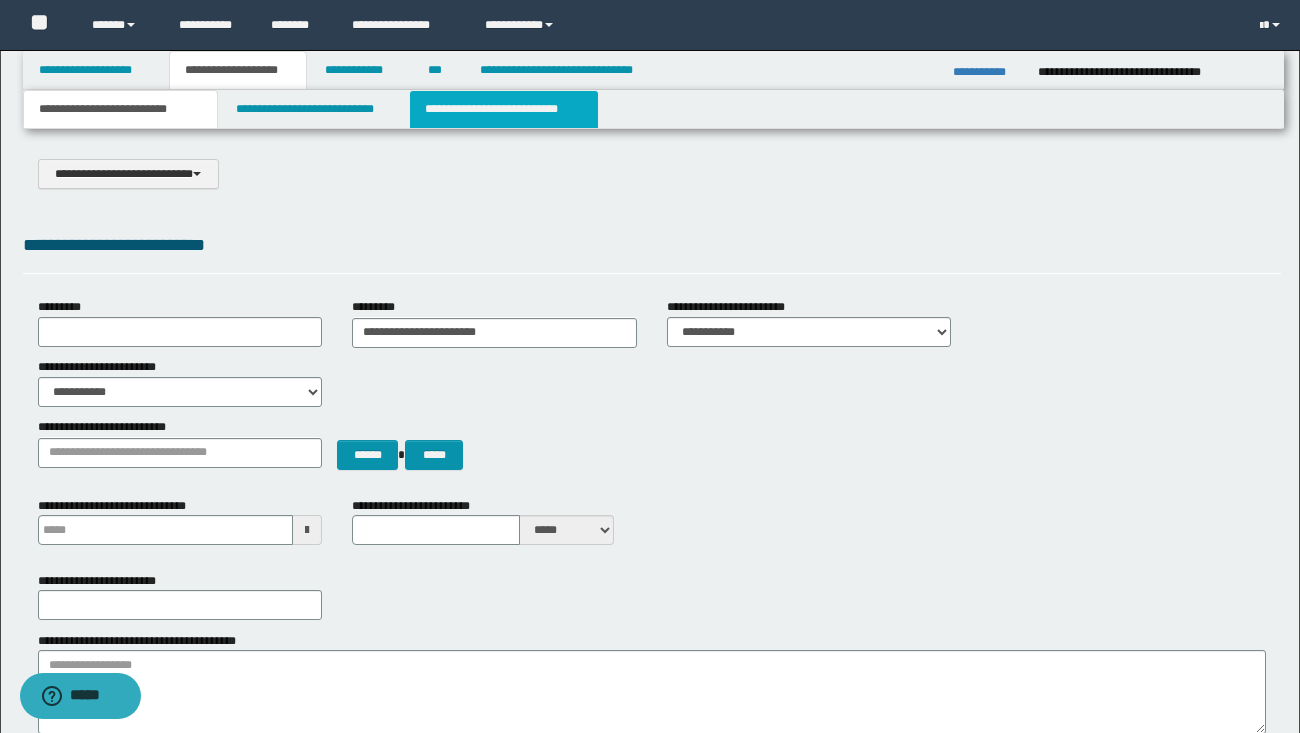click on "**********" at bounding box center (504, 109) 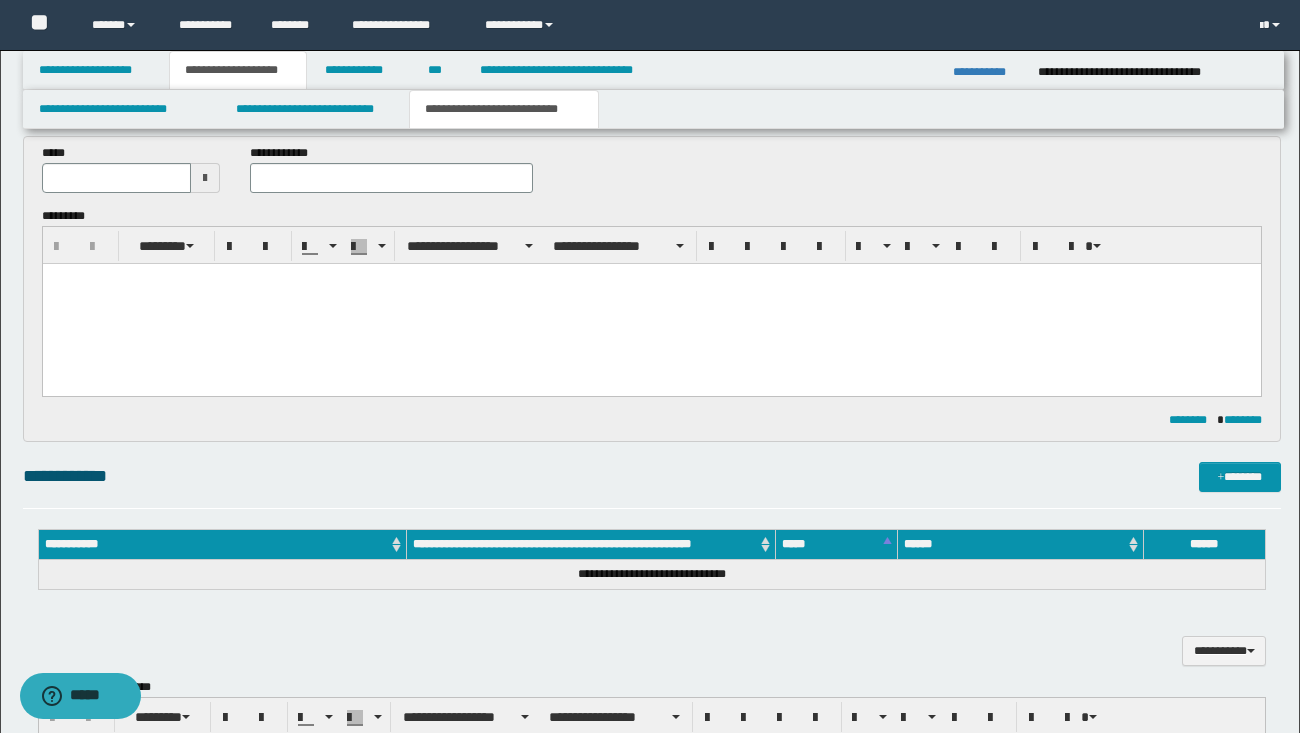 scroll, scrollTop: 100, scrollLeft: 0, axis: vertical 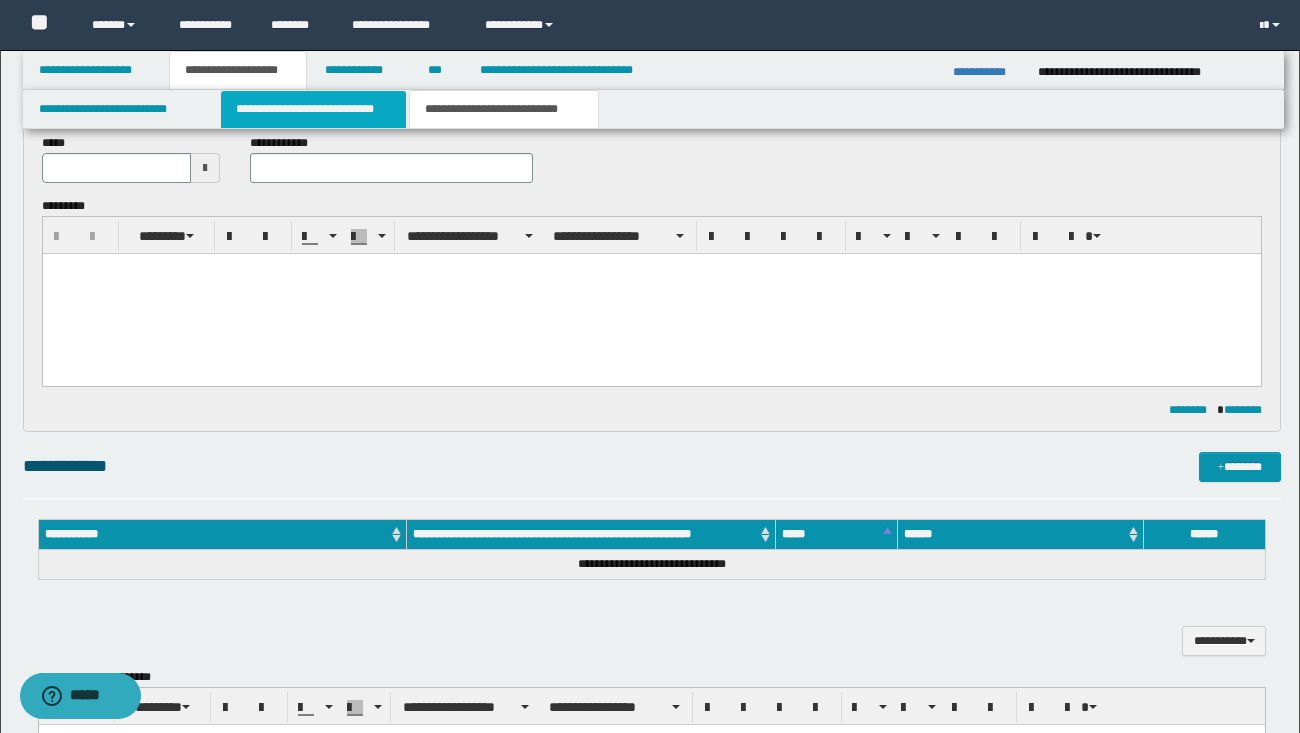 click on "**********" at bounding box center (314, 109) 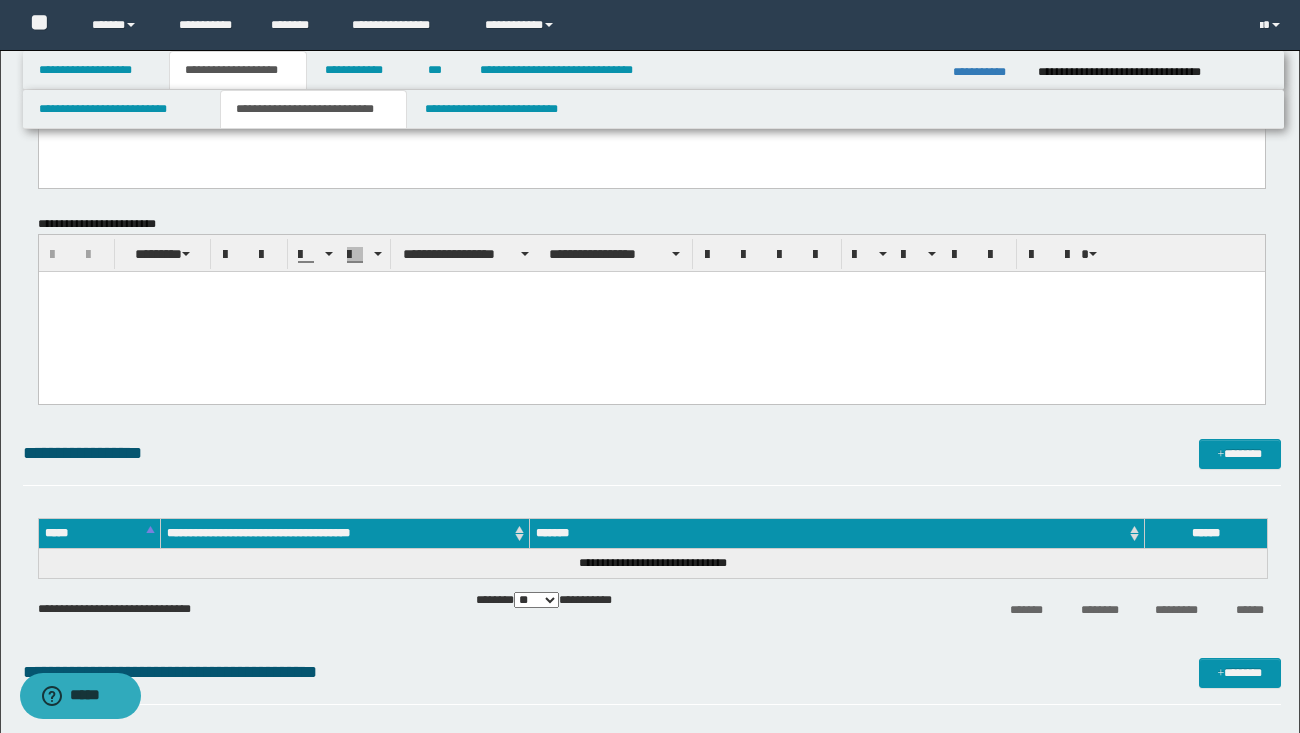 scroll, scrollTop: 127, scrollLeft: 0, axis: vertical 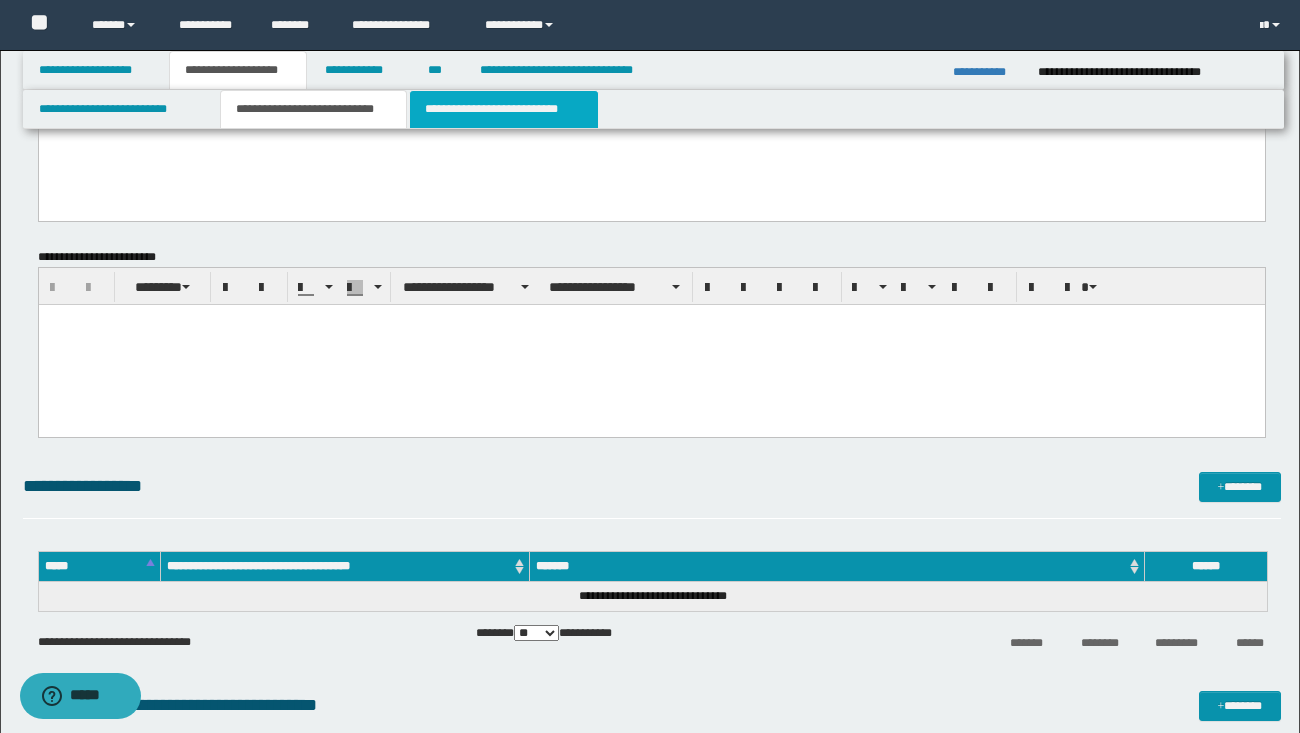click on "**********" at bounding box center (504, 109) 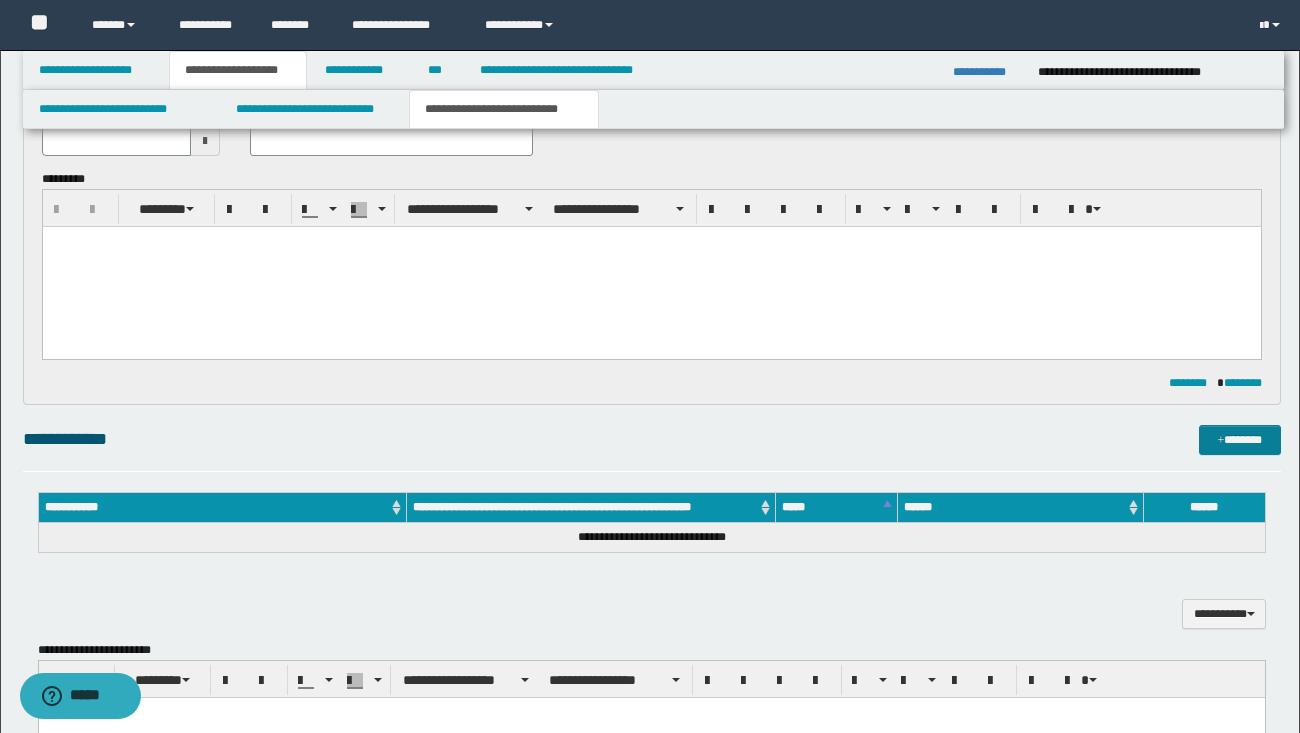 click on "*******" at bounding box center (1240, 440) 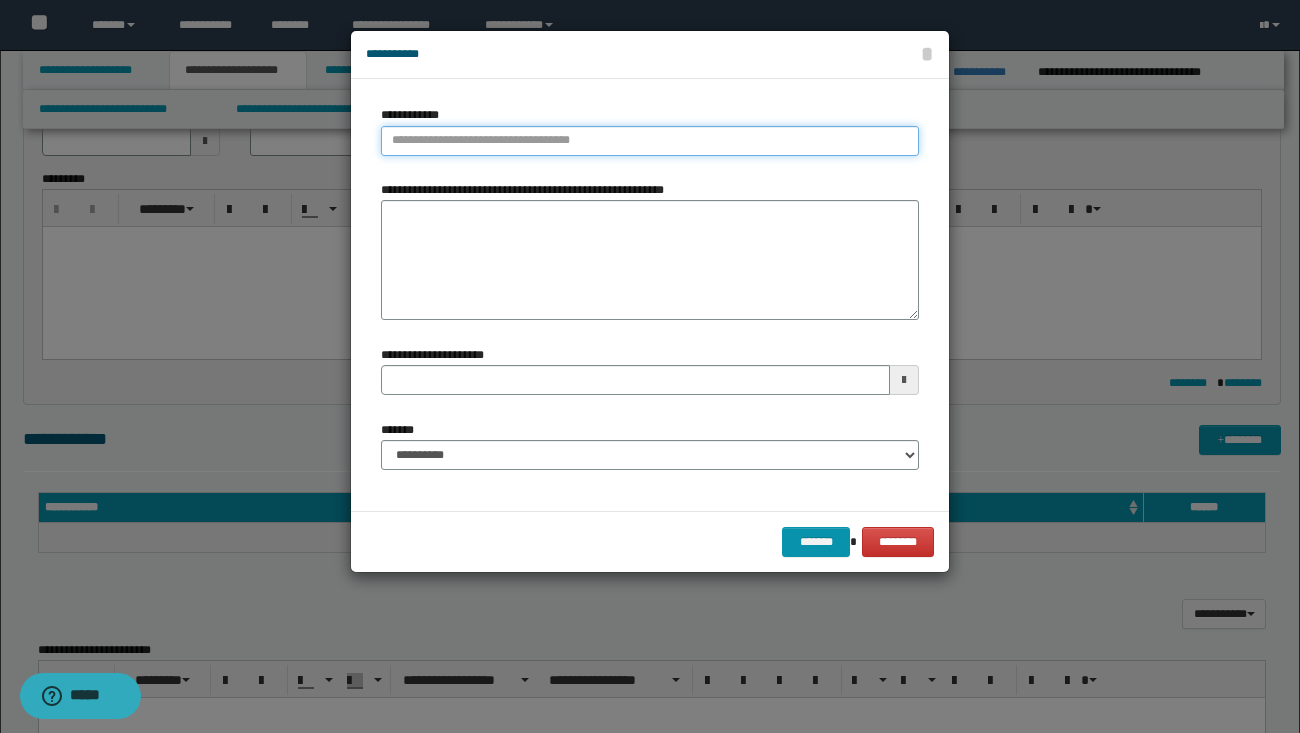 click on "**********" at bounding box center (650, 141) 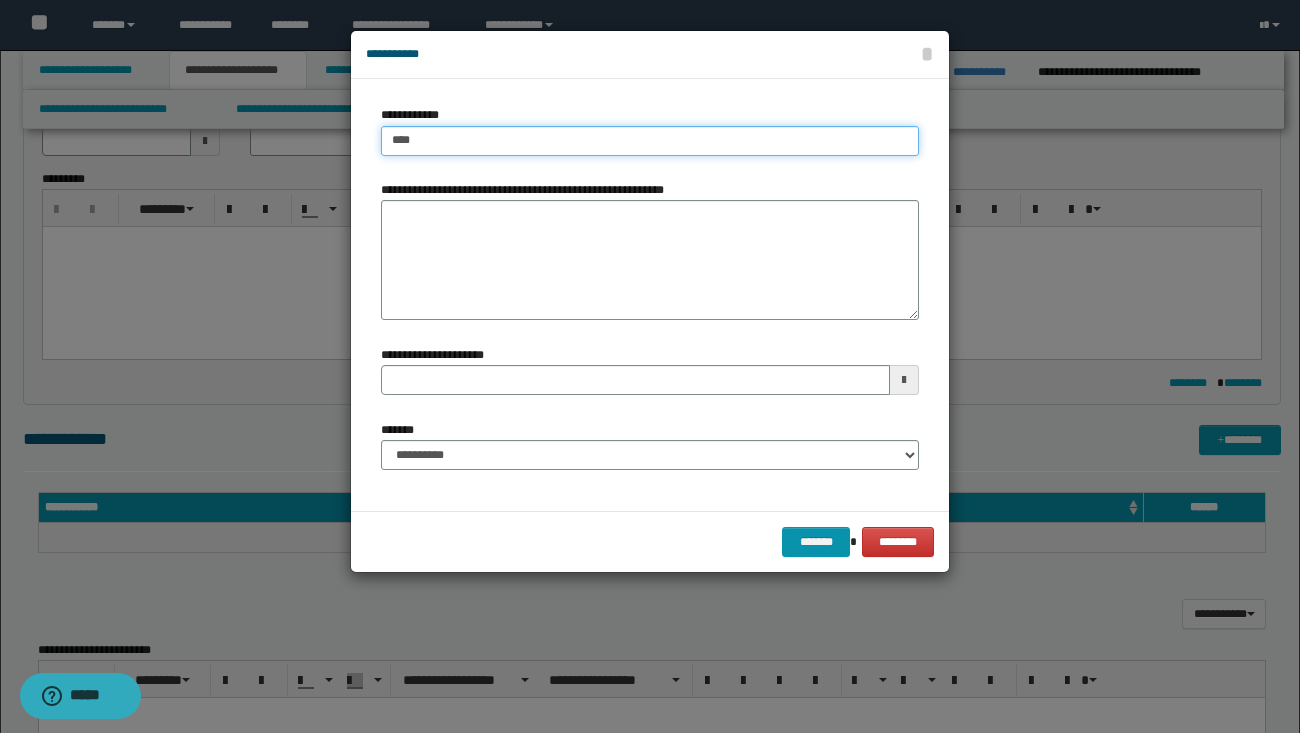 type on "*****" 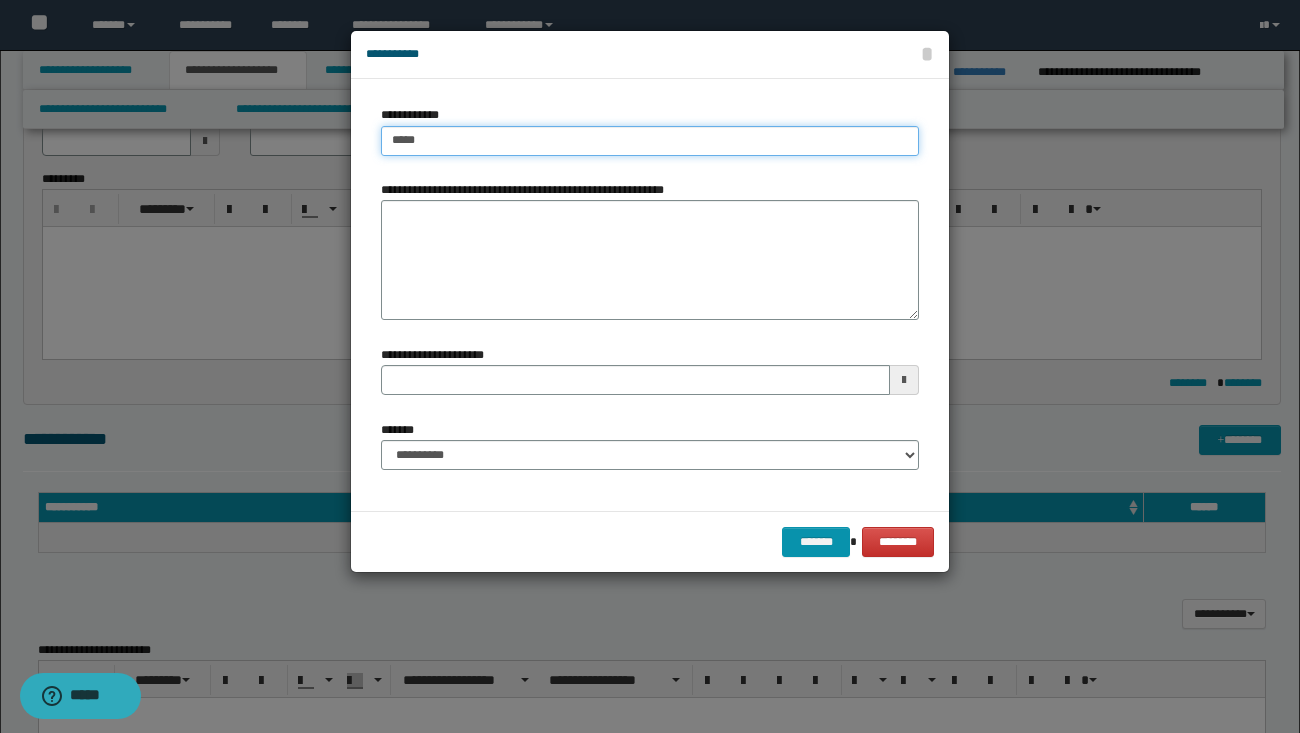 type on "*****" 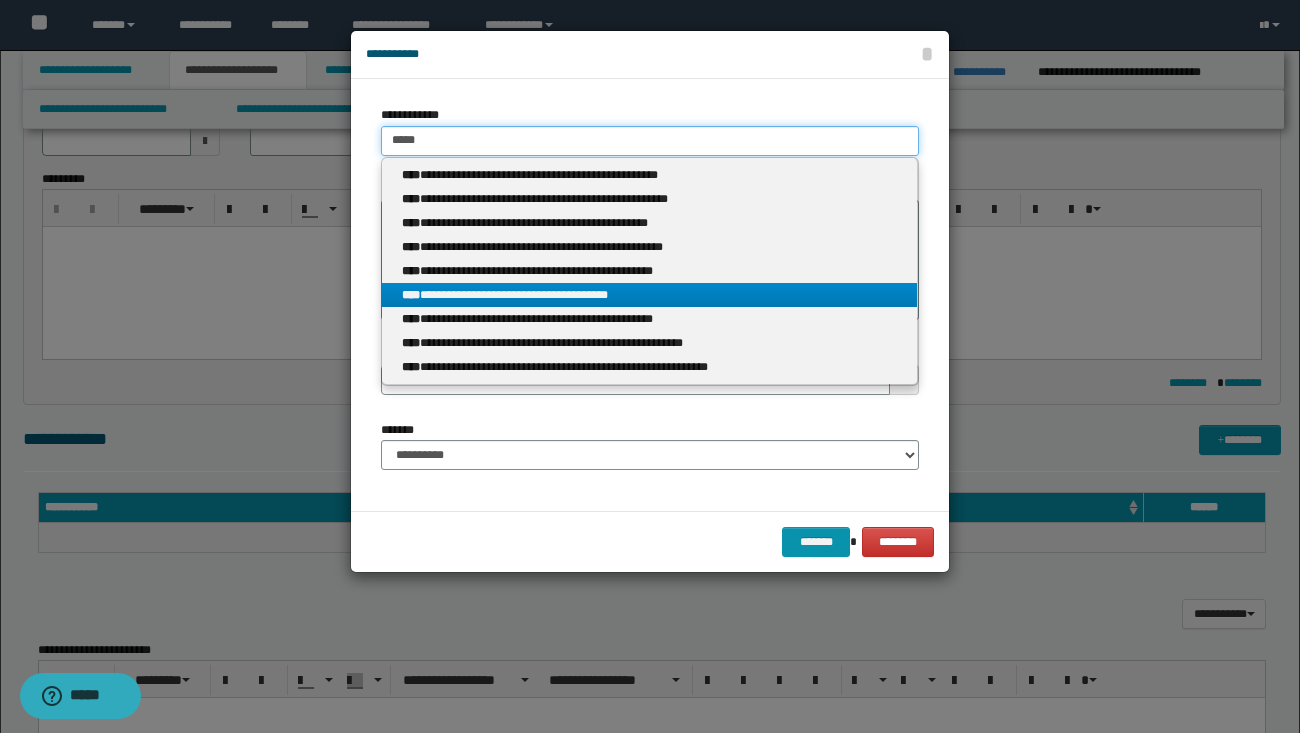 type on "*****" 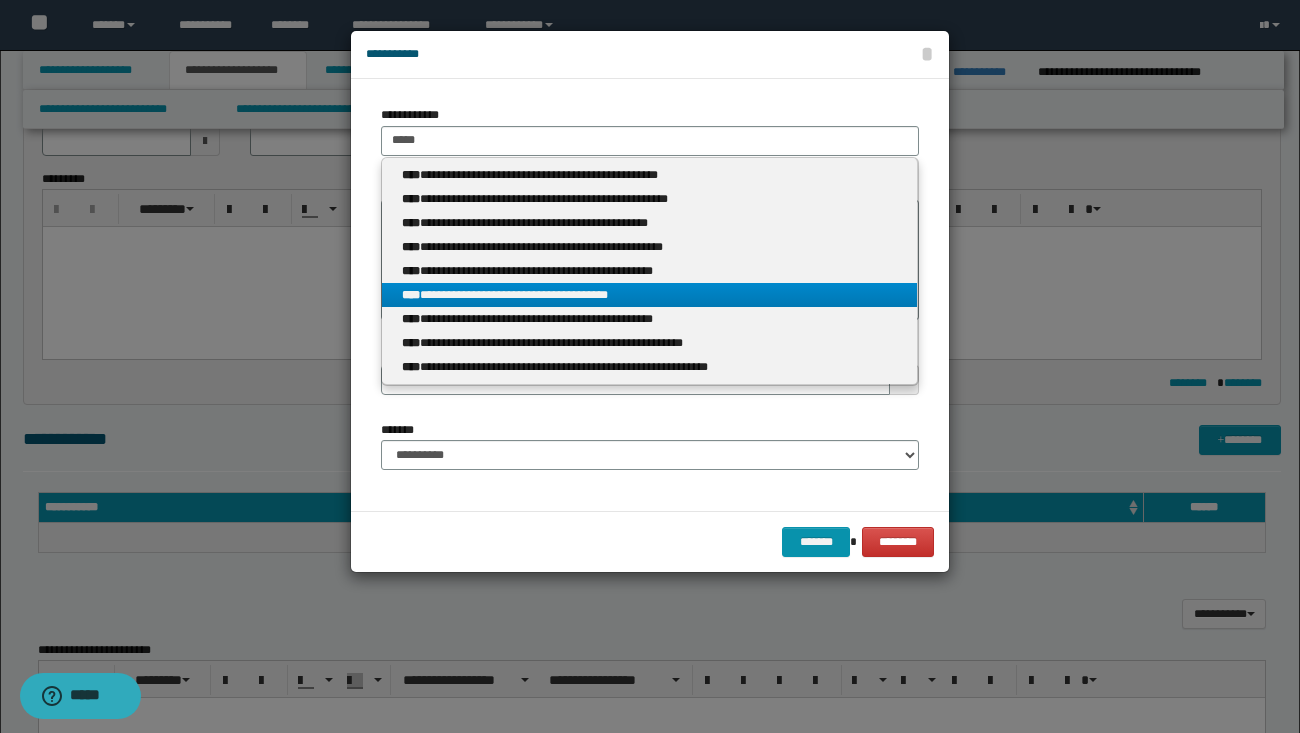 click on "**********" at bounding box center (649, 295) 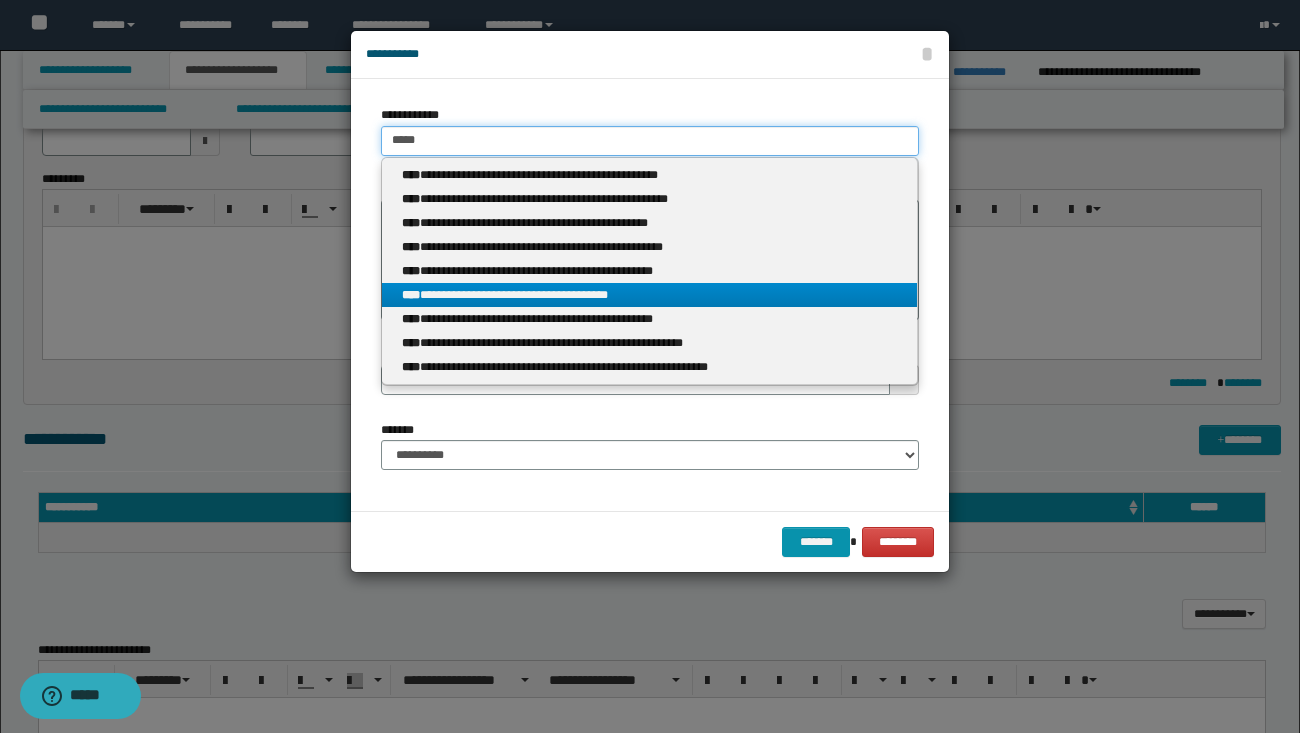 type 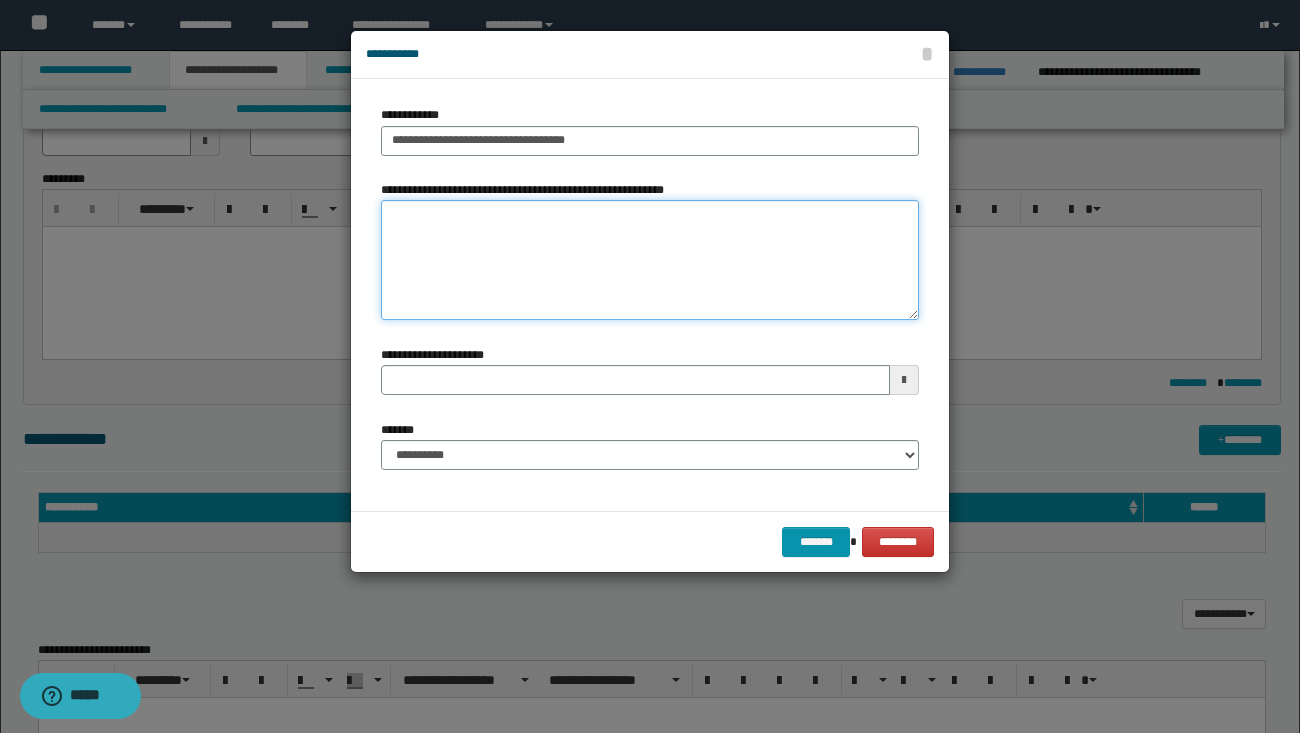 click on "**********" at bounding box center [650, 260] 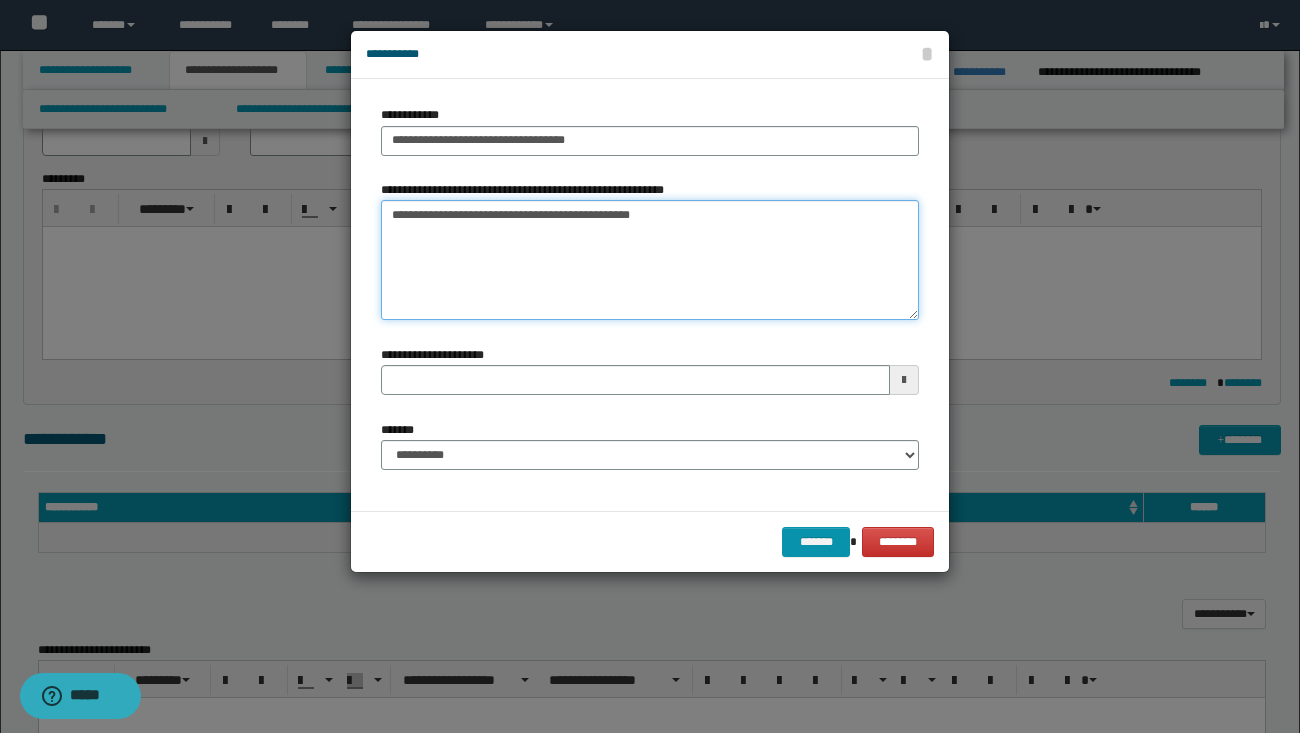 type 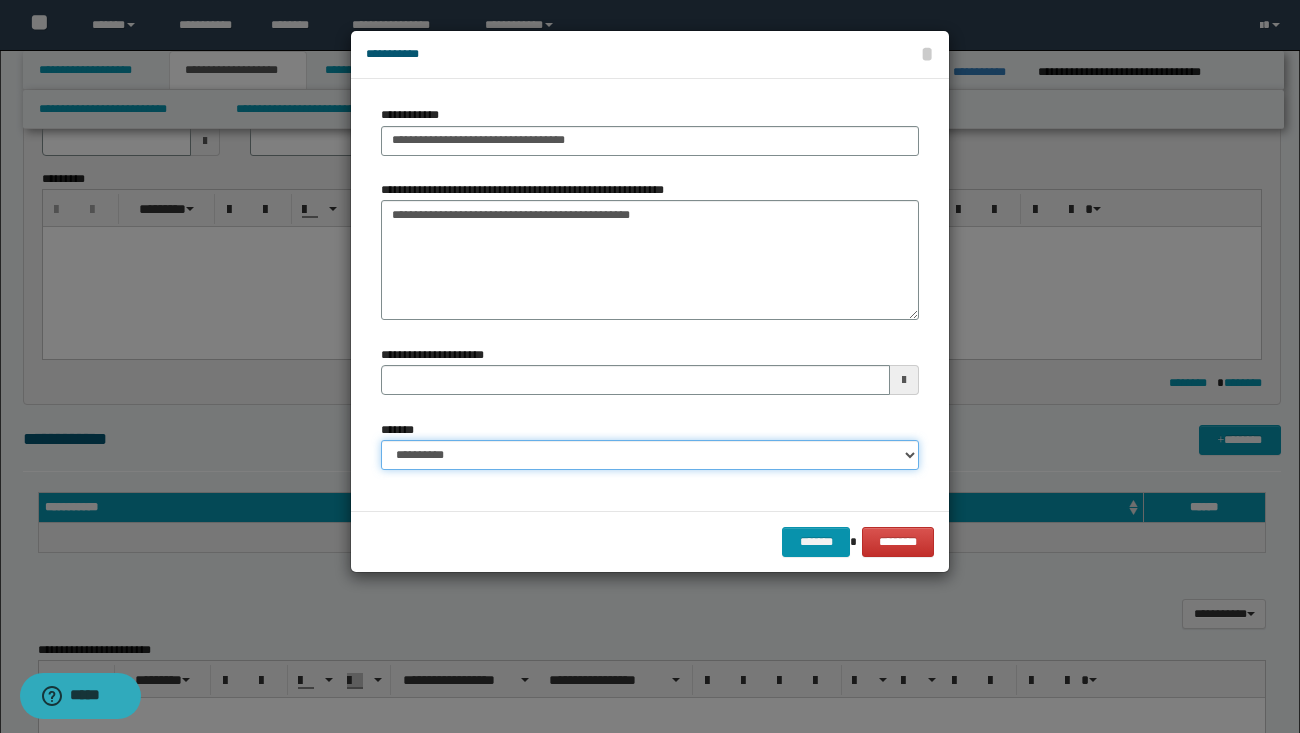 select on "*" 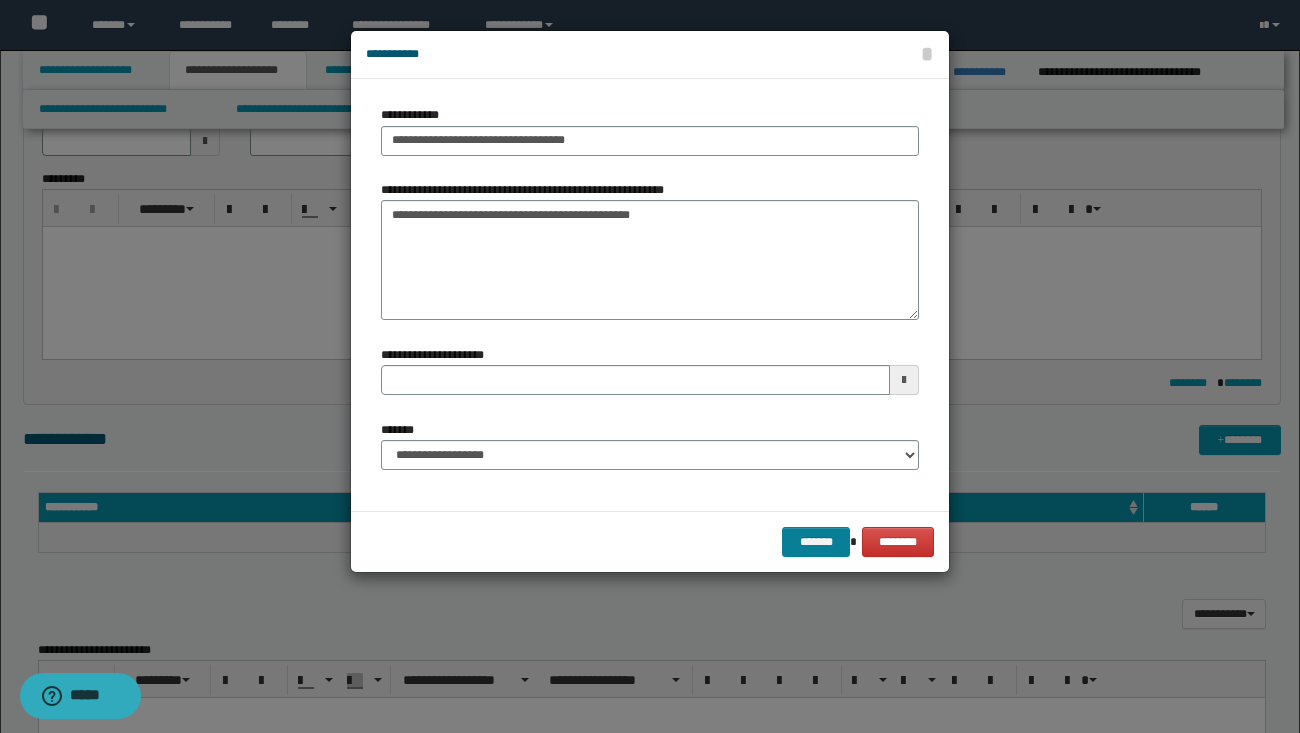 click on "*******" at bounding box center (816, 542) 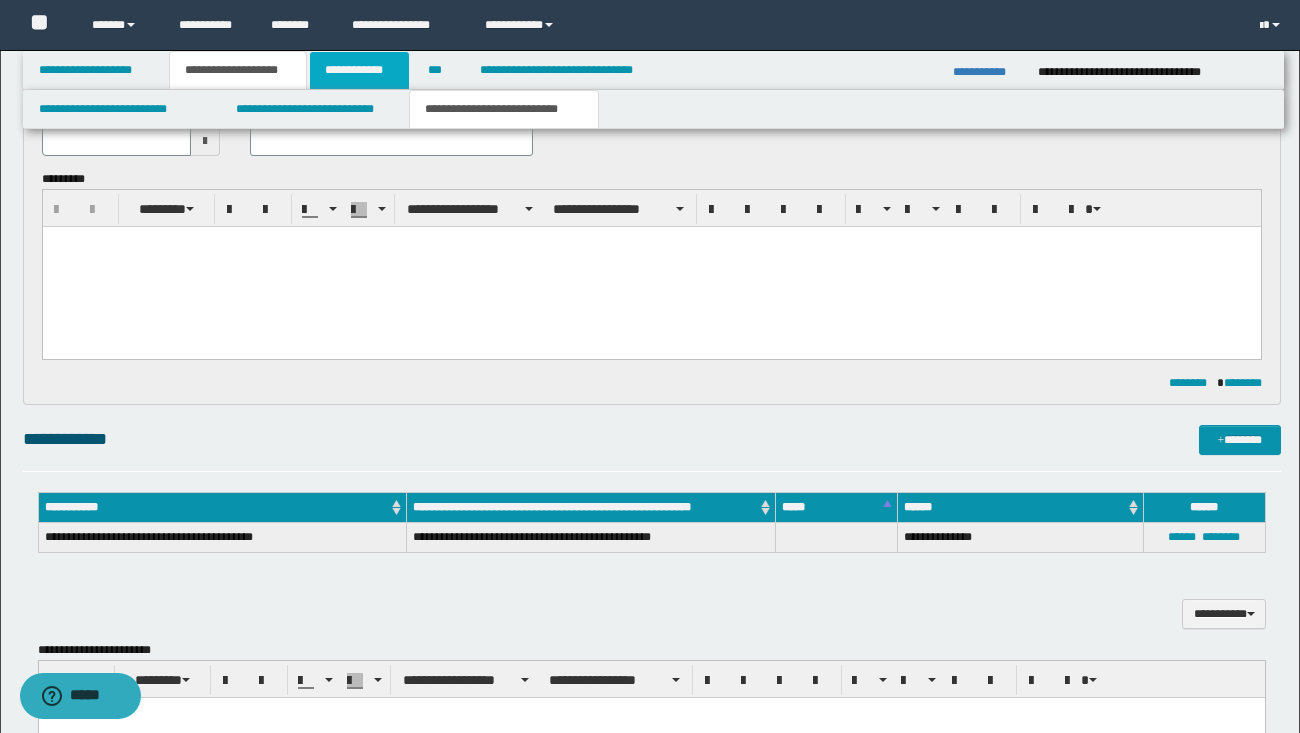 click on "**********" at bounding box center [359, 70] 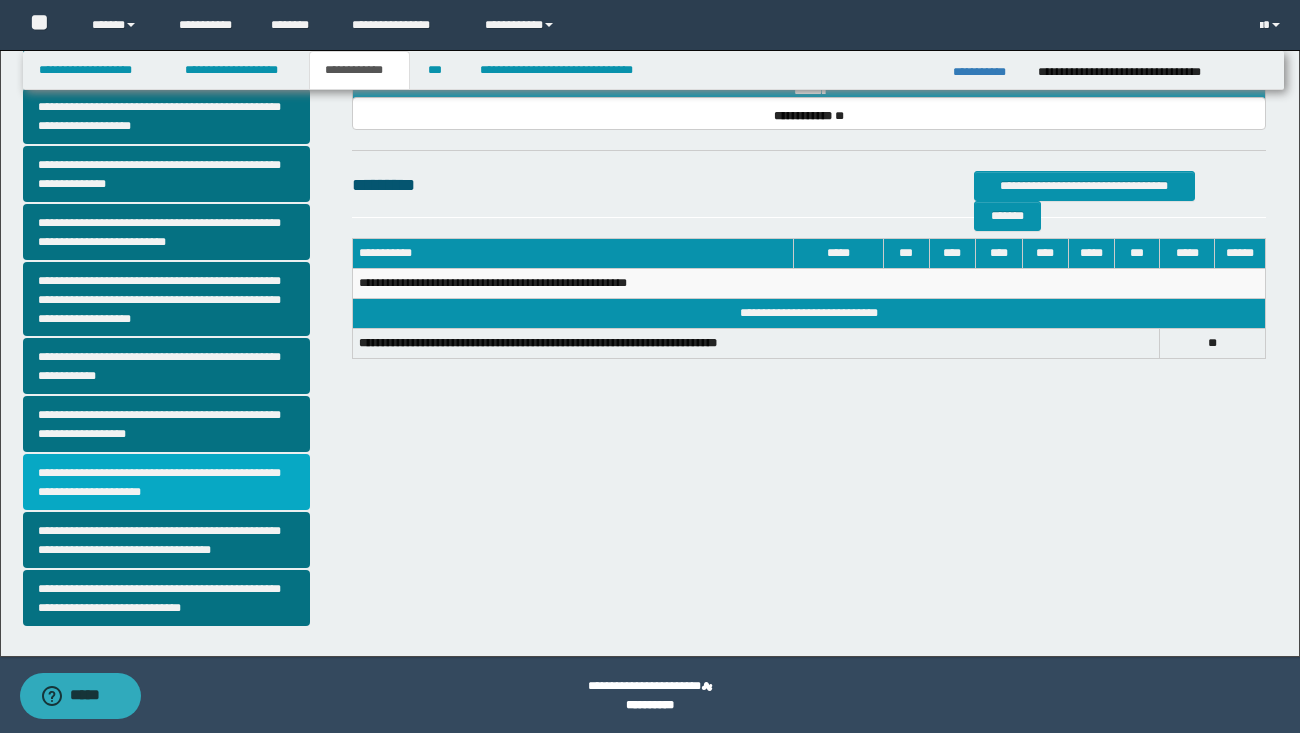 scroll, scrollTop: 388, scrollLeft: 0, axis: vertical 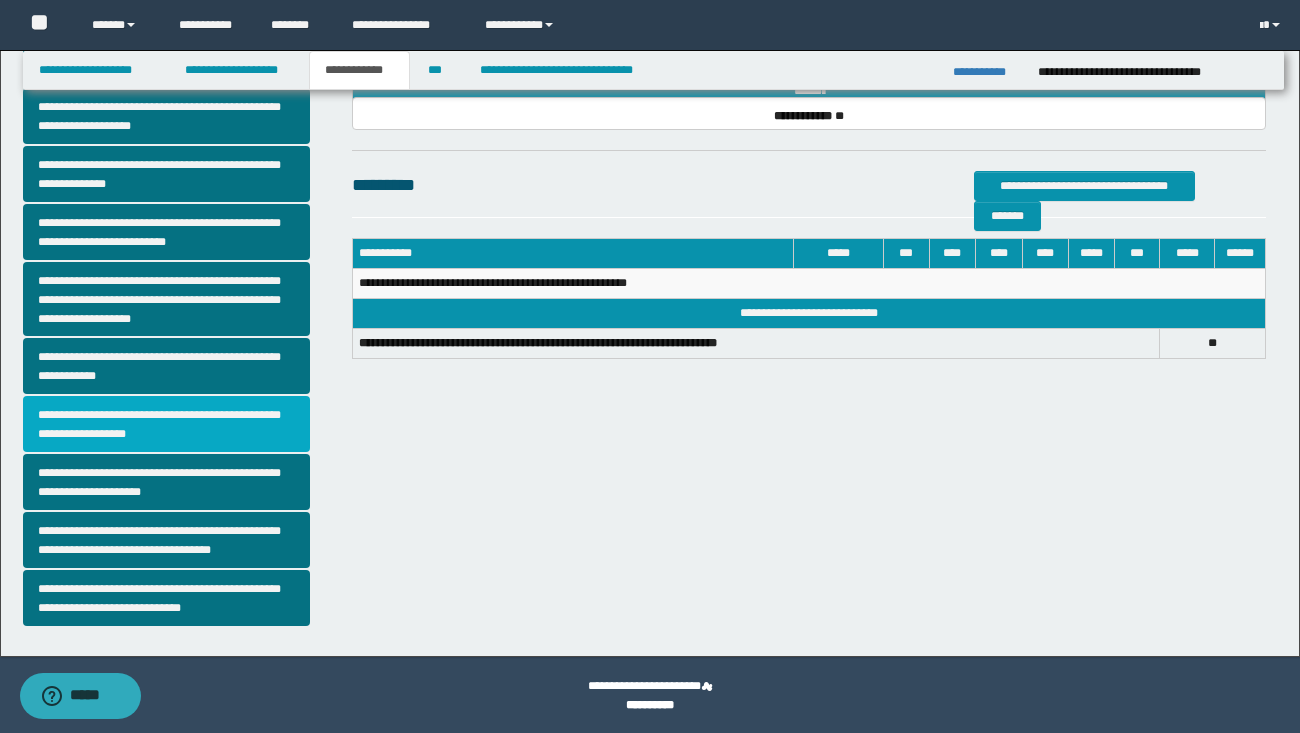 click on "**********" at bounding box center [167, 424] 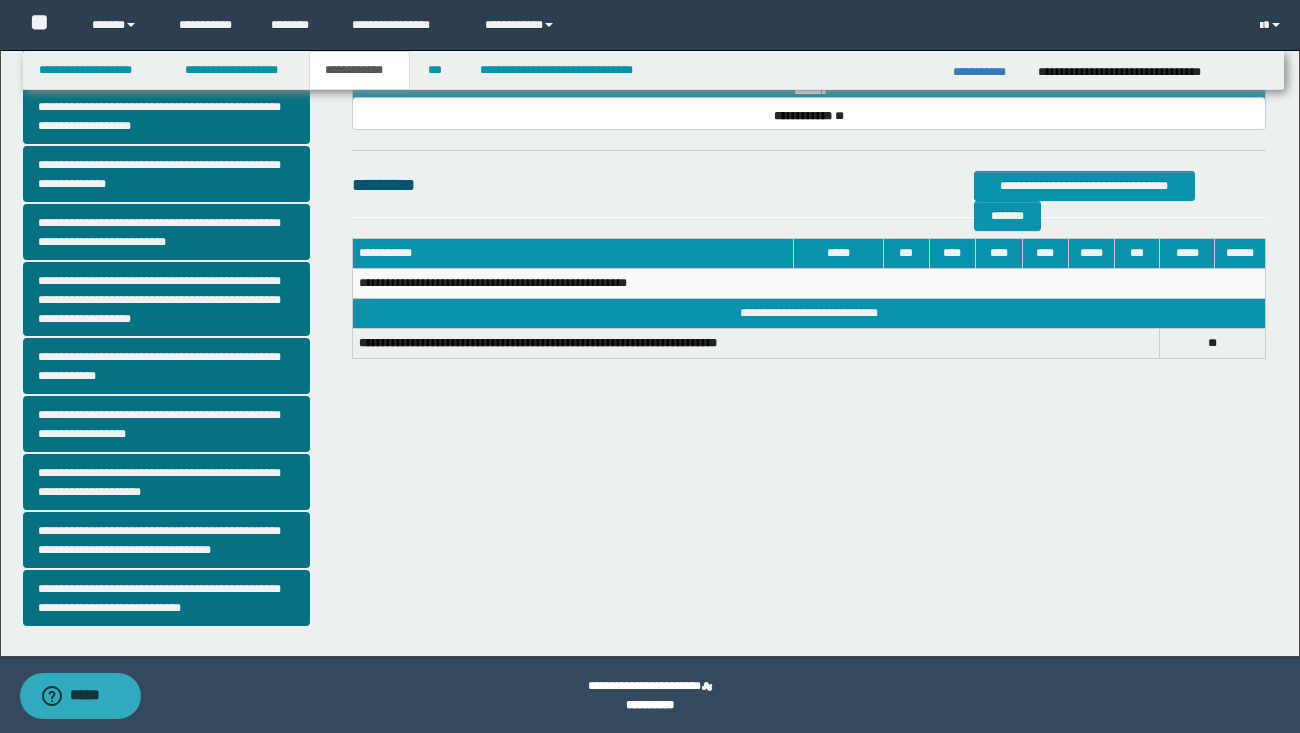 scroll, scrollTop: 0, scrollLeft: 0, axis: both 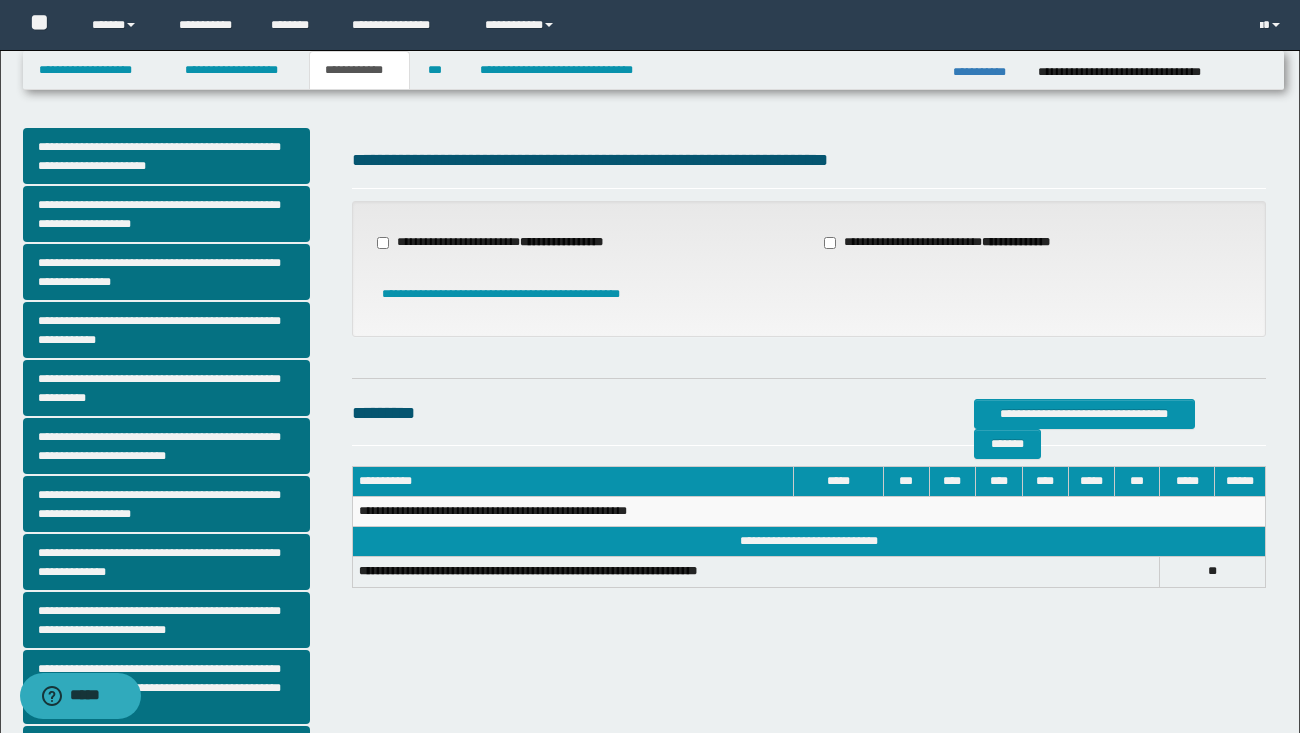 click on "**********" at bounding box center [512, 243] 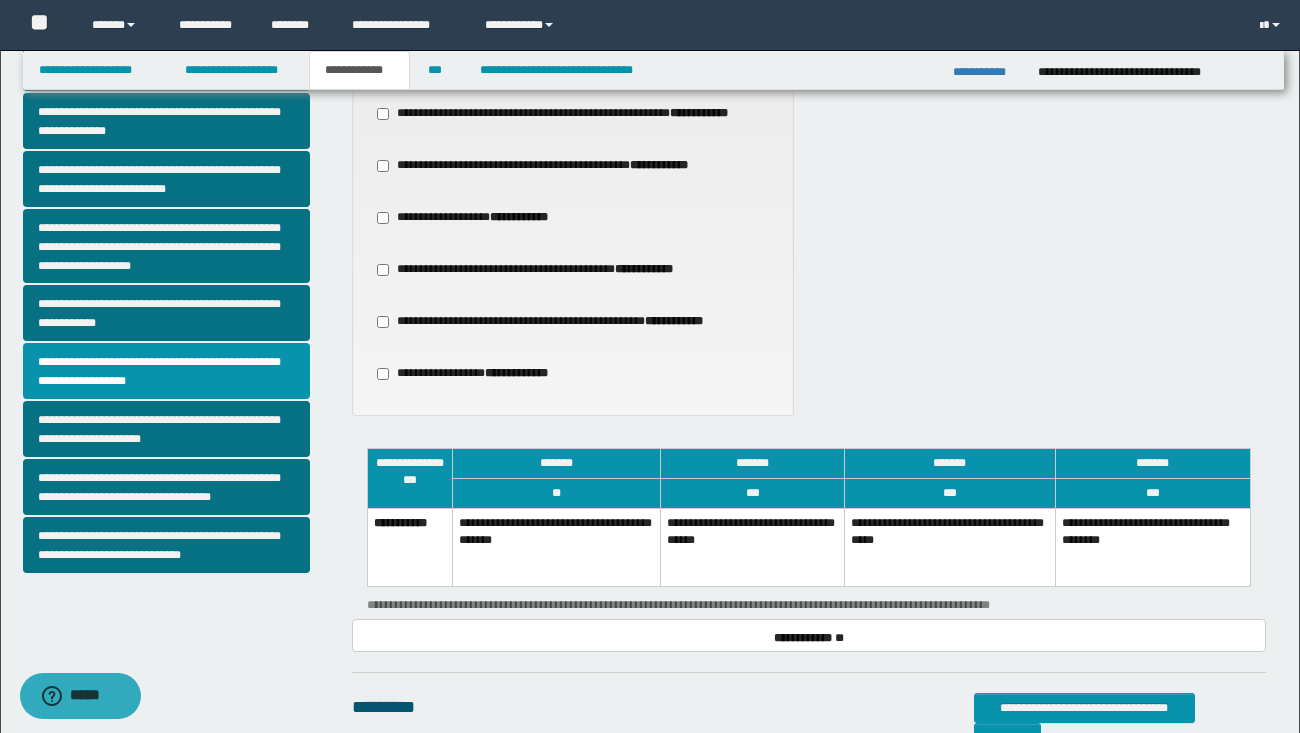 scroll, scrollTop: 488, scrollLeft: 0, axis: vertical 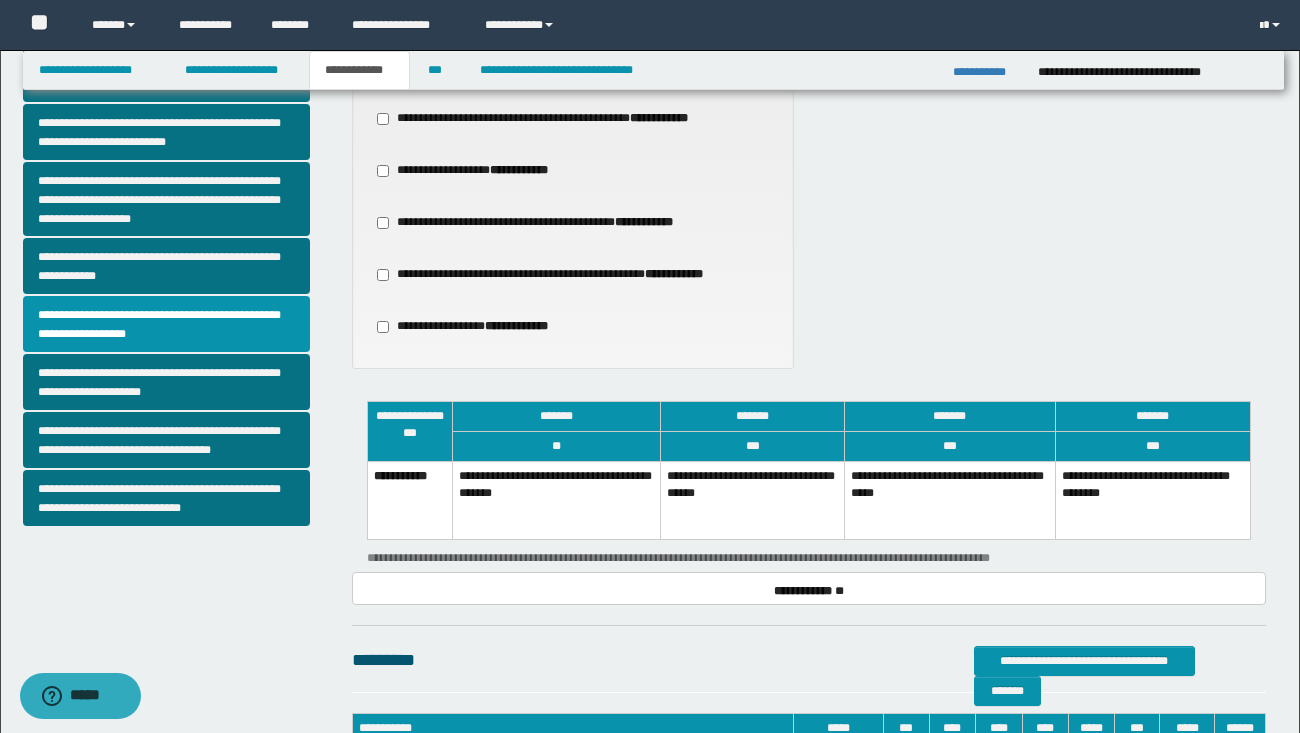 click on "**********" at bounding box center (752, 500) 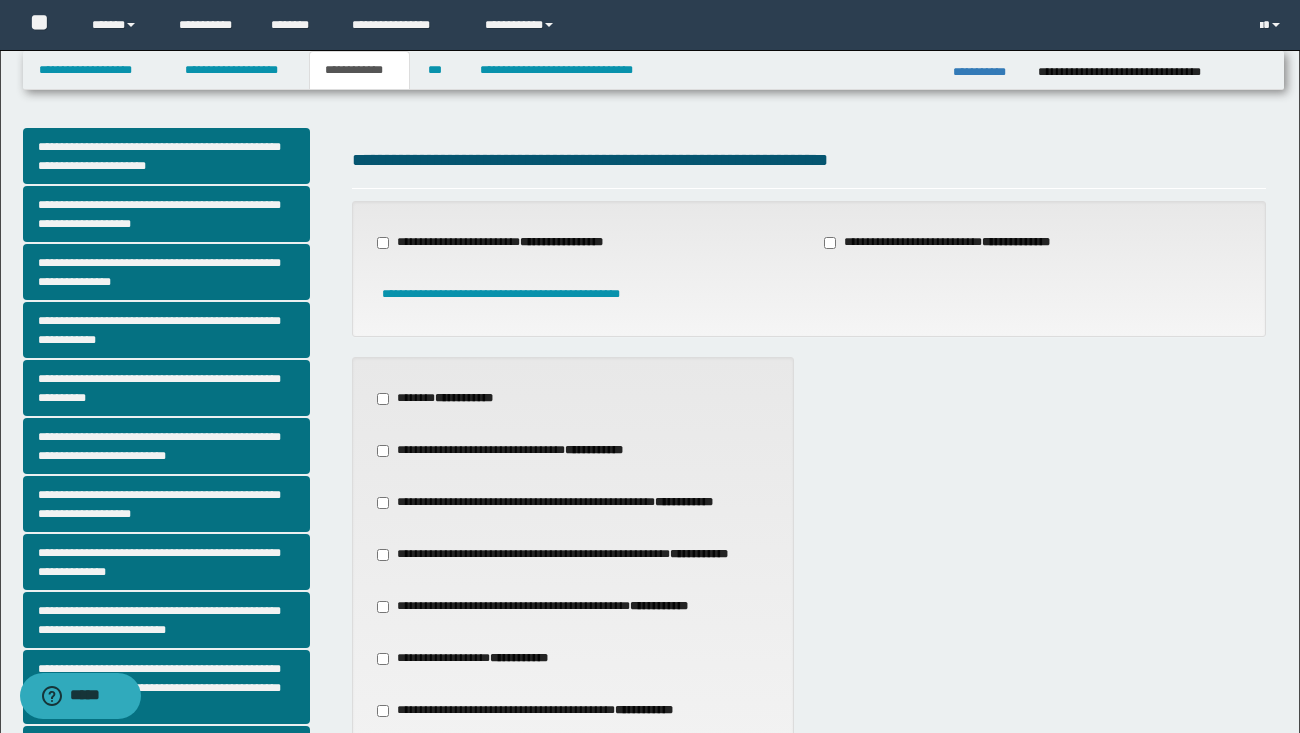 scroll, scrollTop: 0, scrollLeft: 0, axis: both 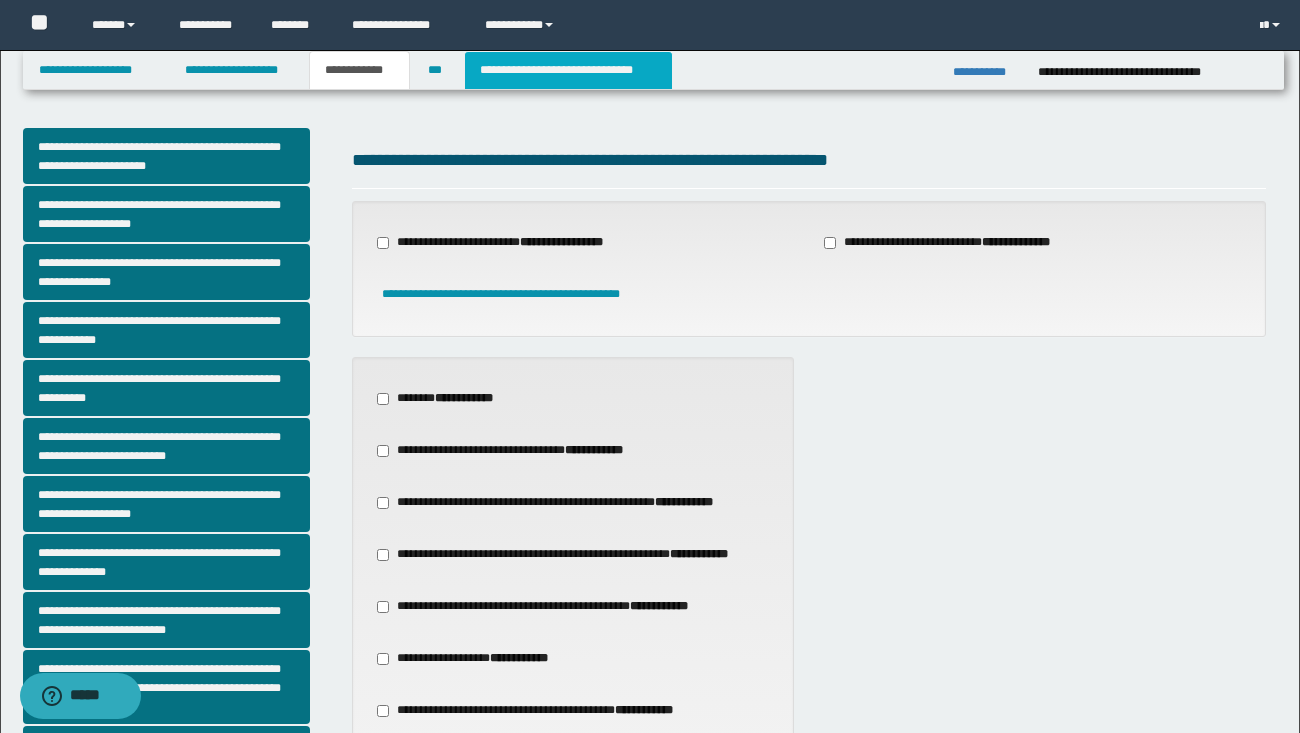 click on "**********" at bounding box center (568, 70) 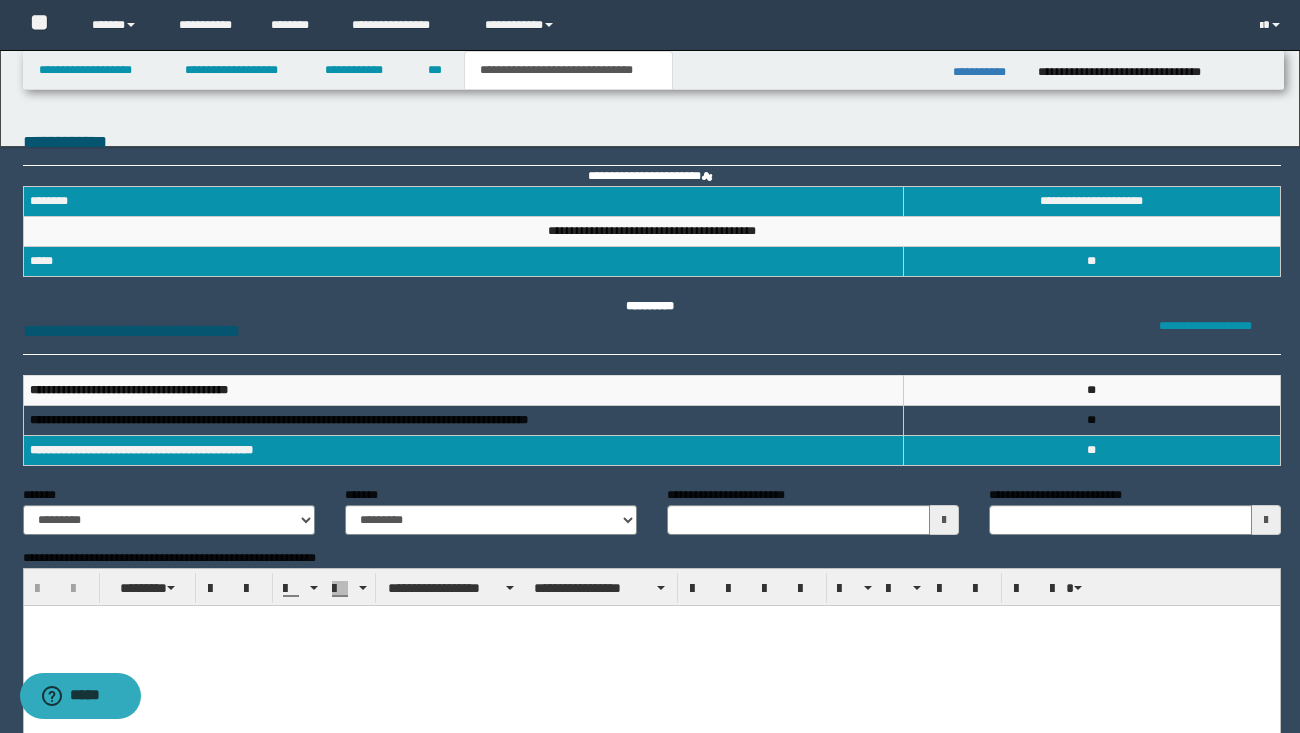 scroll, scrollTop: 0, scrollLeft: 0, axis: both 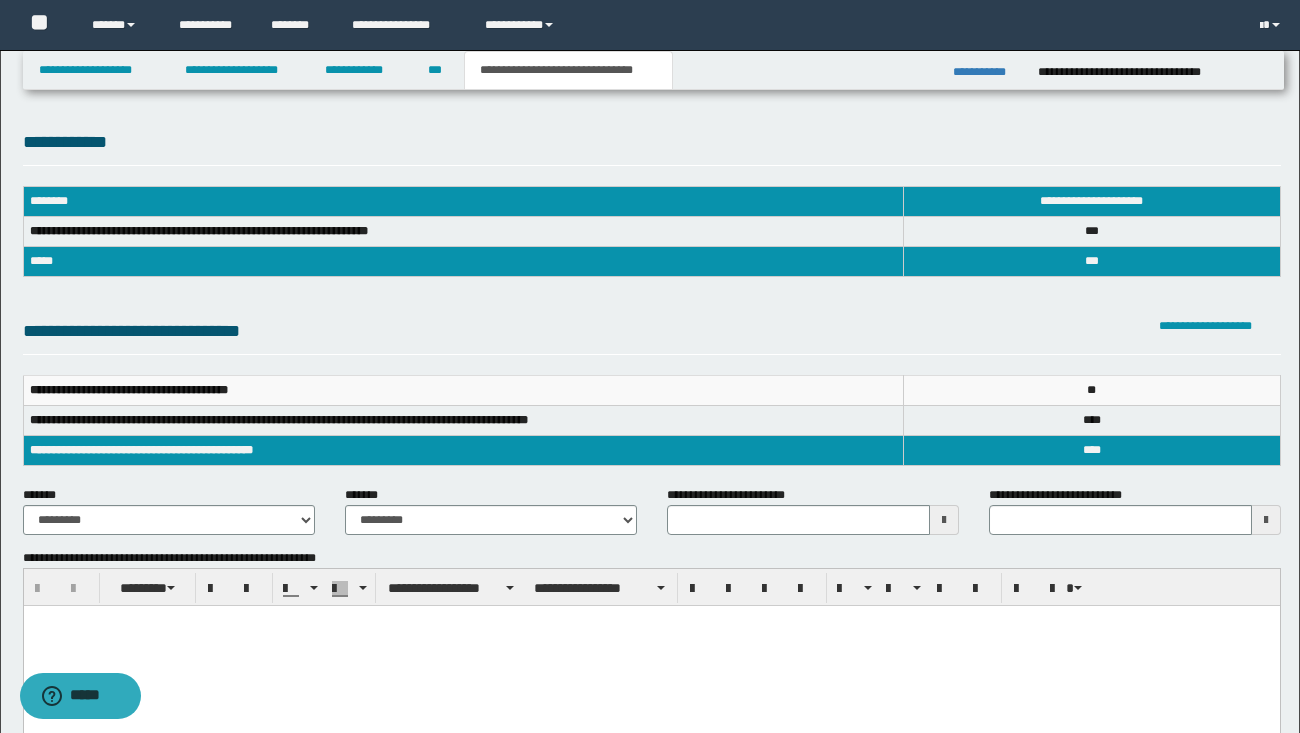 click at bounding box center [944, 520] 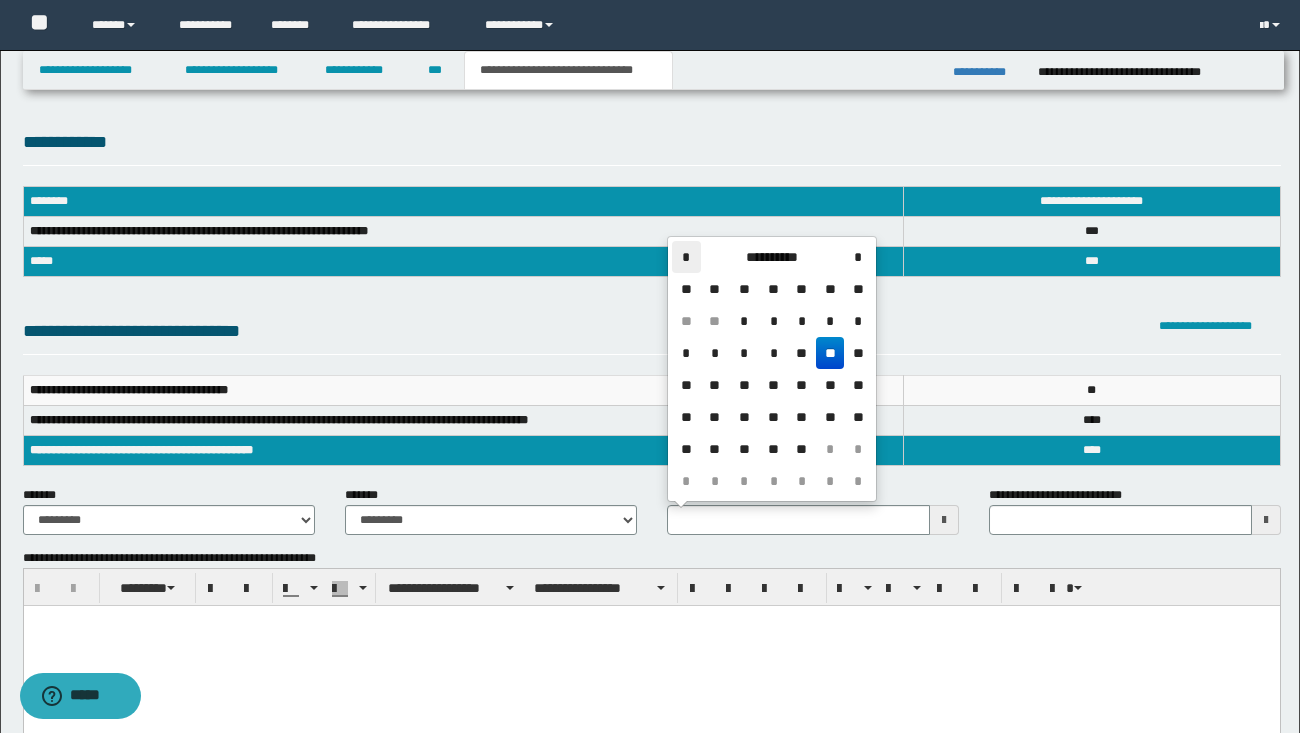 click on "*" at bounding box center [686, 257] 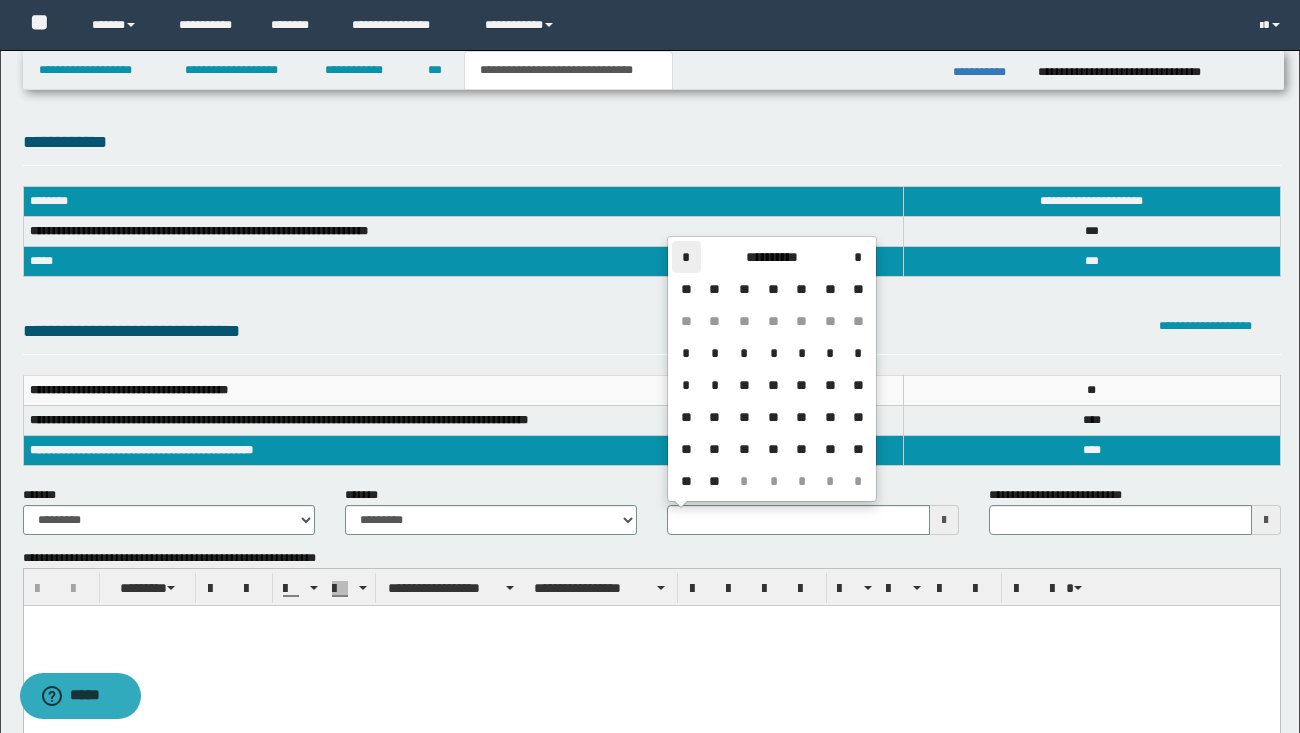 click on "*" at bounding box center [686, 257] 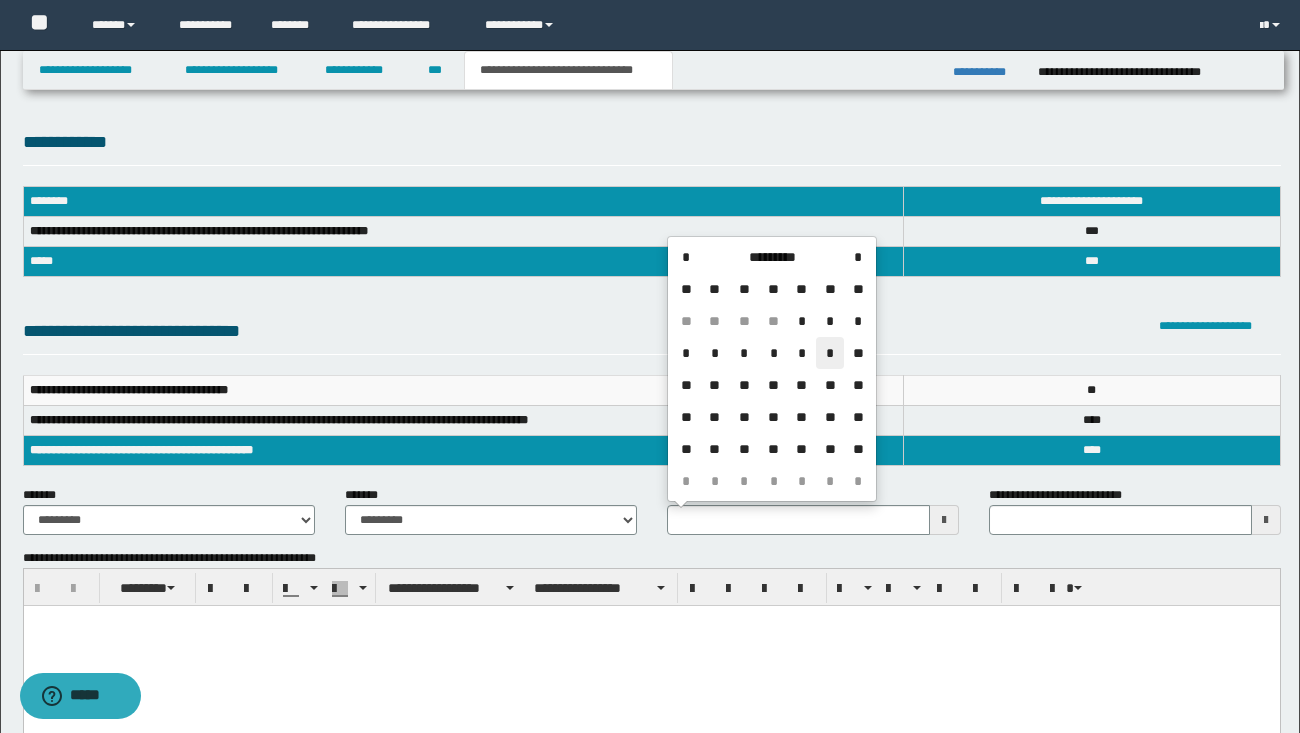 click on "*" at bounding box center (830, 353) 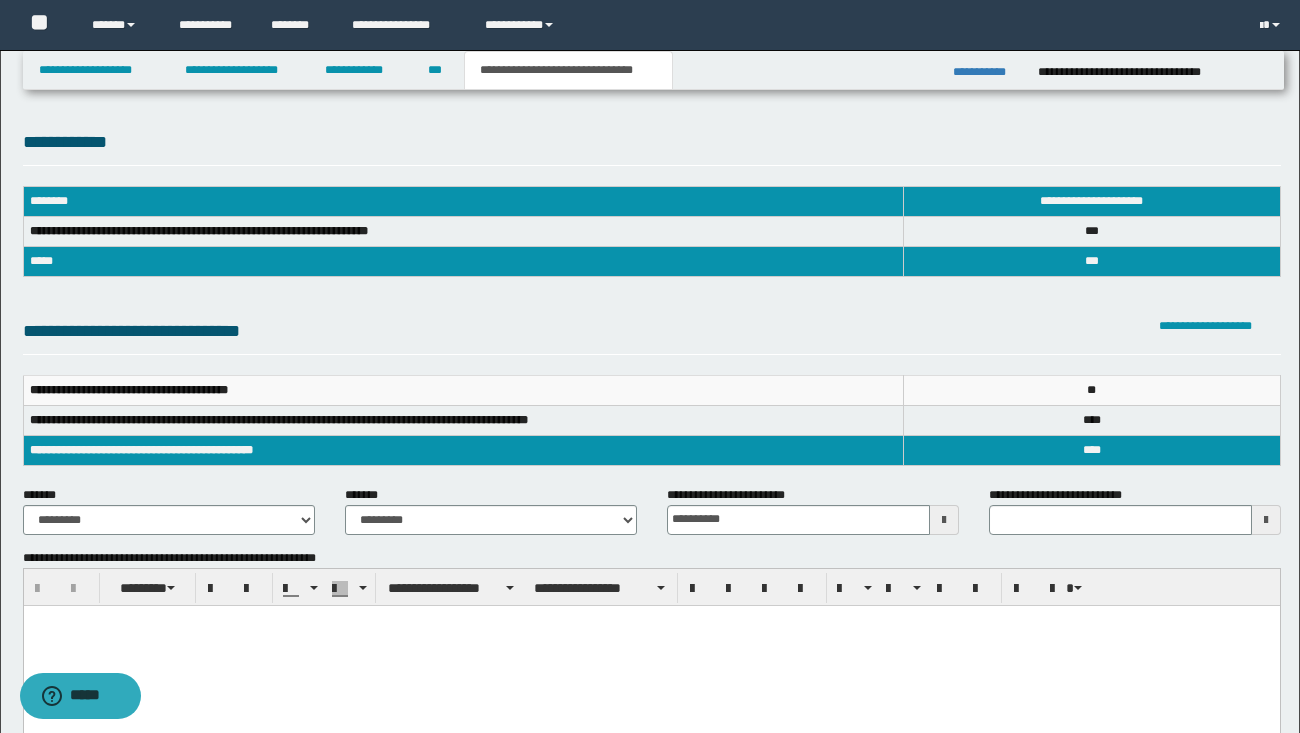 click at bounding box center [651, 620] 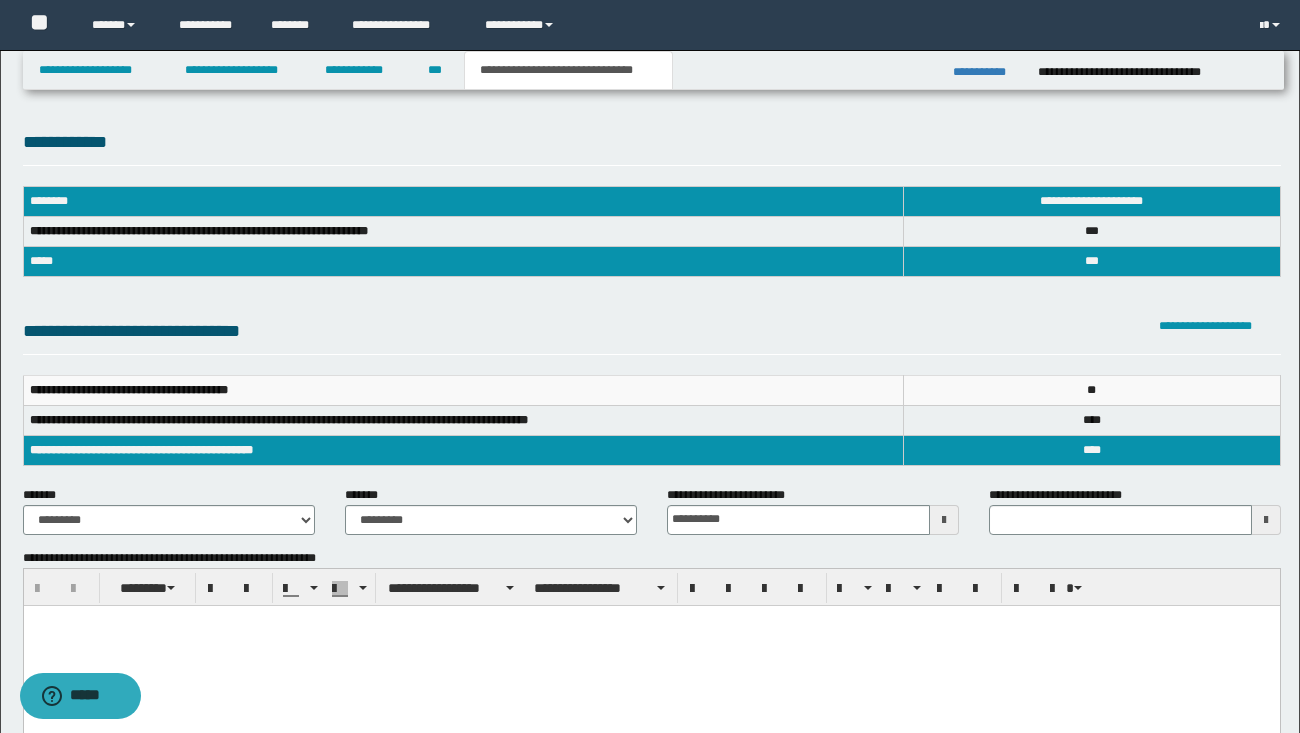 type 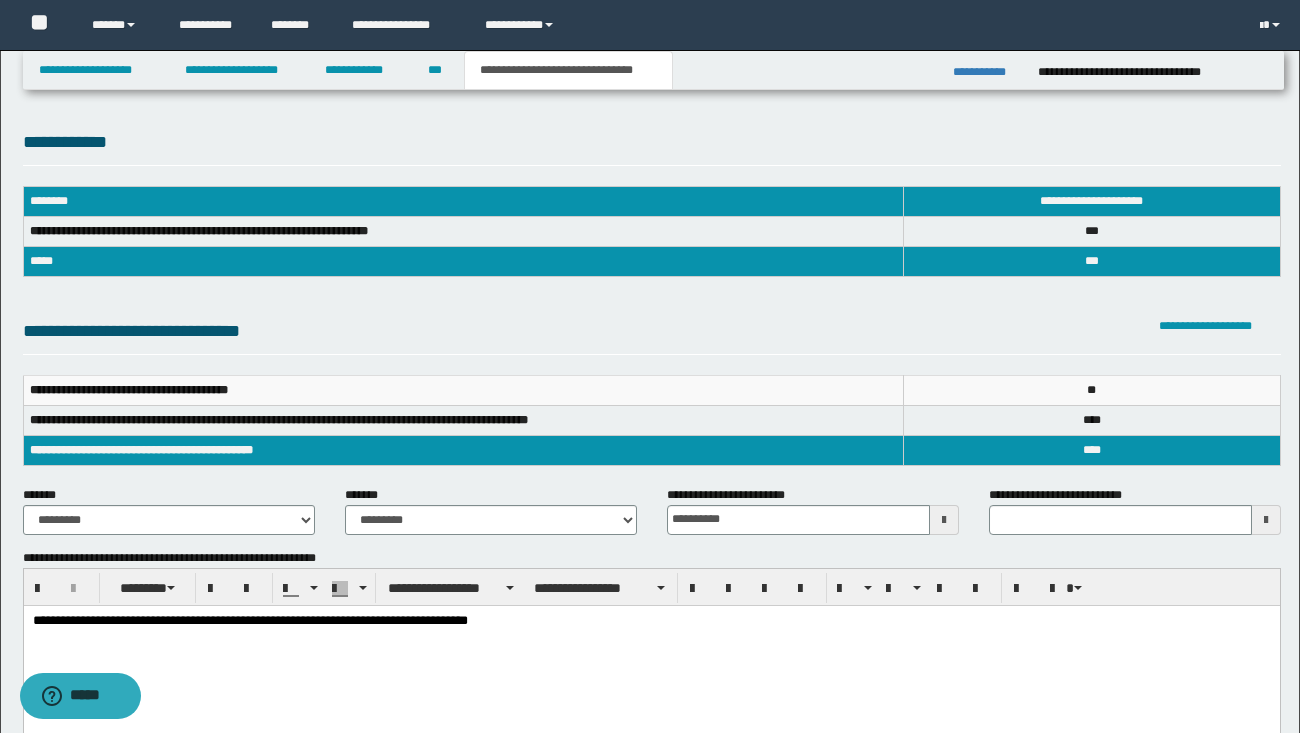 scroll, scrollTop: 0, scrollLeft: 0, axis: both 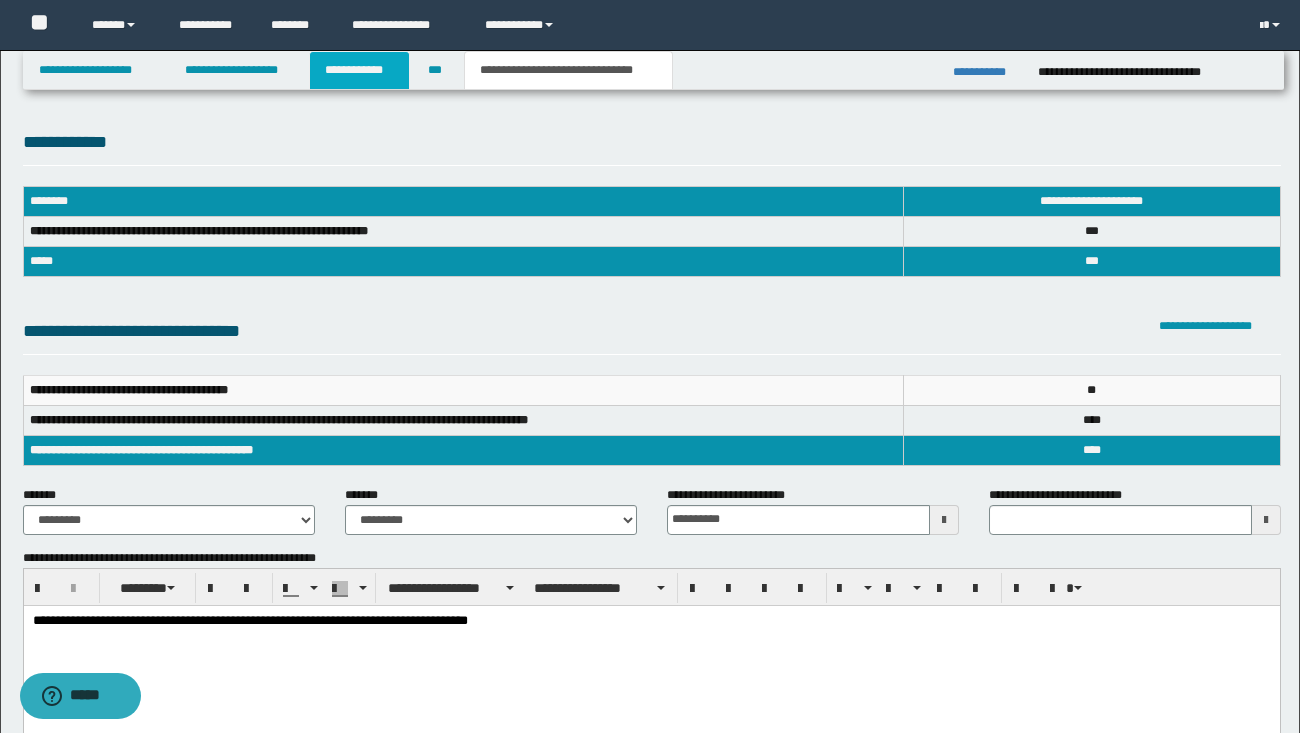click on "**********" at bounding box center (359, 70) 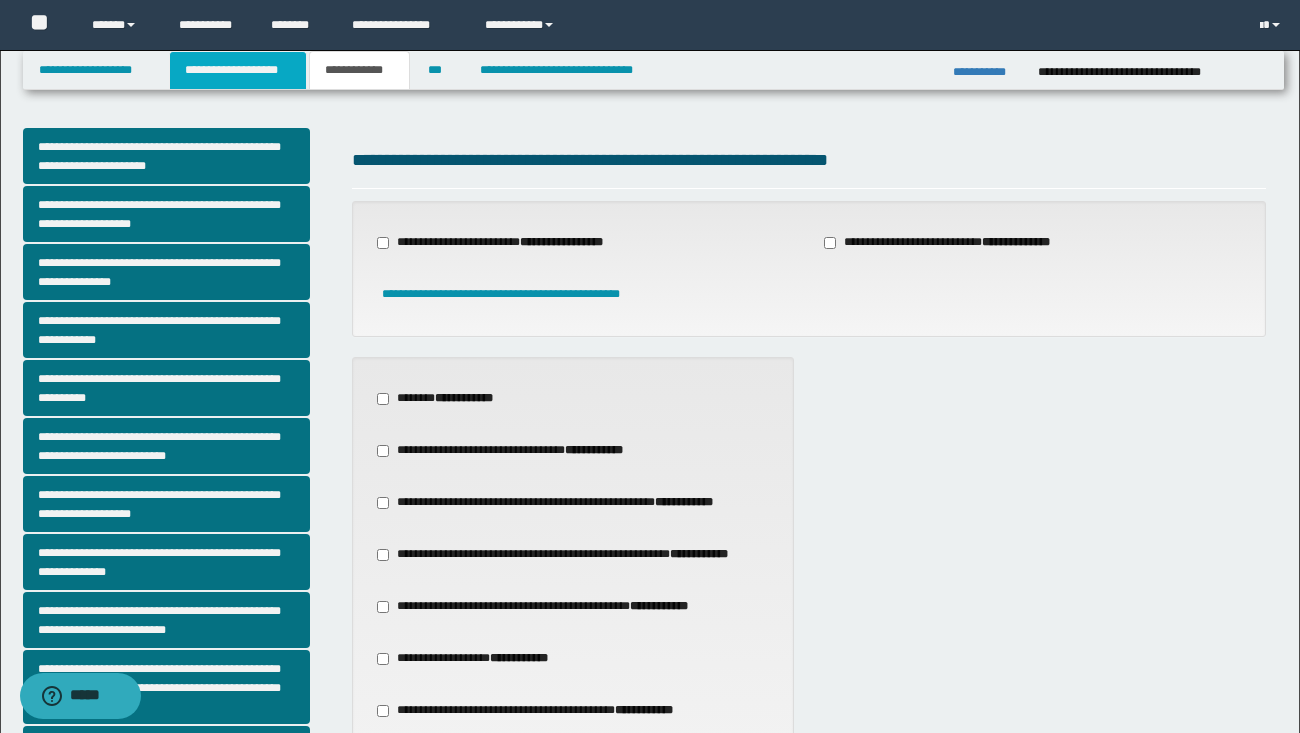 click on "**********" at bounding box center [238, 70] 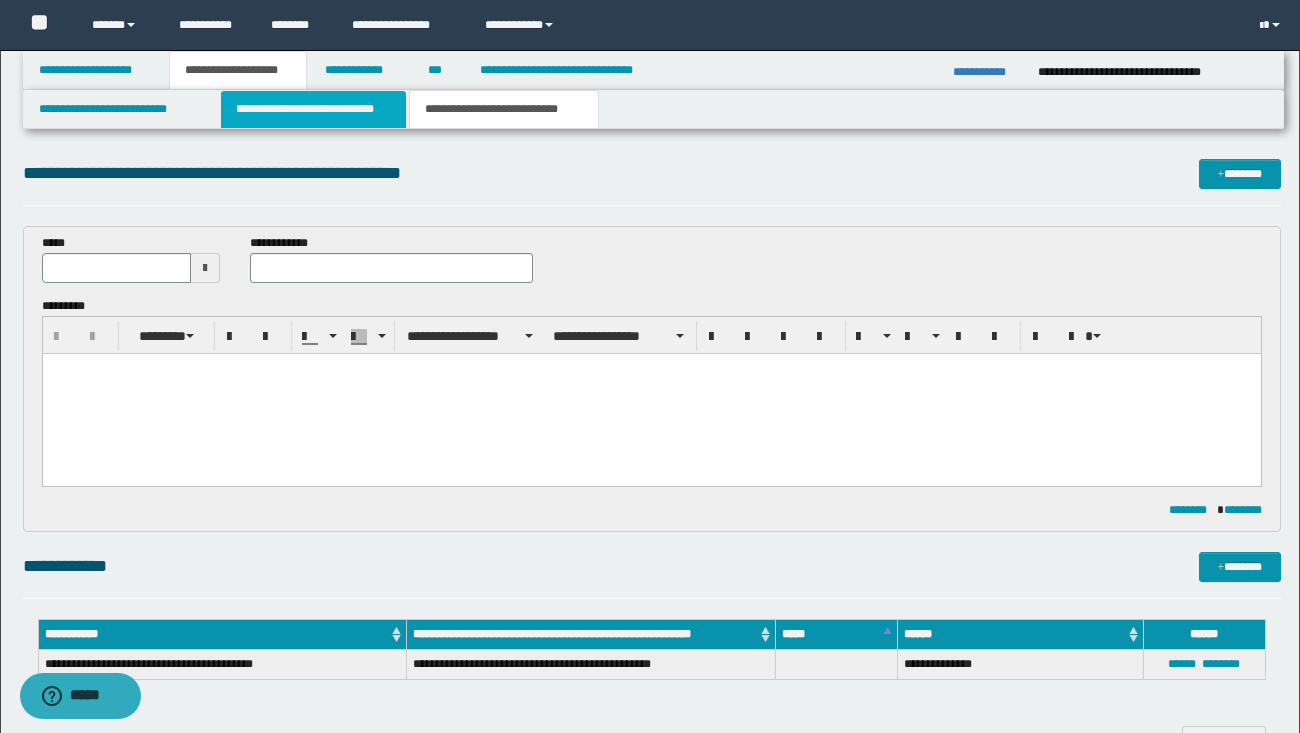 click on "**********" at bounding box center (314, 109) 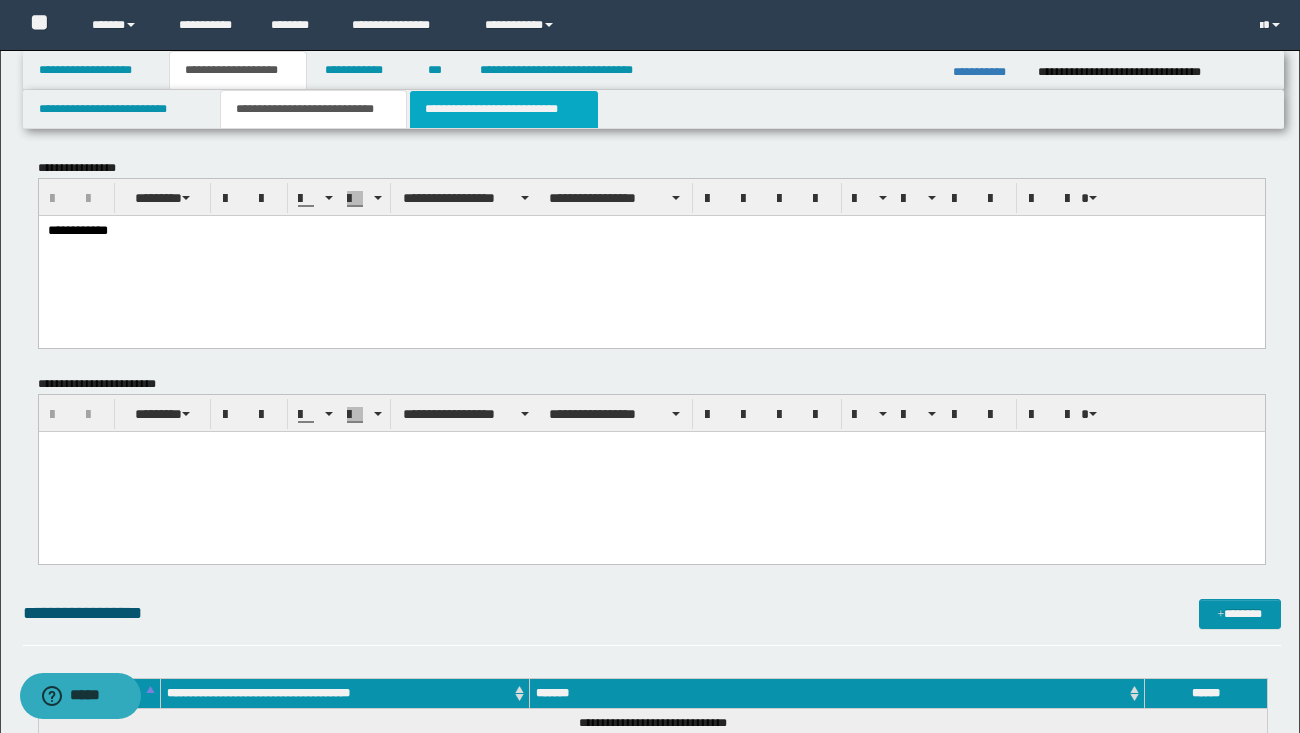 click on "**********" at bounding box center [504, 109] 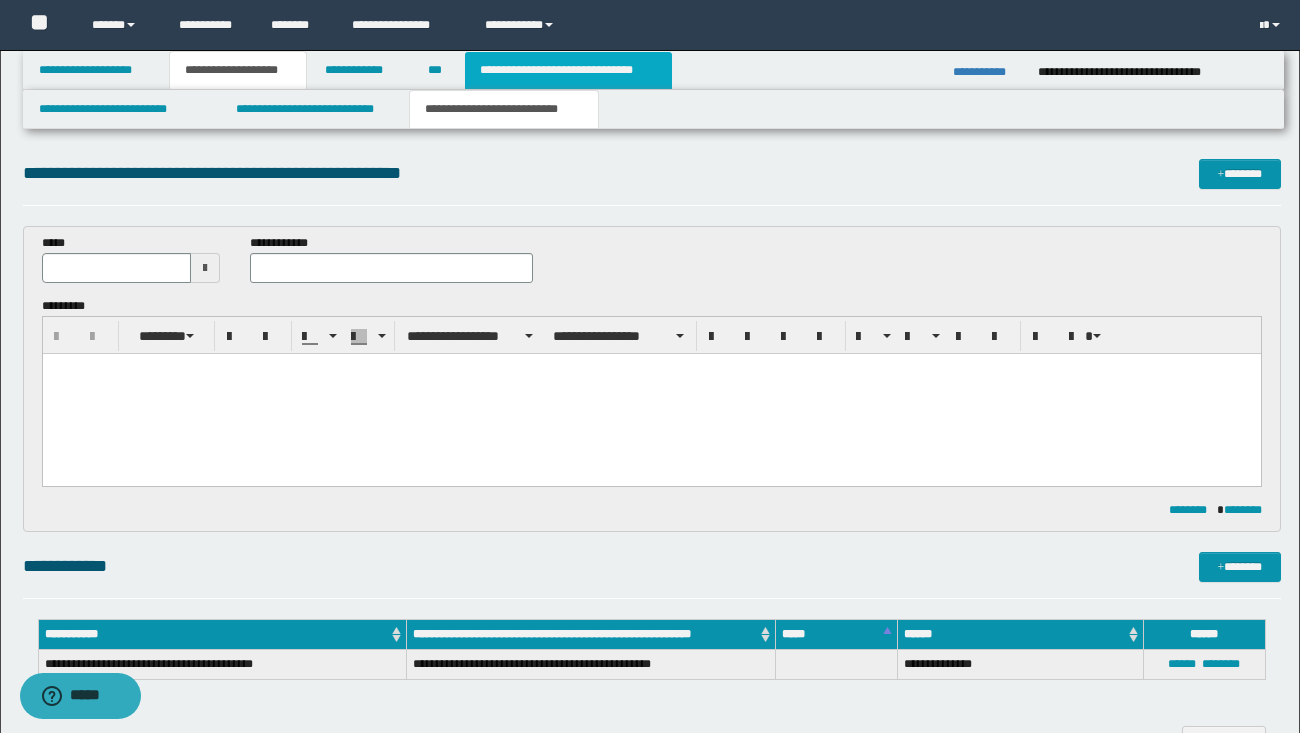 scroll, scrollTop: 0, scrollLeft: 0, axis: both 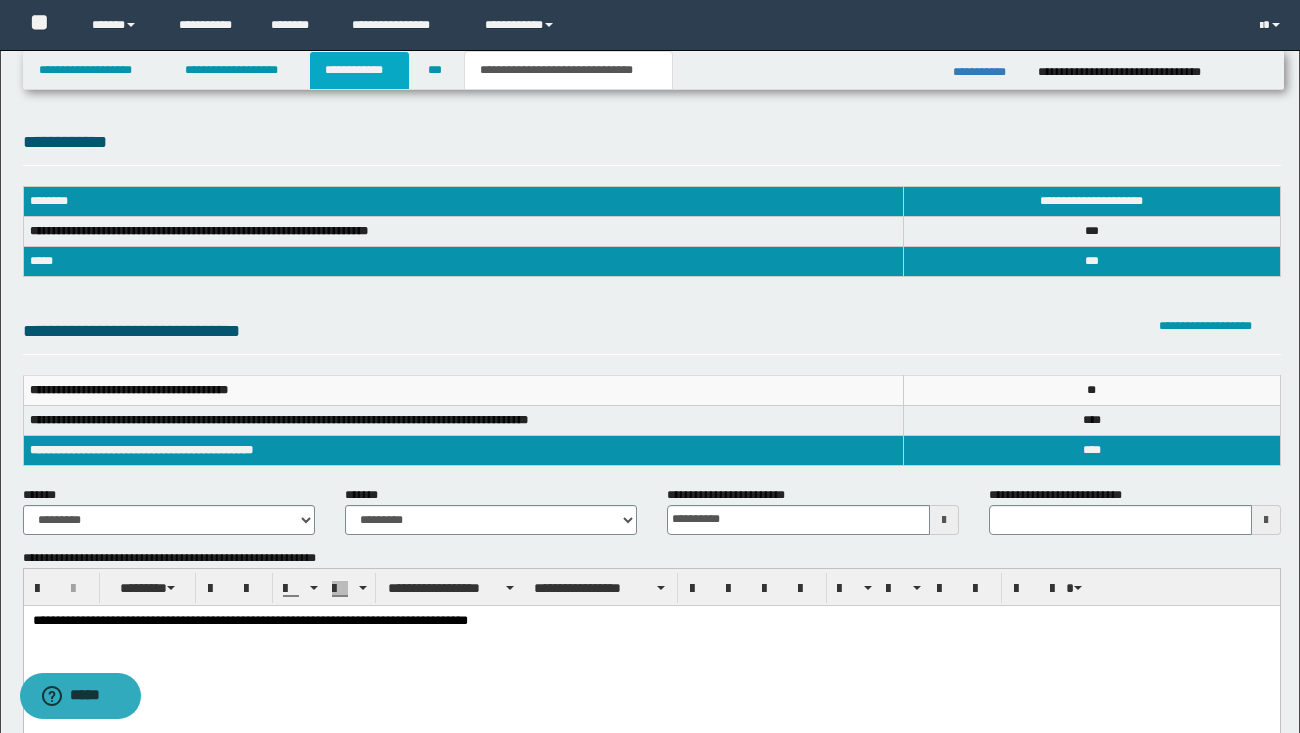 click on "**********" at bounding box center [359, 70] 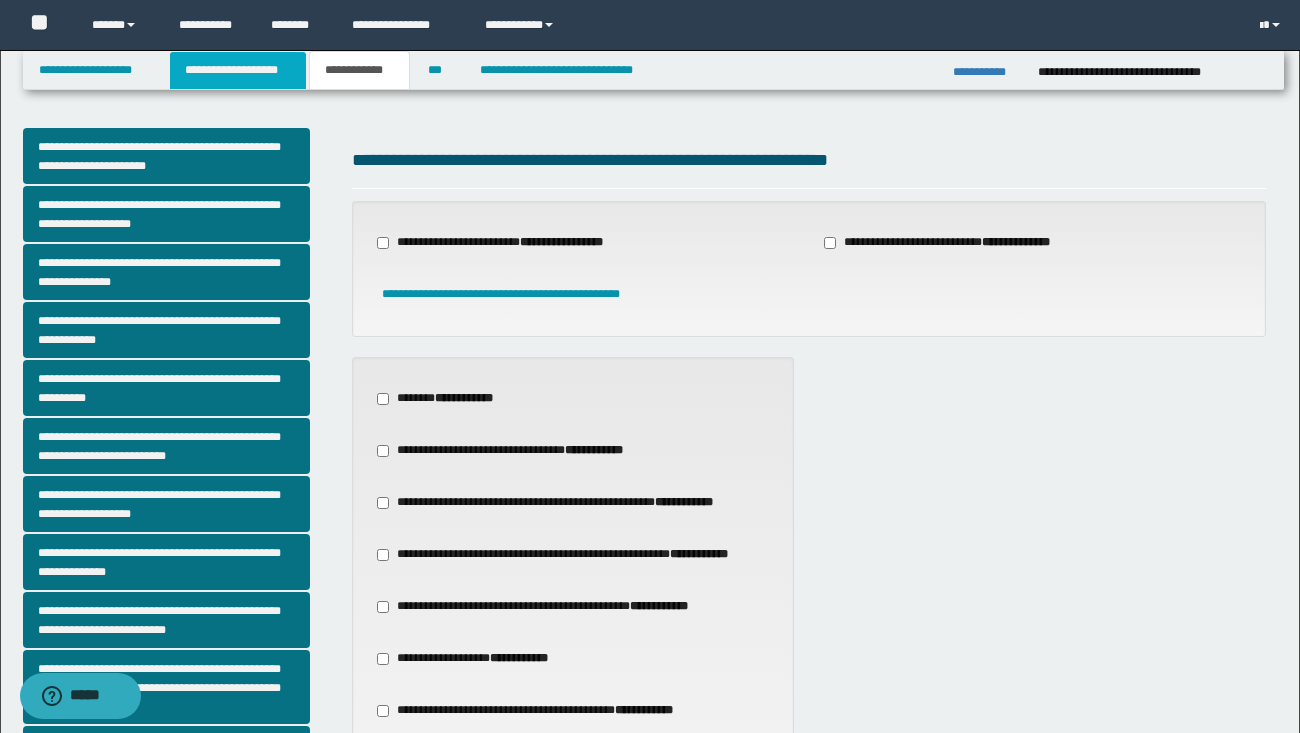 click on "**********" at bounding box center (238, 70) 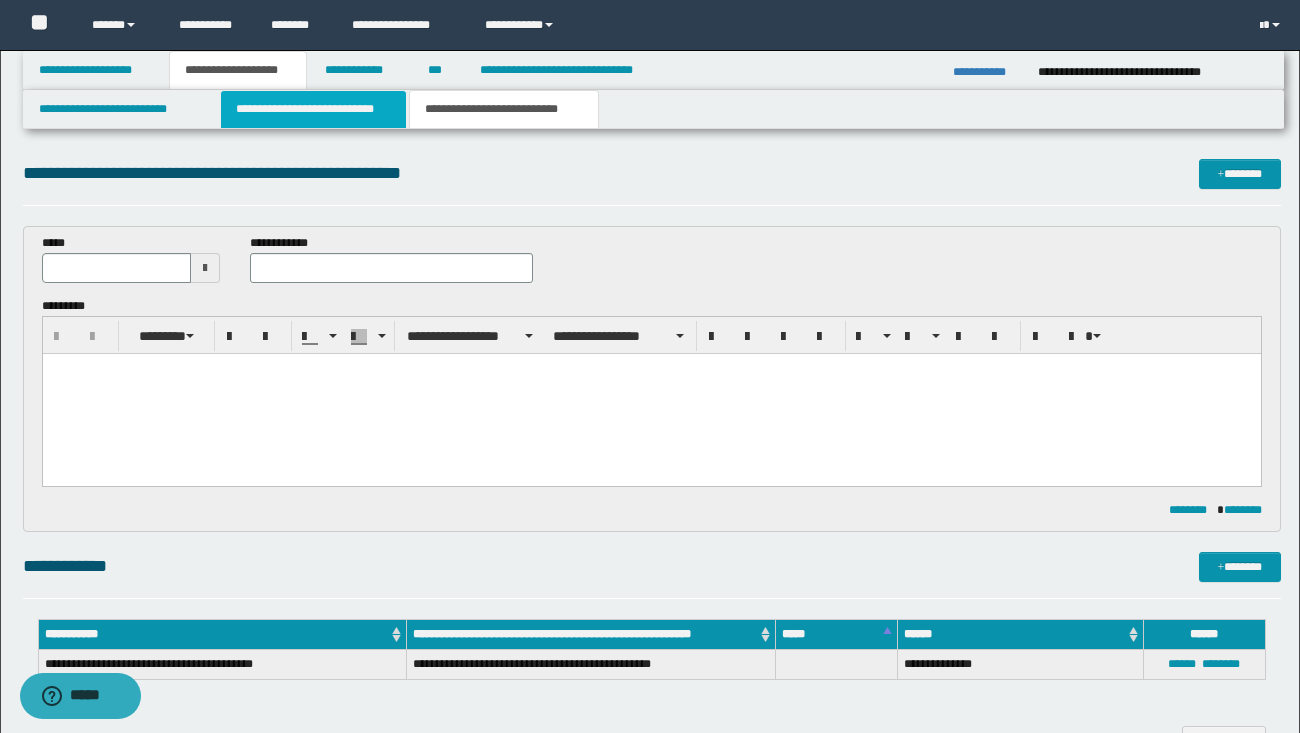 click on "**********" at bounding box center [314, 109] 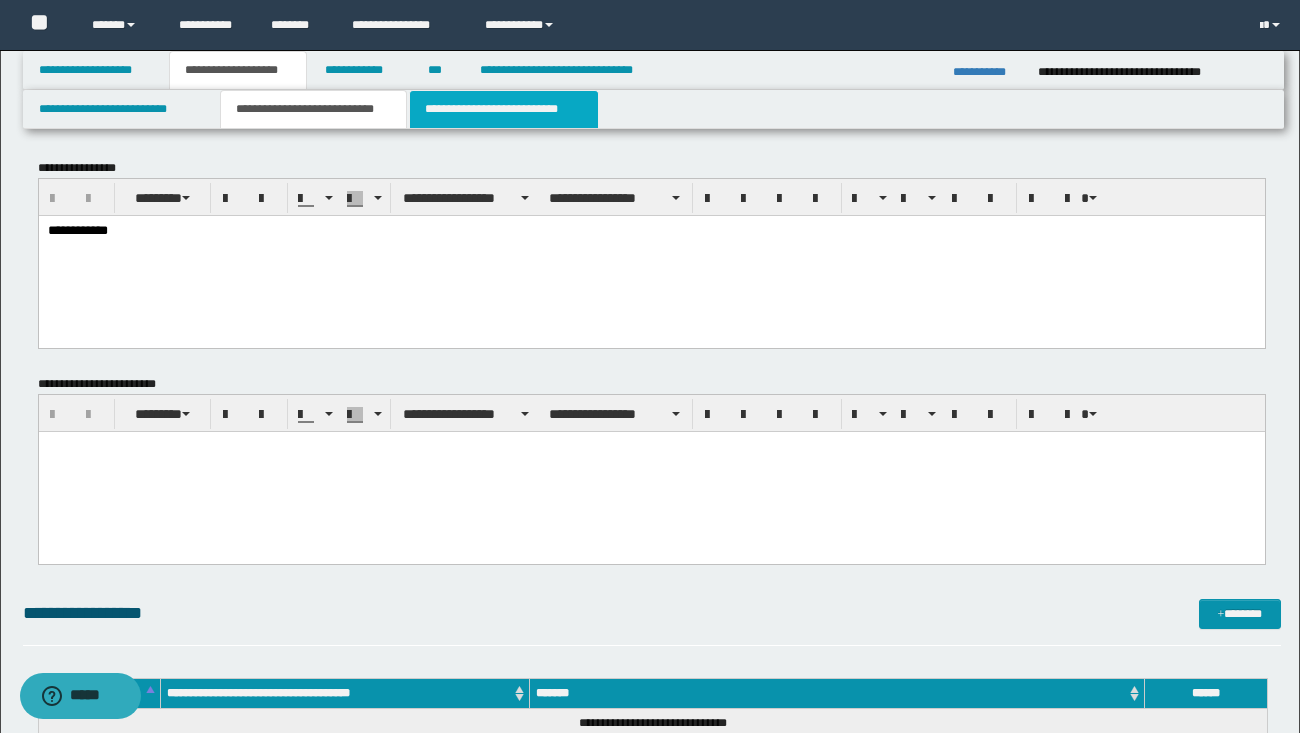 click on "**********" at bounding box center [504, 109] 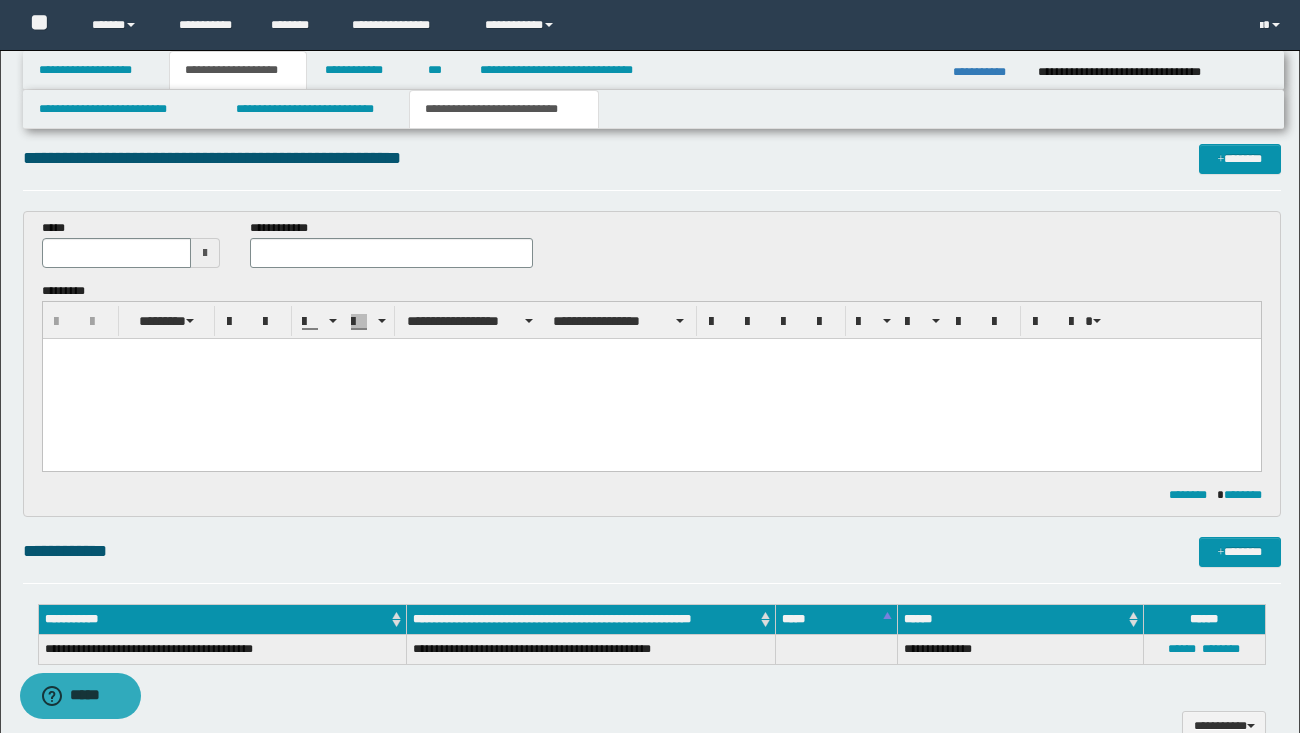 scroll, scrollTop: 15, scrollLeft: 0, axis: vertical 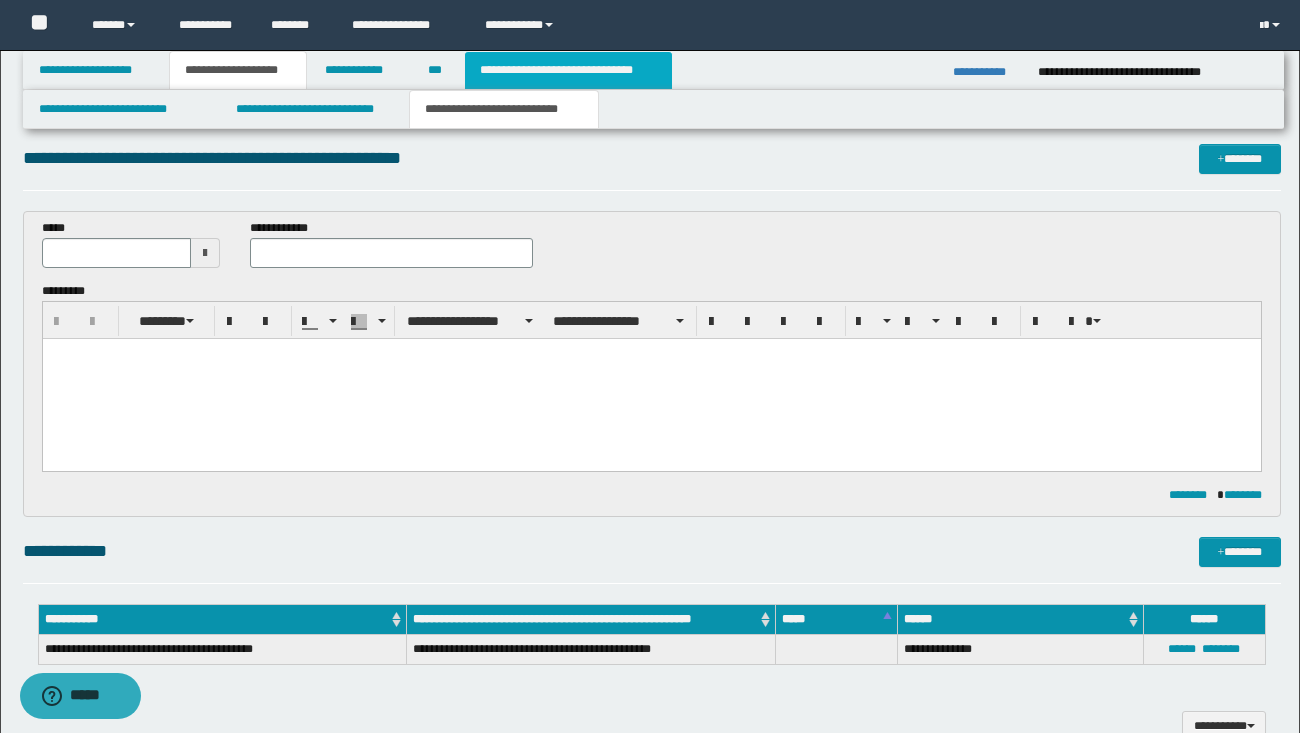 click on "**********" at bounding box center (568, 70) 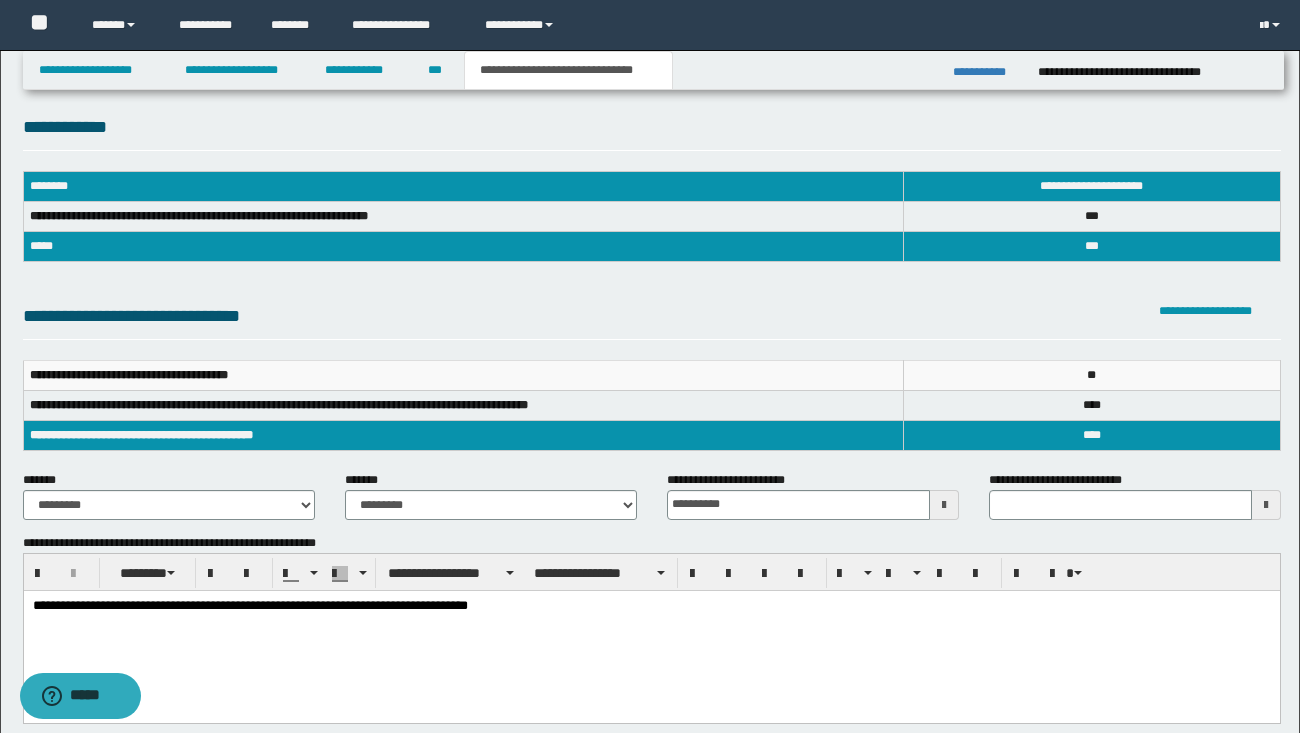 click on "**********" at bounding box center [651, 606] 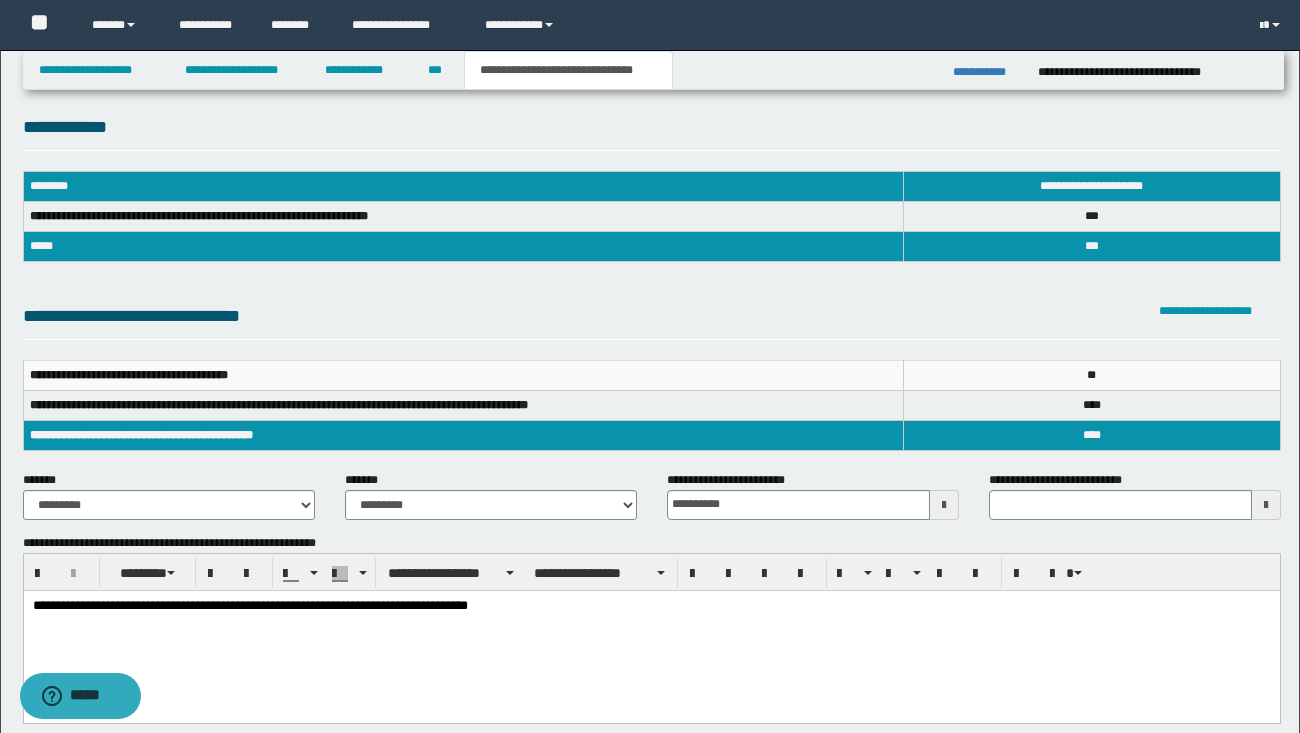click on "**********" at bounding box center [651, 606] 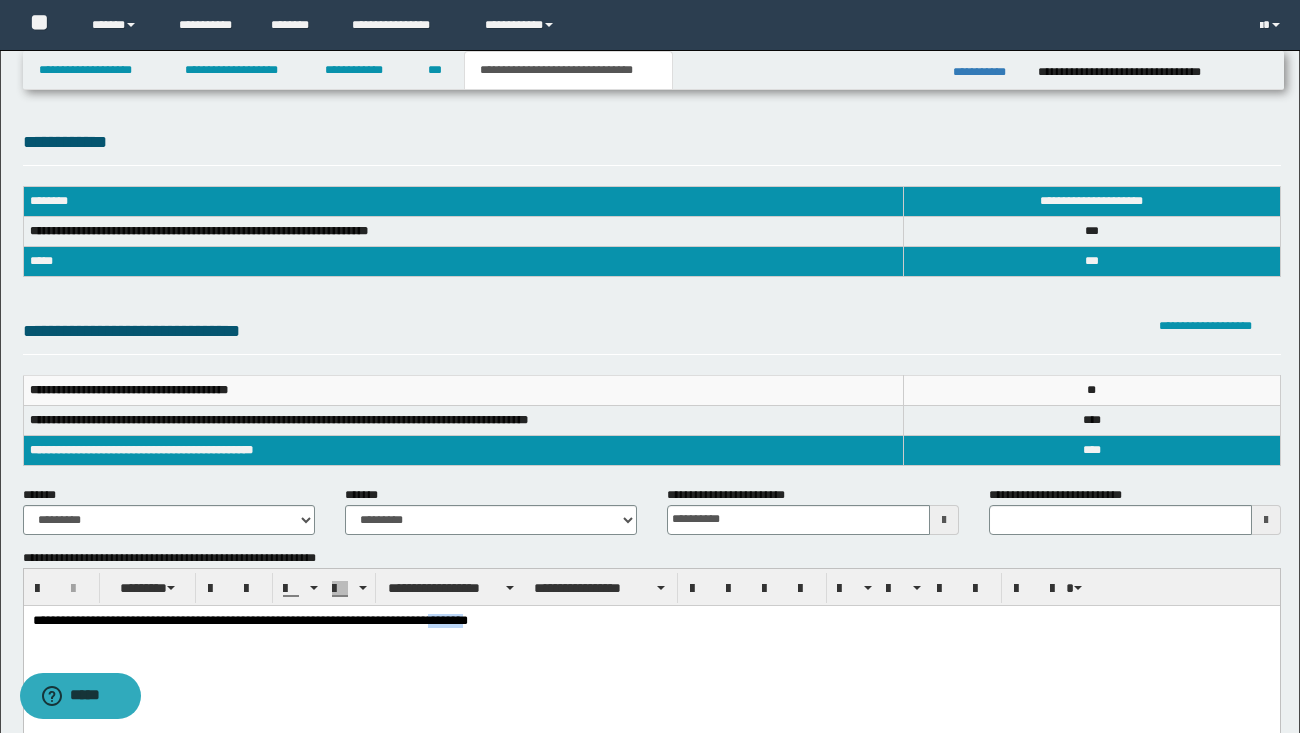 scroll, scrollTop: 0, scrollLeft: 0, axis: both 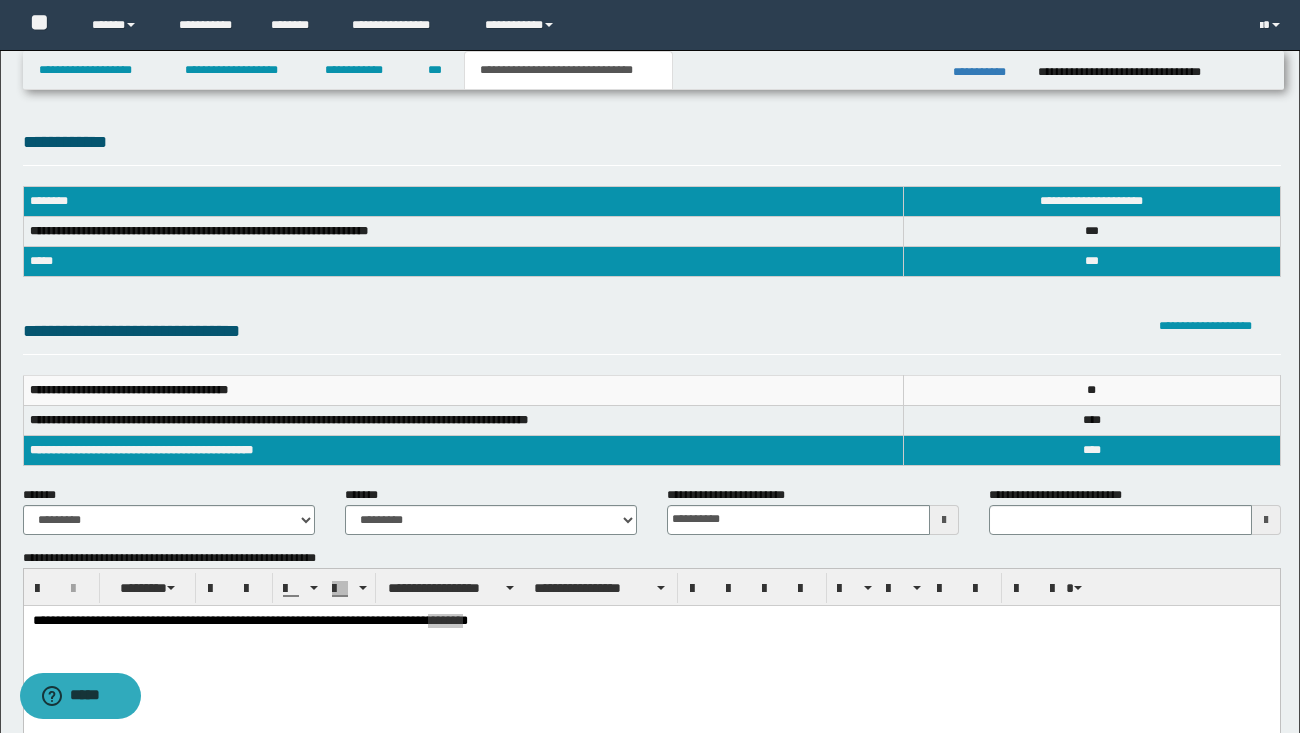 click on "**********" at bounding box center (359, 70) 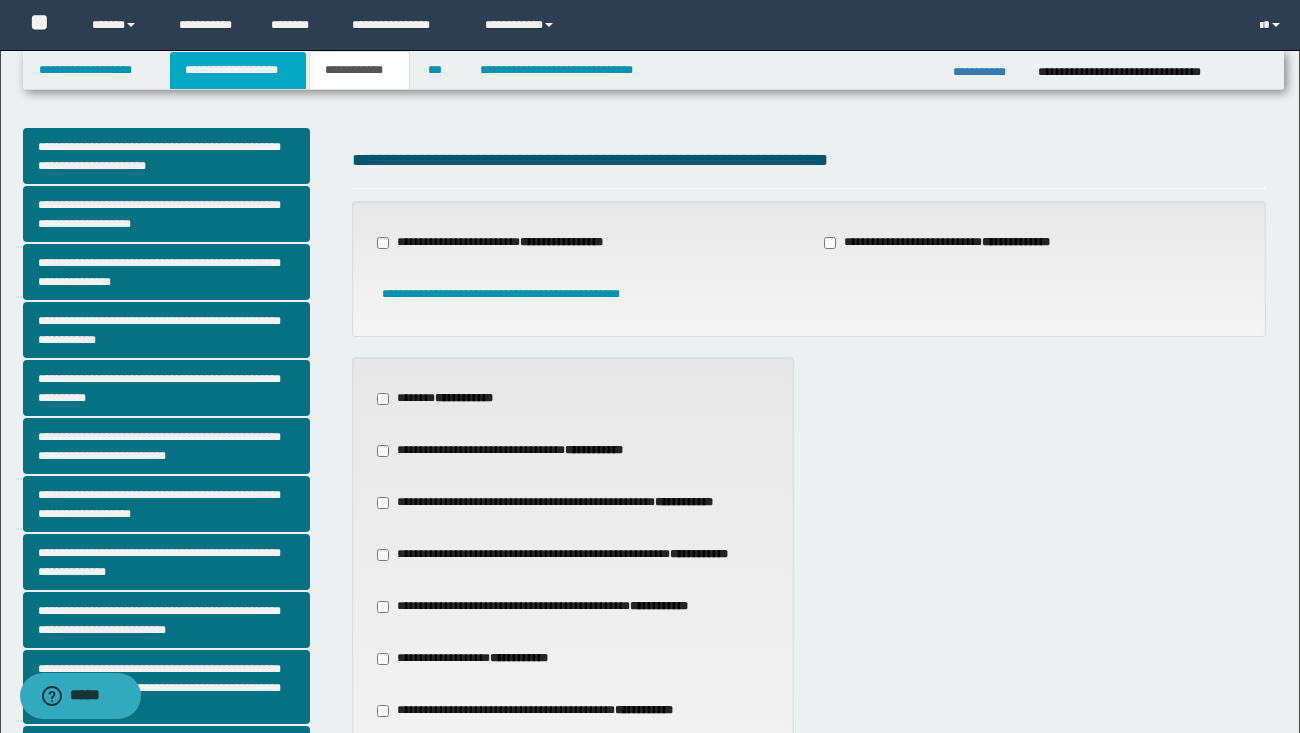 click on "**********" at bounding box center (238, 70) 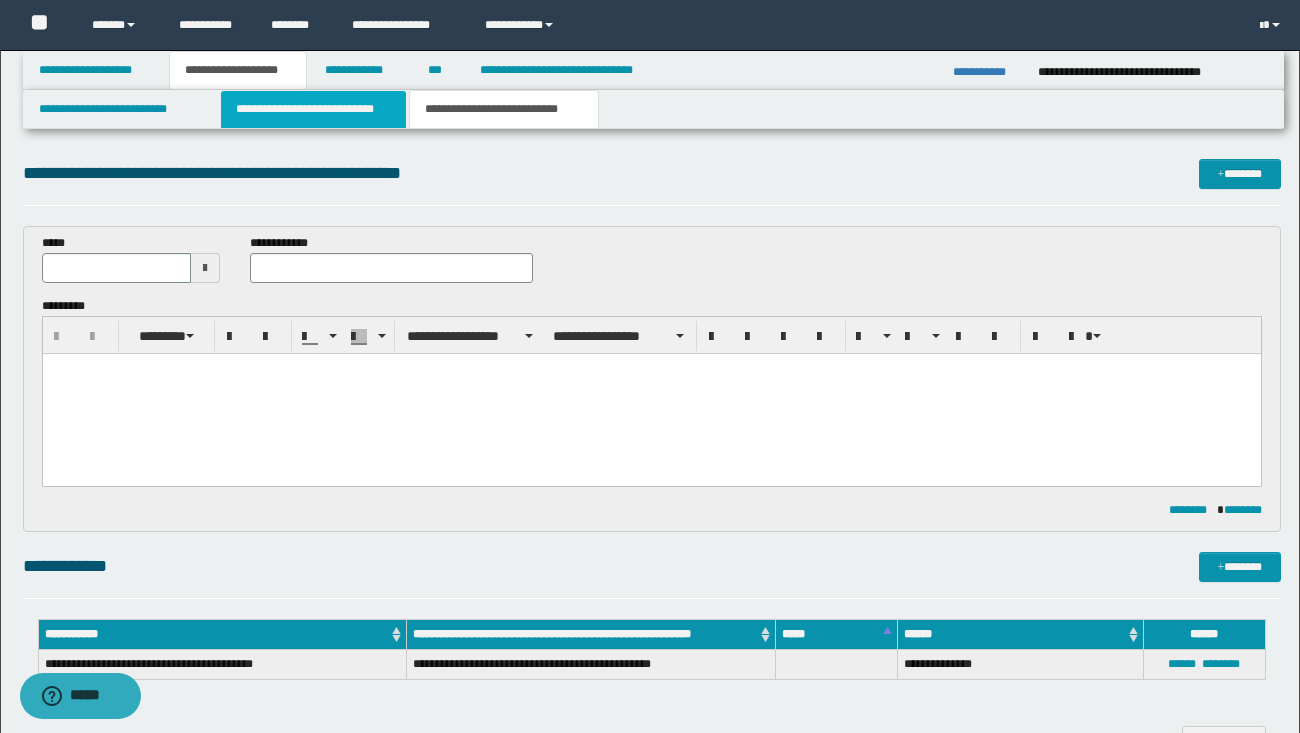 click on "**********" at bounding box center (314, 109) 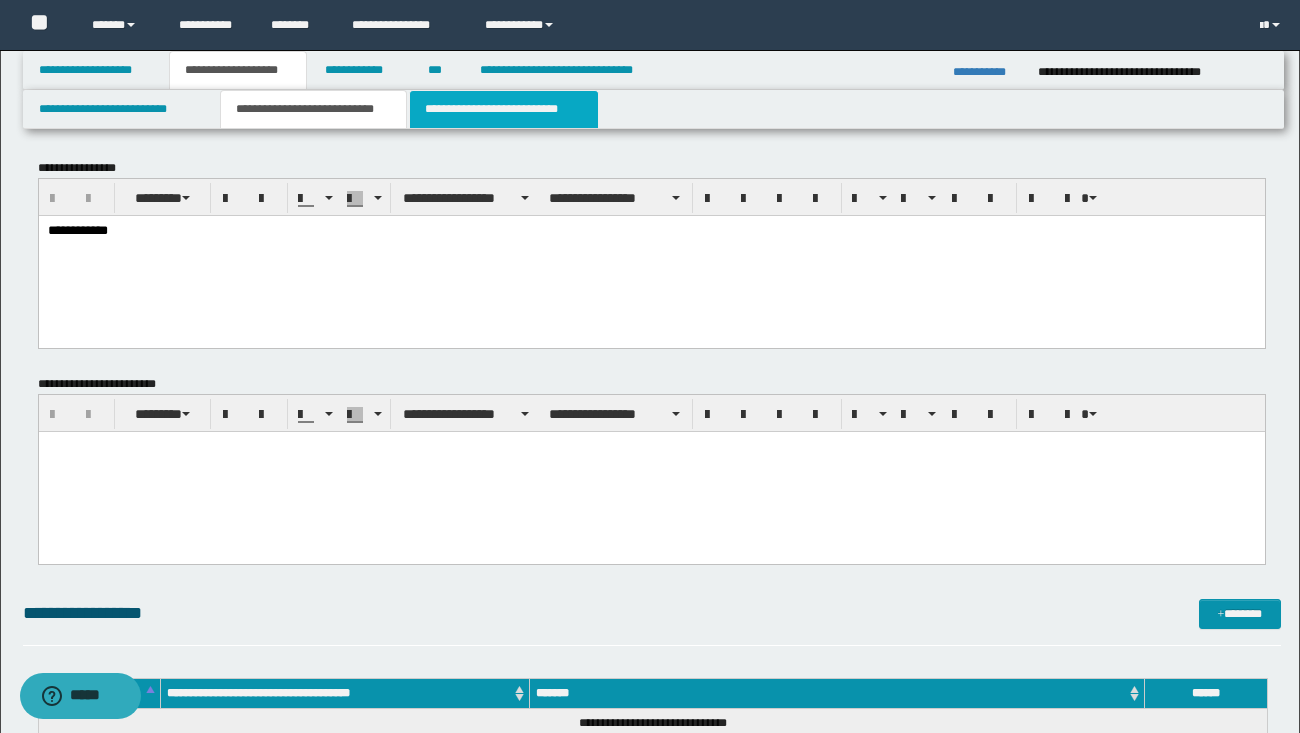 click on "**********" at bounding box center [504, 109] 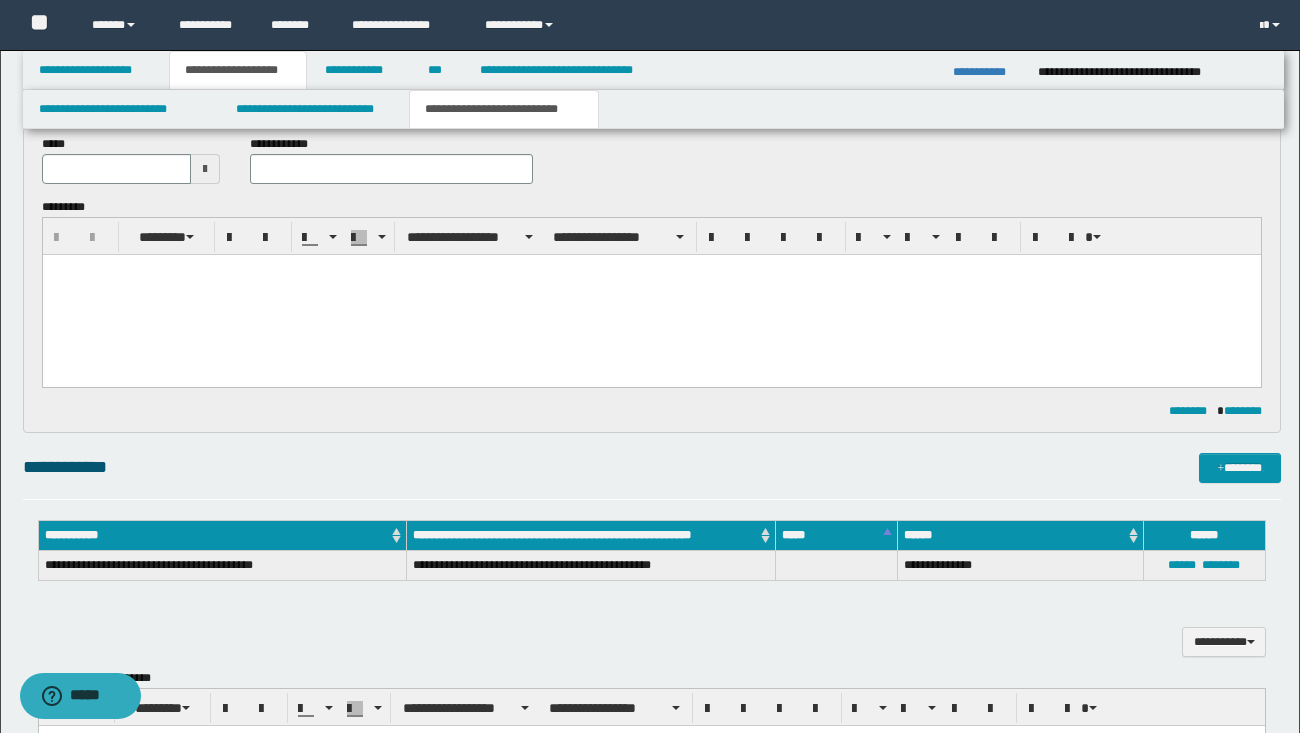 scroll, scrollTop: 99, scrollLeft: 0, axis: vertical 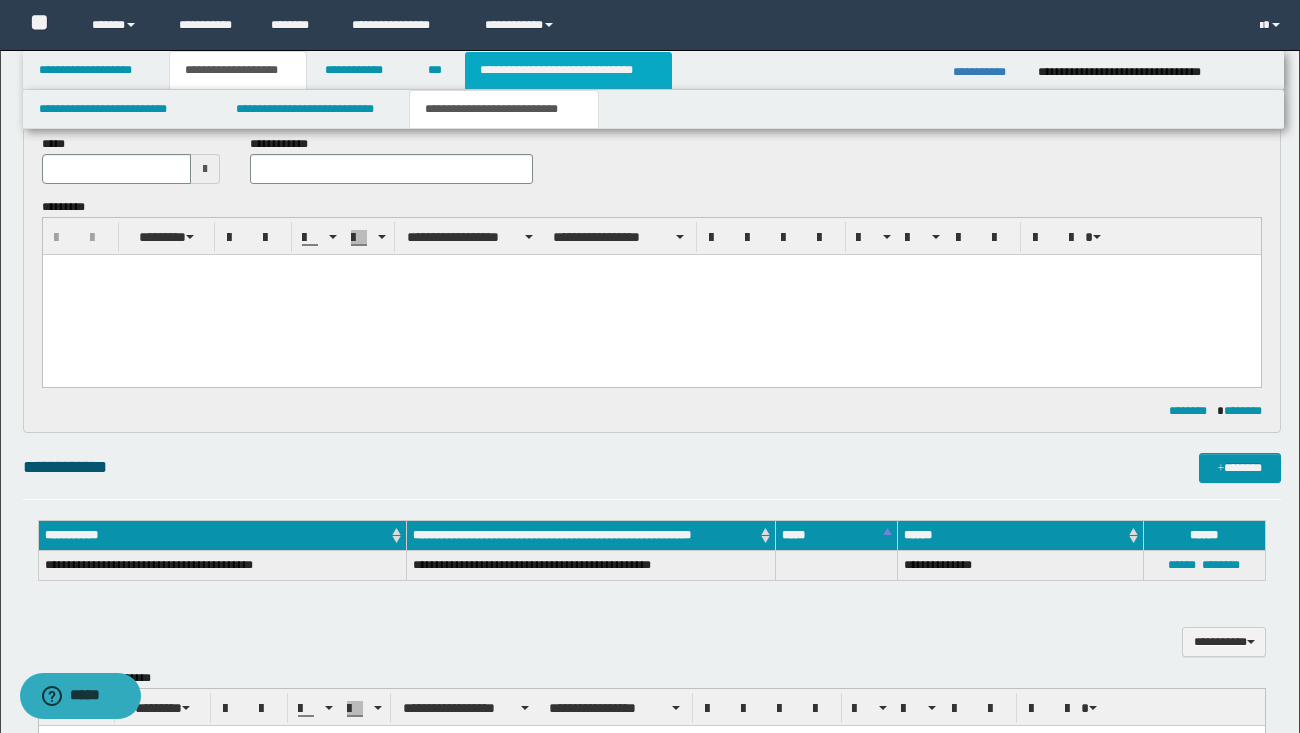 click on "**********" at bounding box center [568, 70] 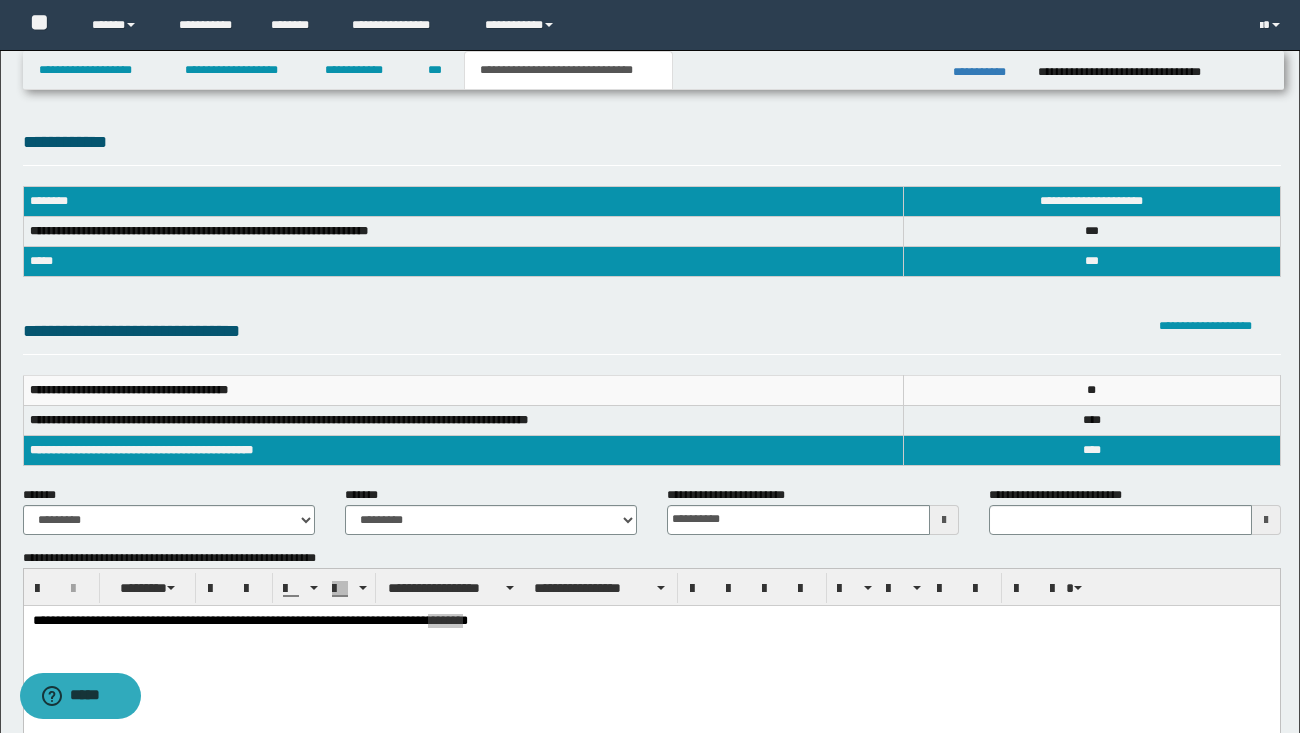 scroll, scrollTop: 0, scrollLeft: 0, axis: both 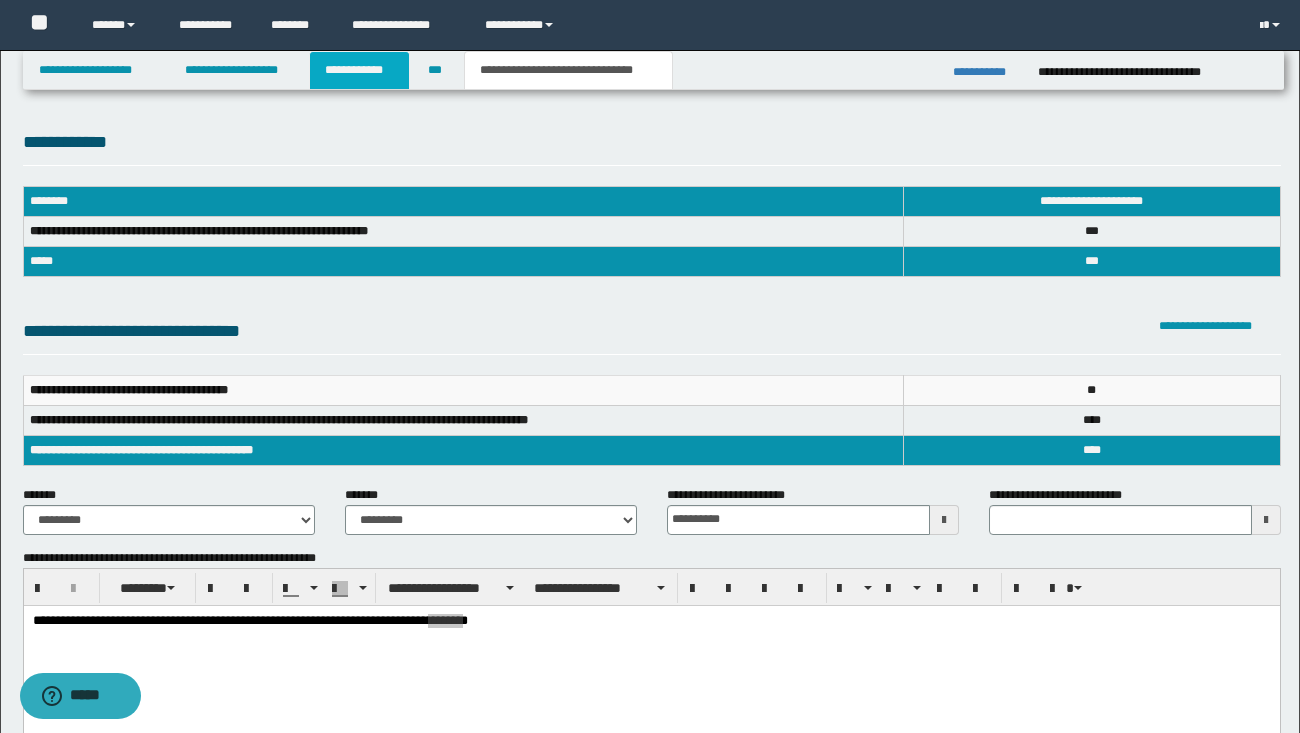 click on "**********" at bounding box center [359, 70] 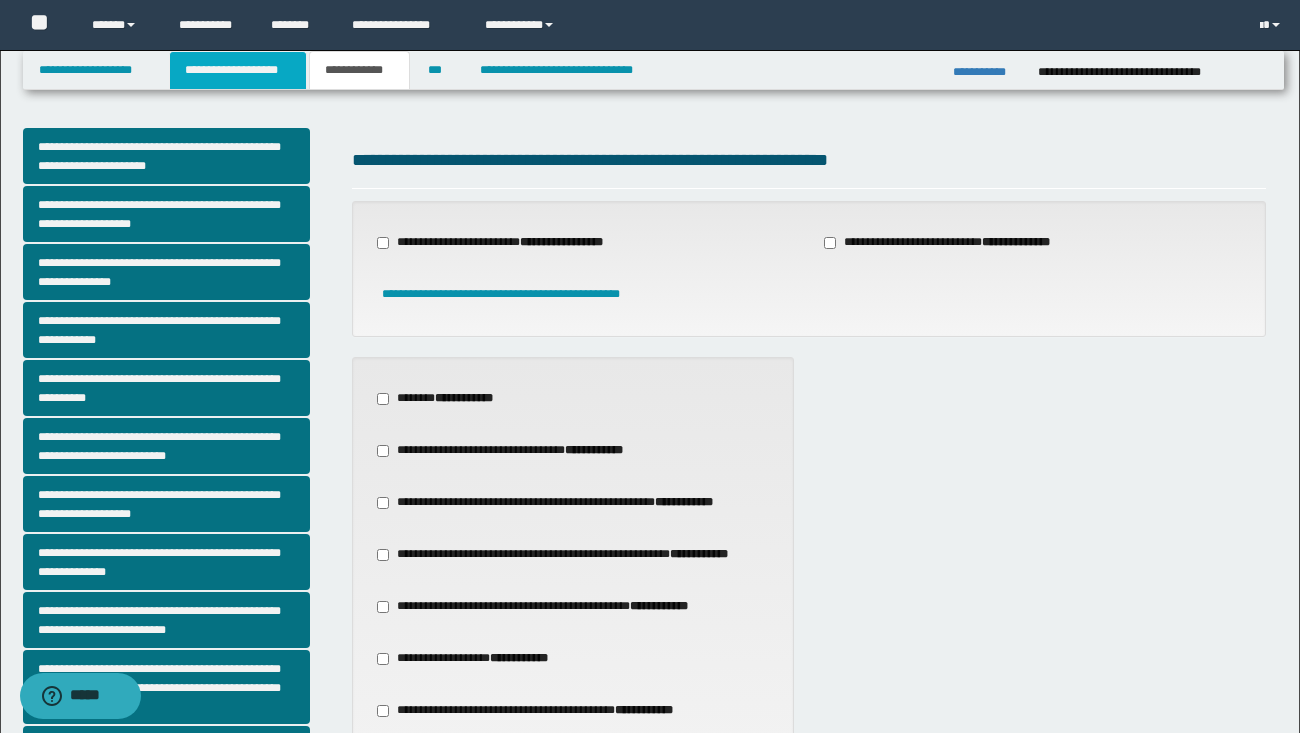 click on "**********" at bounding box center [238, 70] 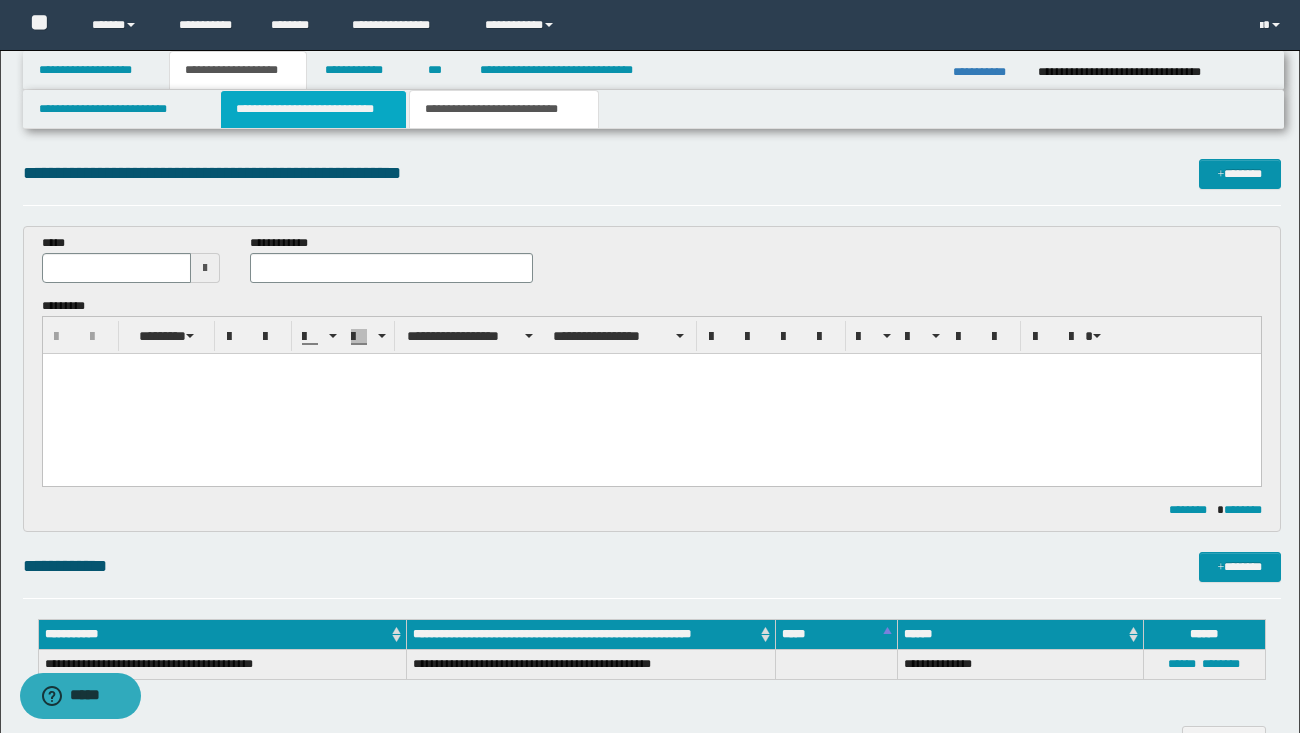 click on "**********" at bounding box center (314, 109) 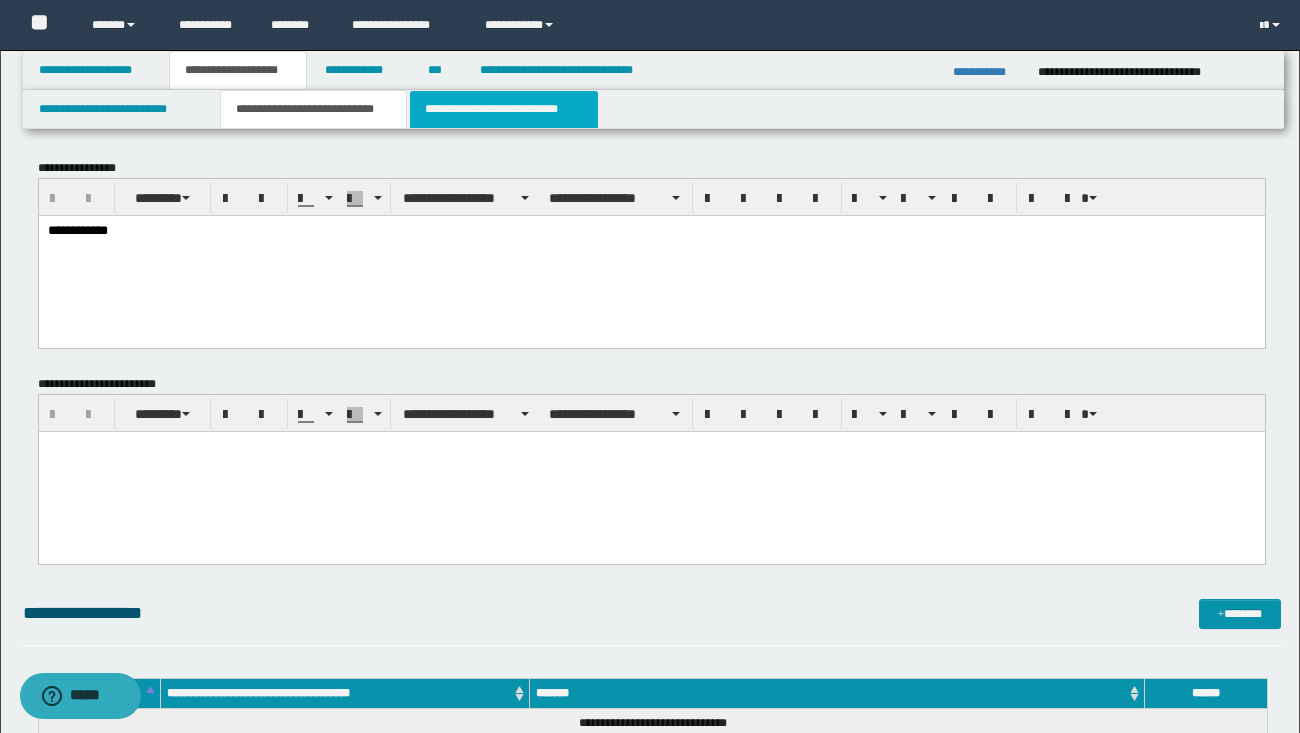 click on "**********" at bounding box center [504, 109] 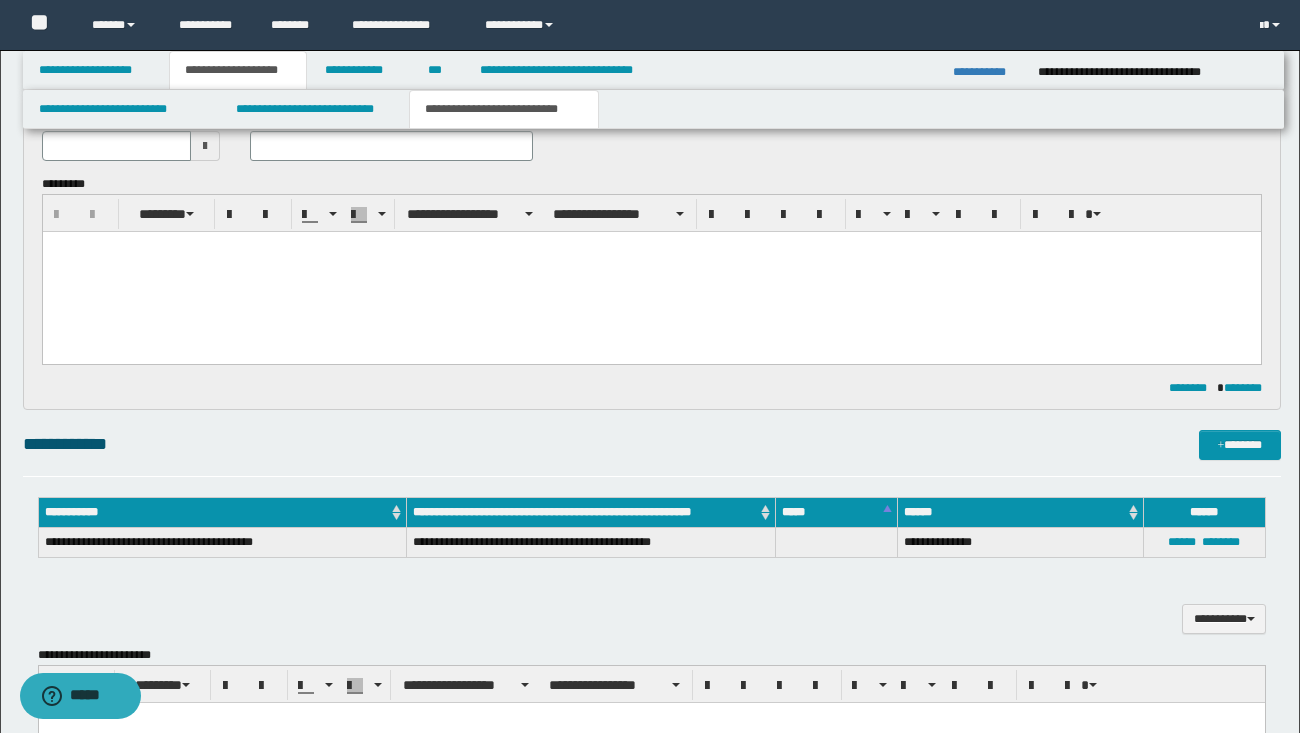 scroll, scrollTop: 122, scrollLeft: 0, axis: vertical 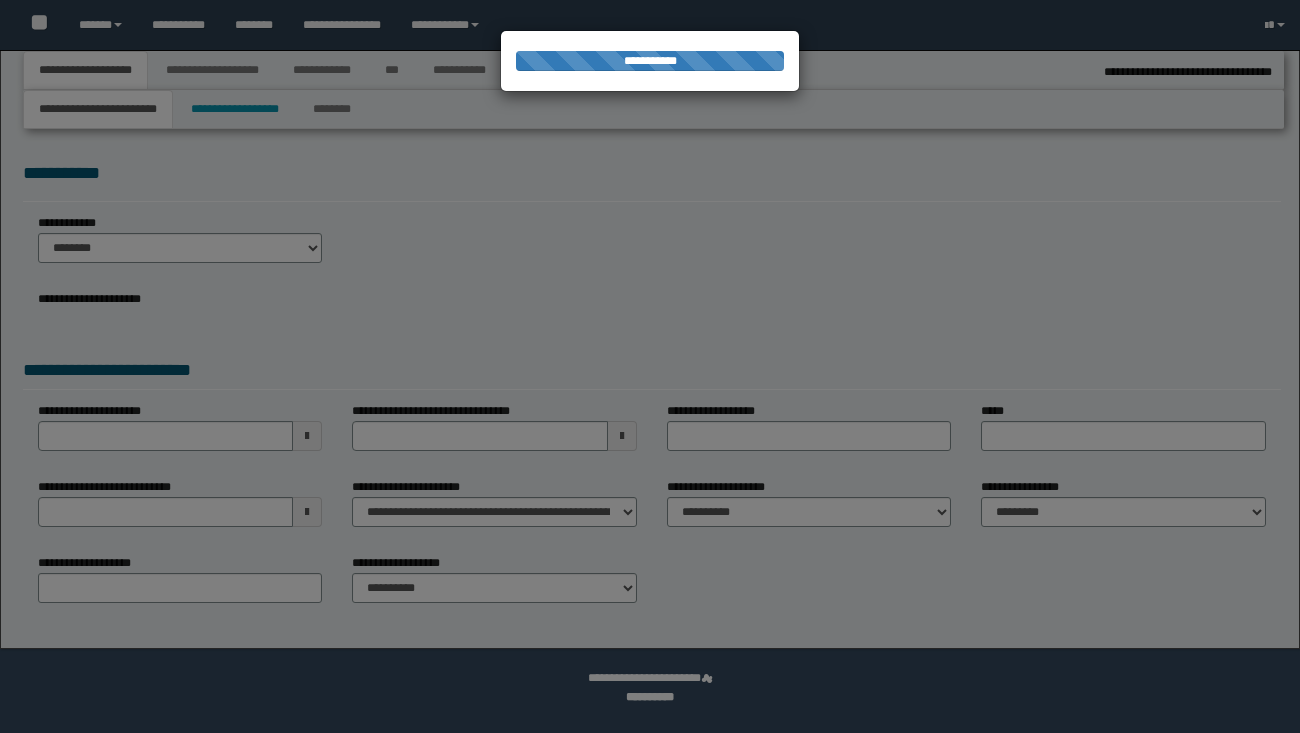 select on "*" 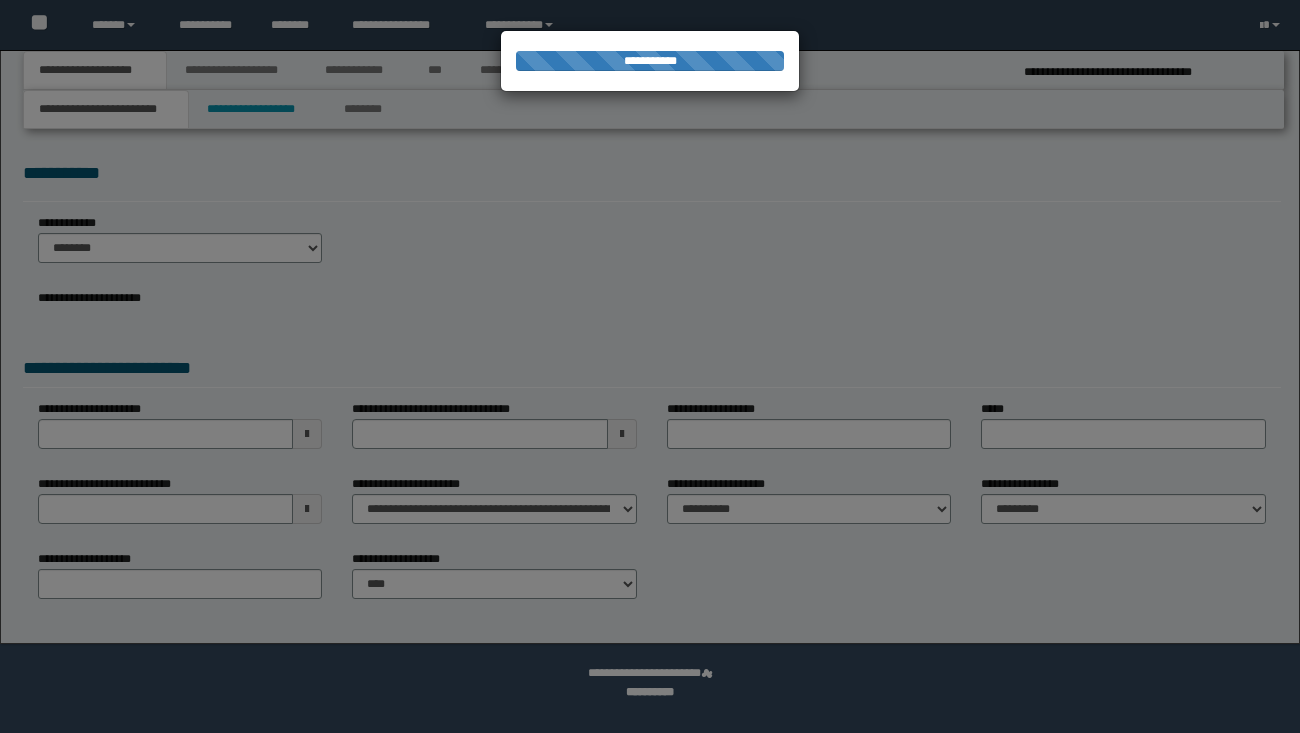 scroll, scrollTop: 0, scrollLeft: 0, axis: both 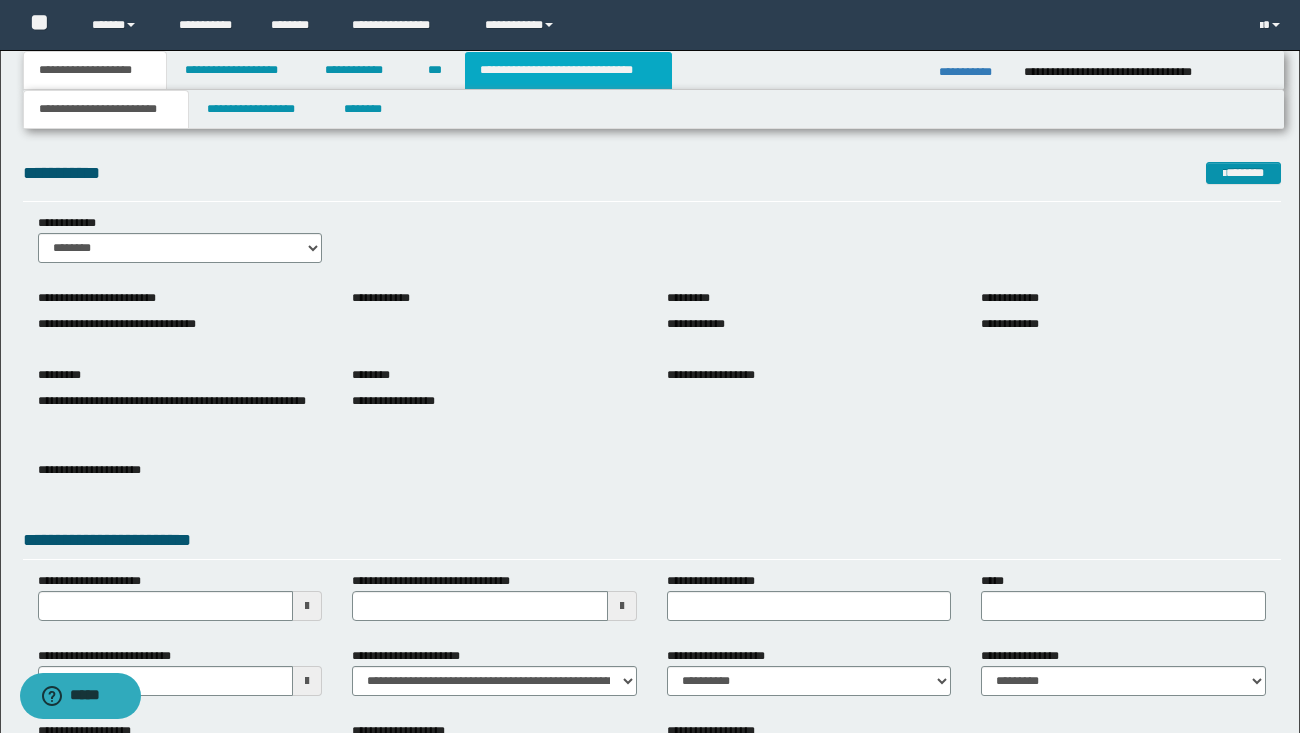 click on "**********" at bounding box center [568, 70] 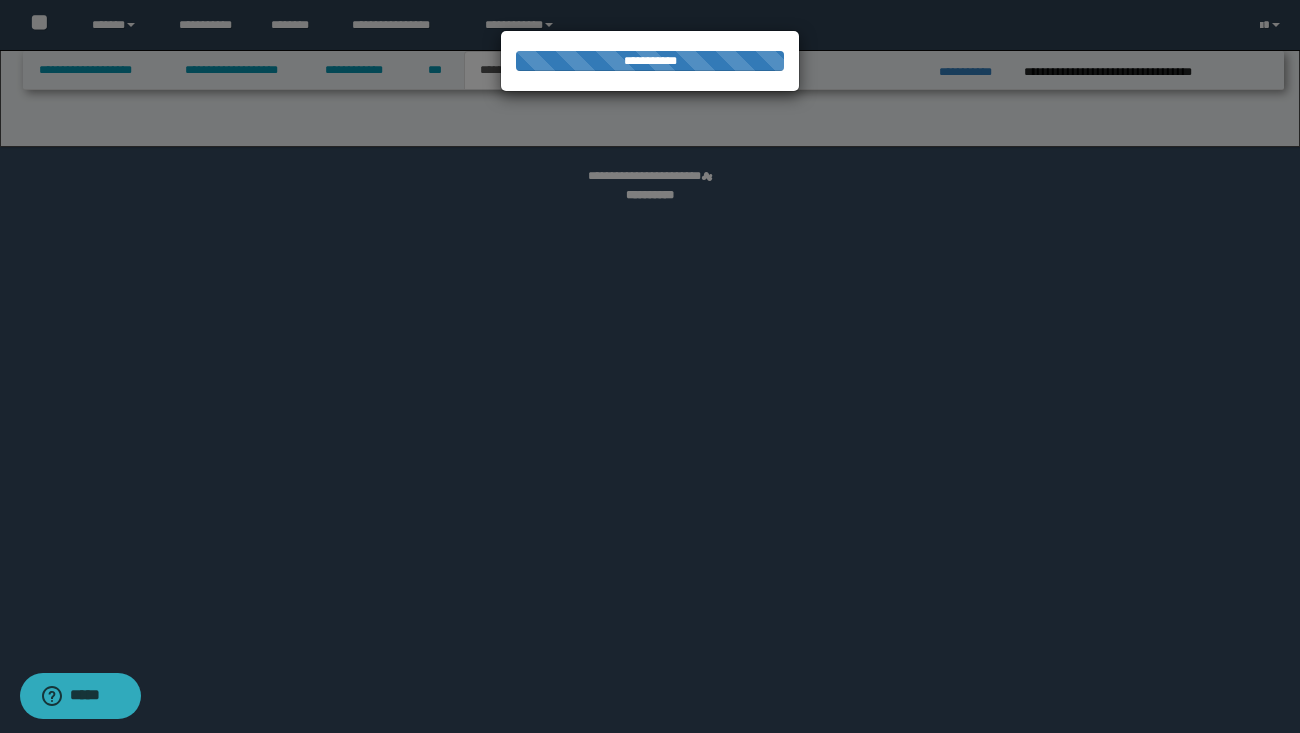 select on "*" 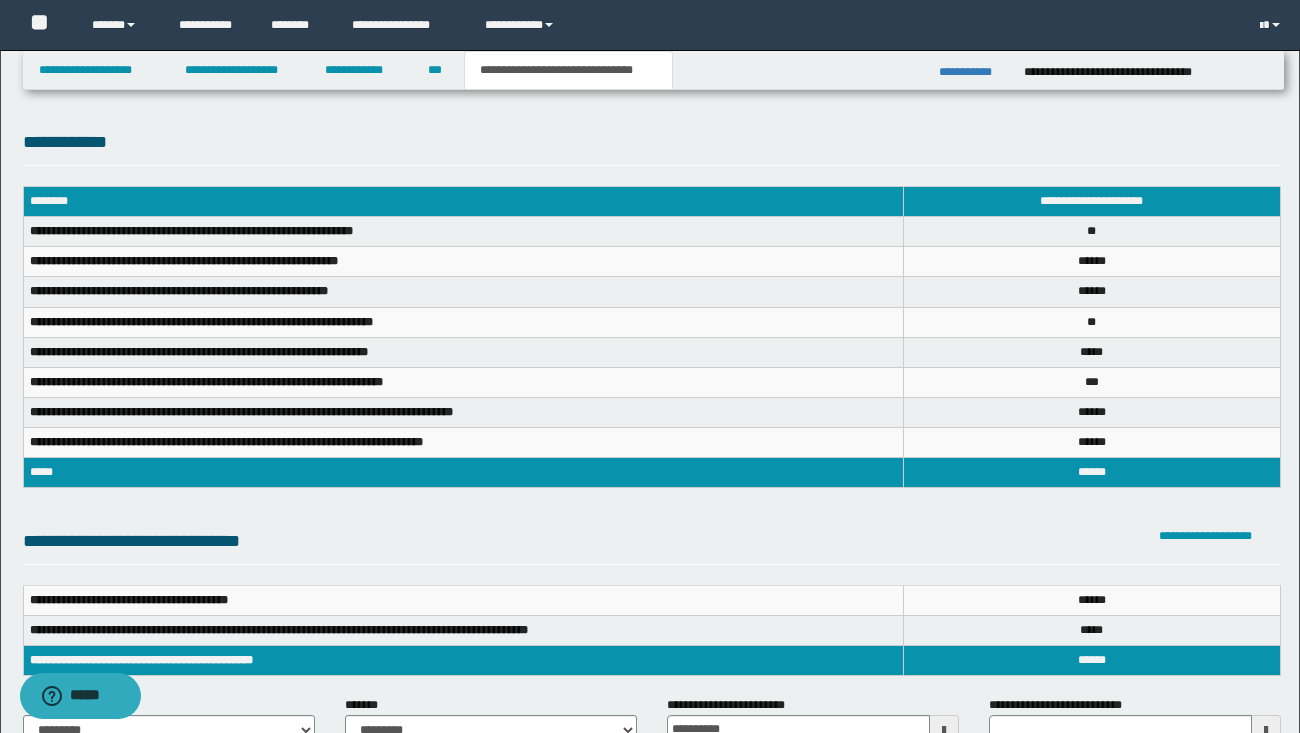 scroll, scrollTop: 0, scrollLeft: 0, axis: both 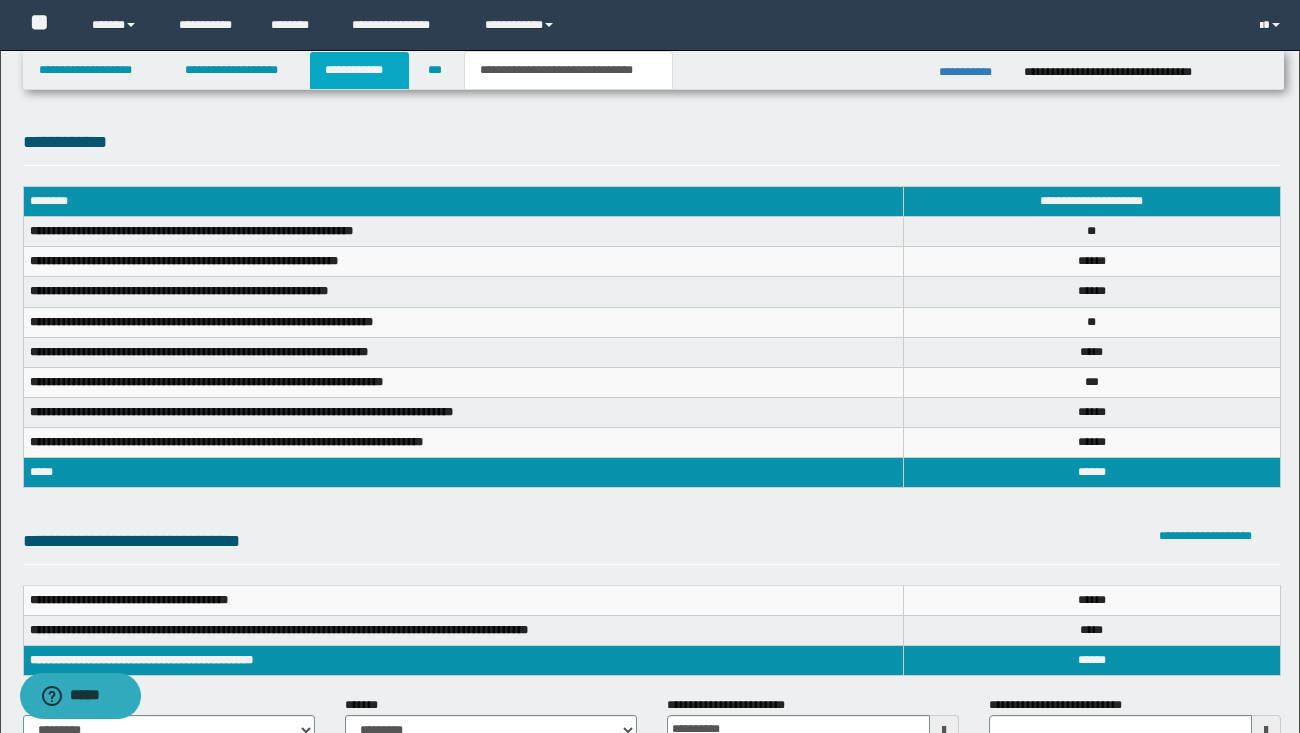 click on "**********" at bounding box center (359, 70) 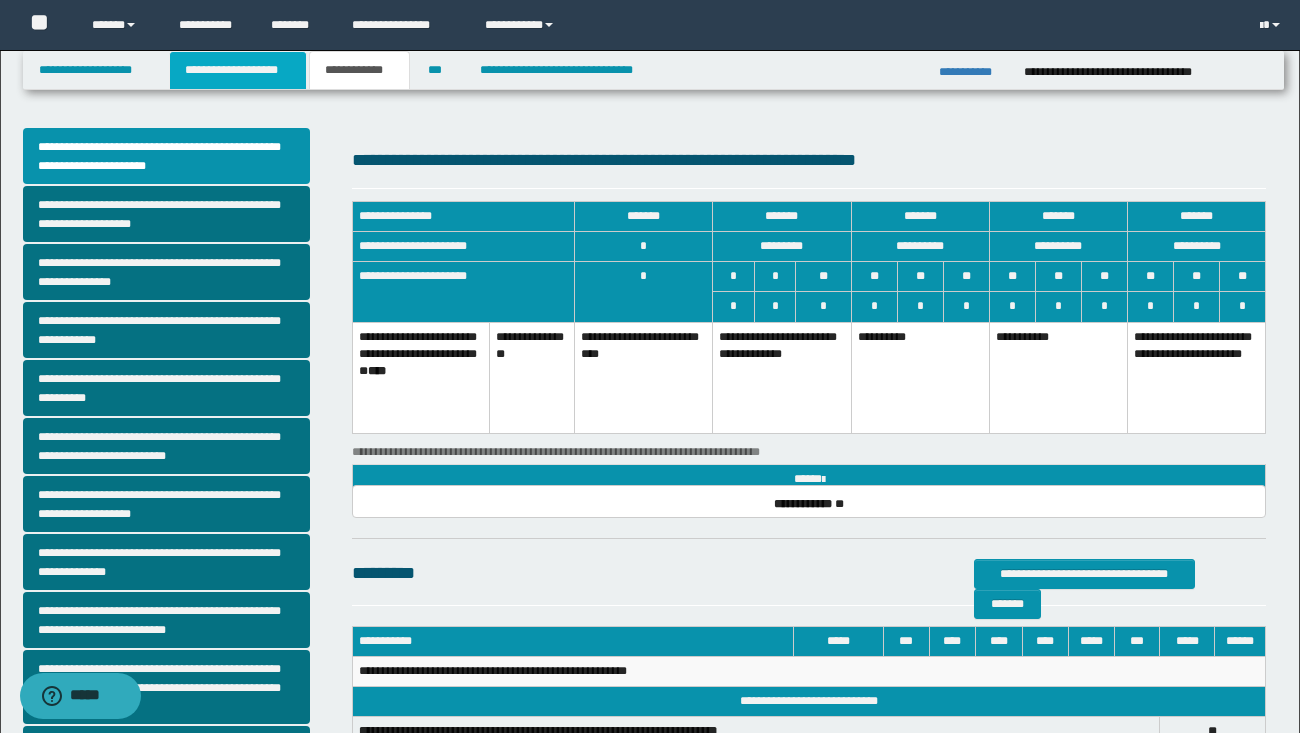 click on "**********" at bounding box center [238, 70] 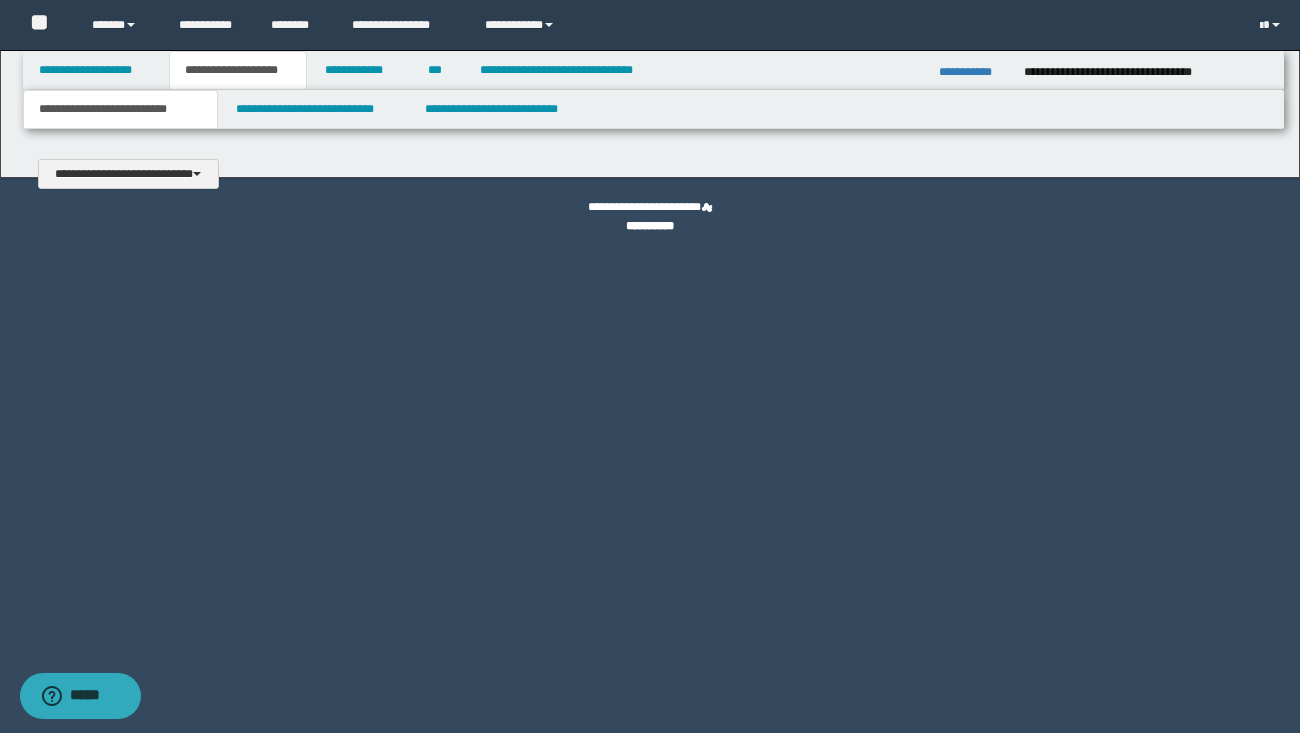 scroll, scrollTop: 0, scrollLeft: 0, axis: both 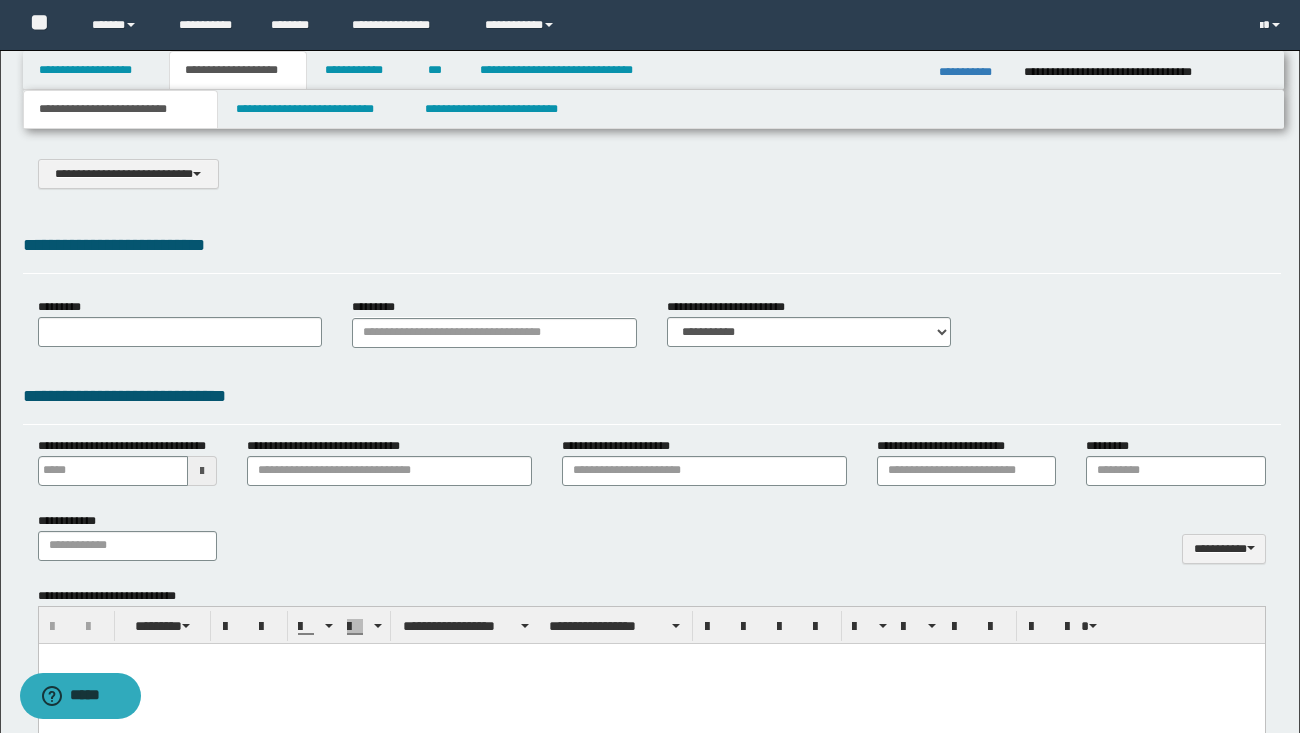 type on "**********" 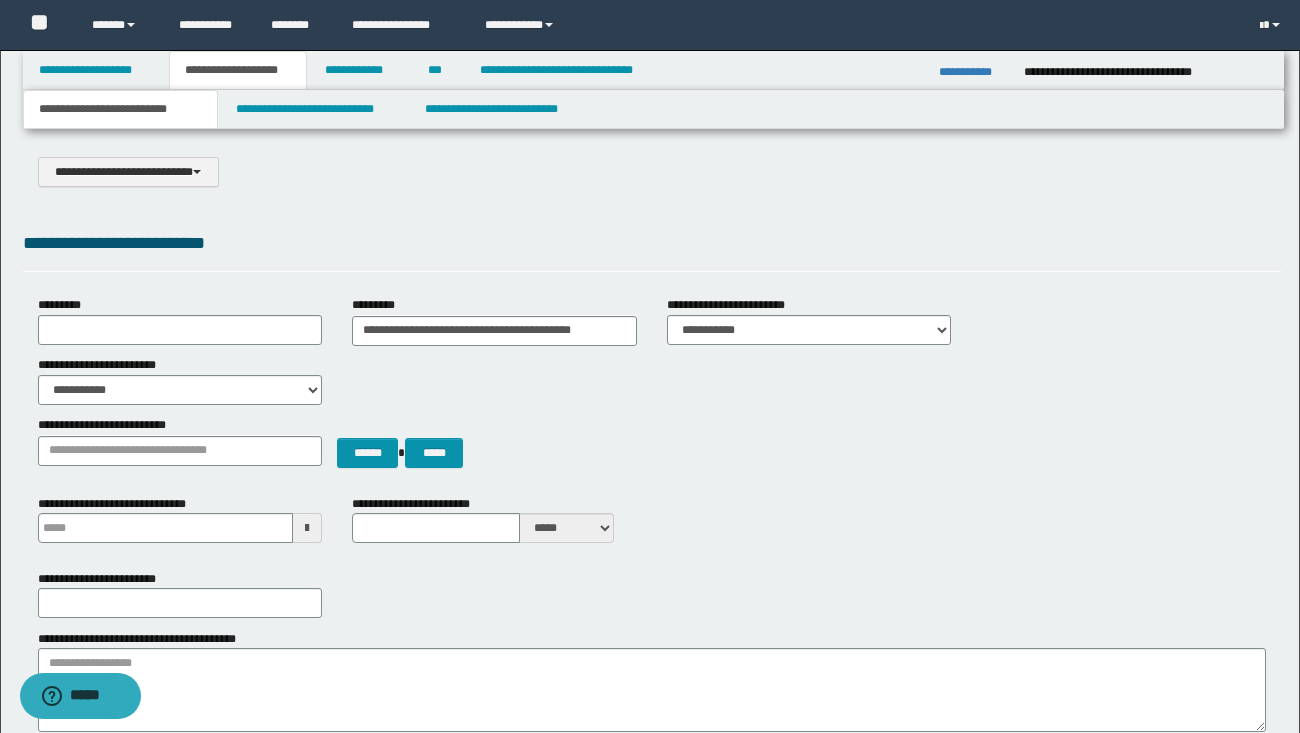 scroll, scrollTop: 0, scrollLeft: 0, axis: both 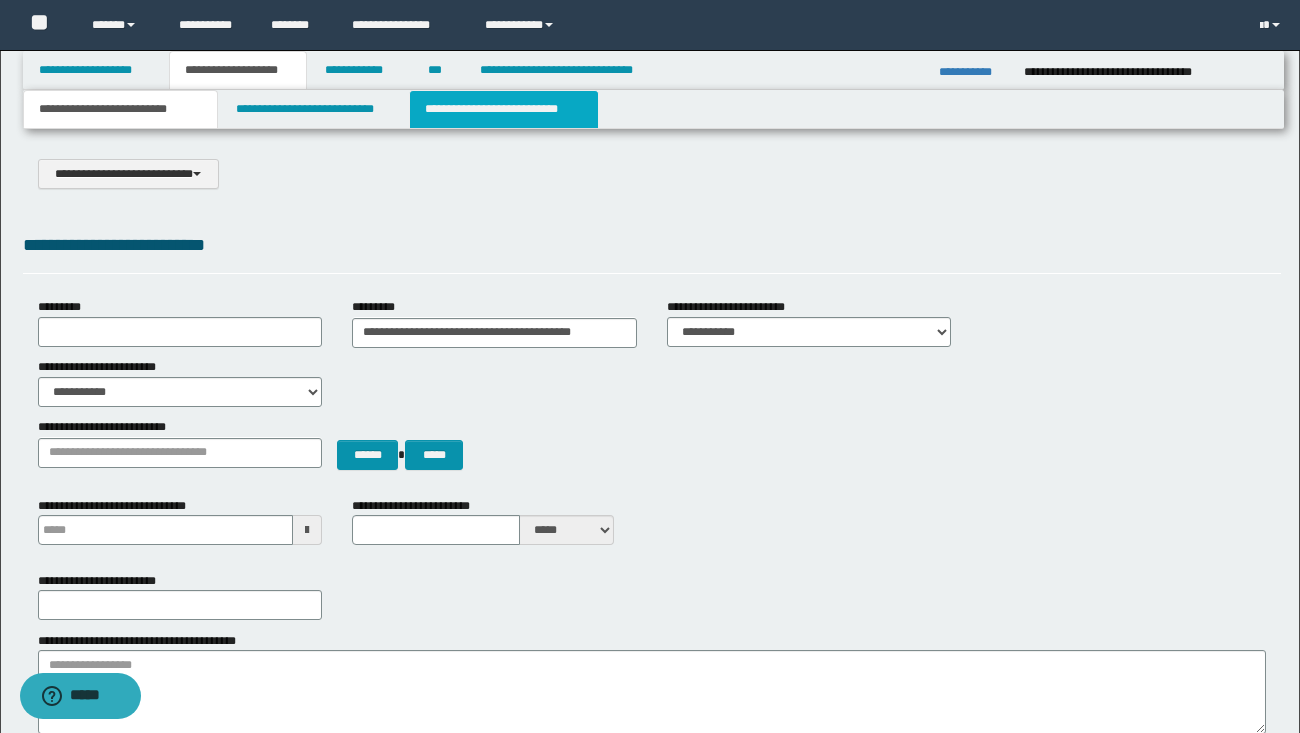 click on "**********" at bounding box center [504, 109] 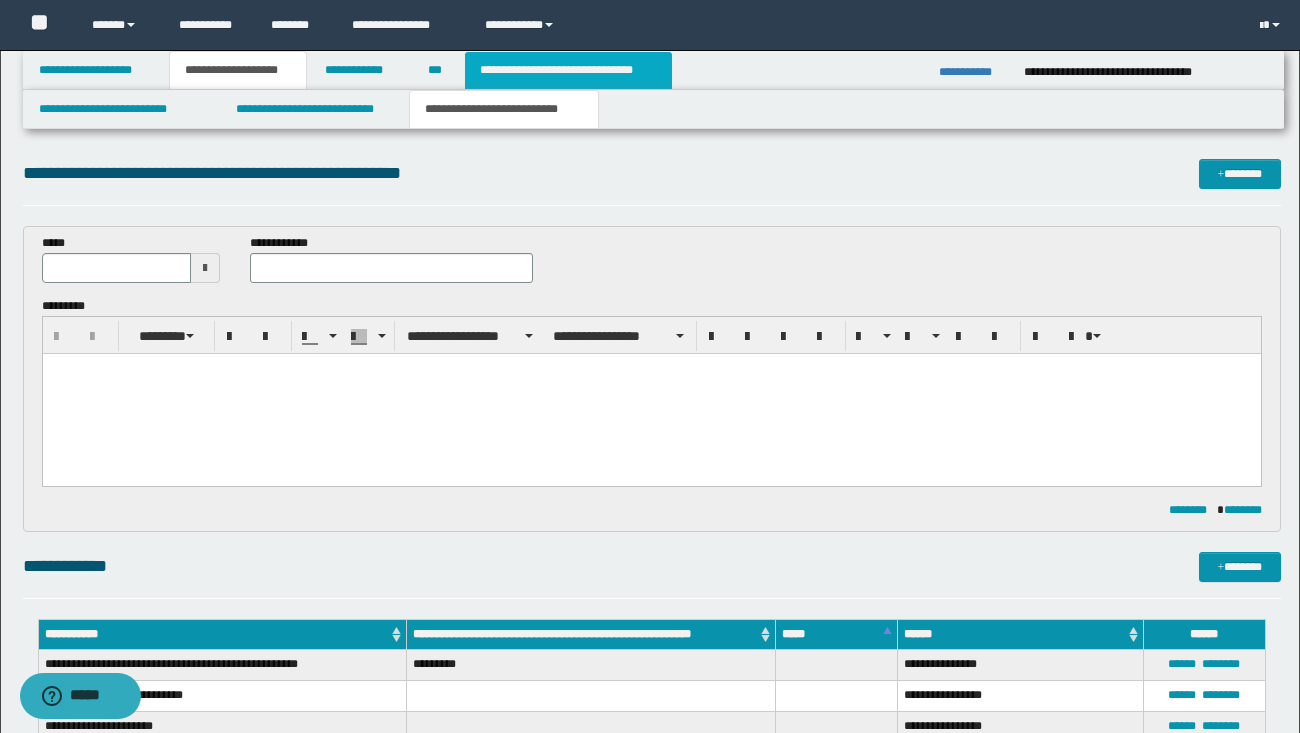 scroll, scrollTop: 0, scrollLeft: 0, axis: both 